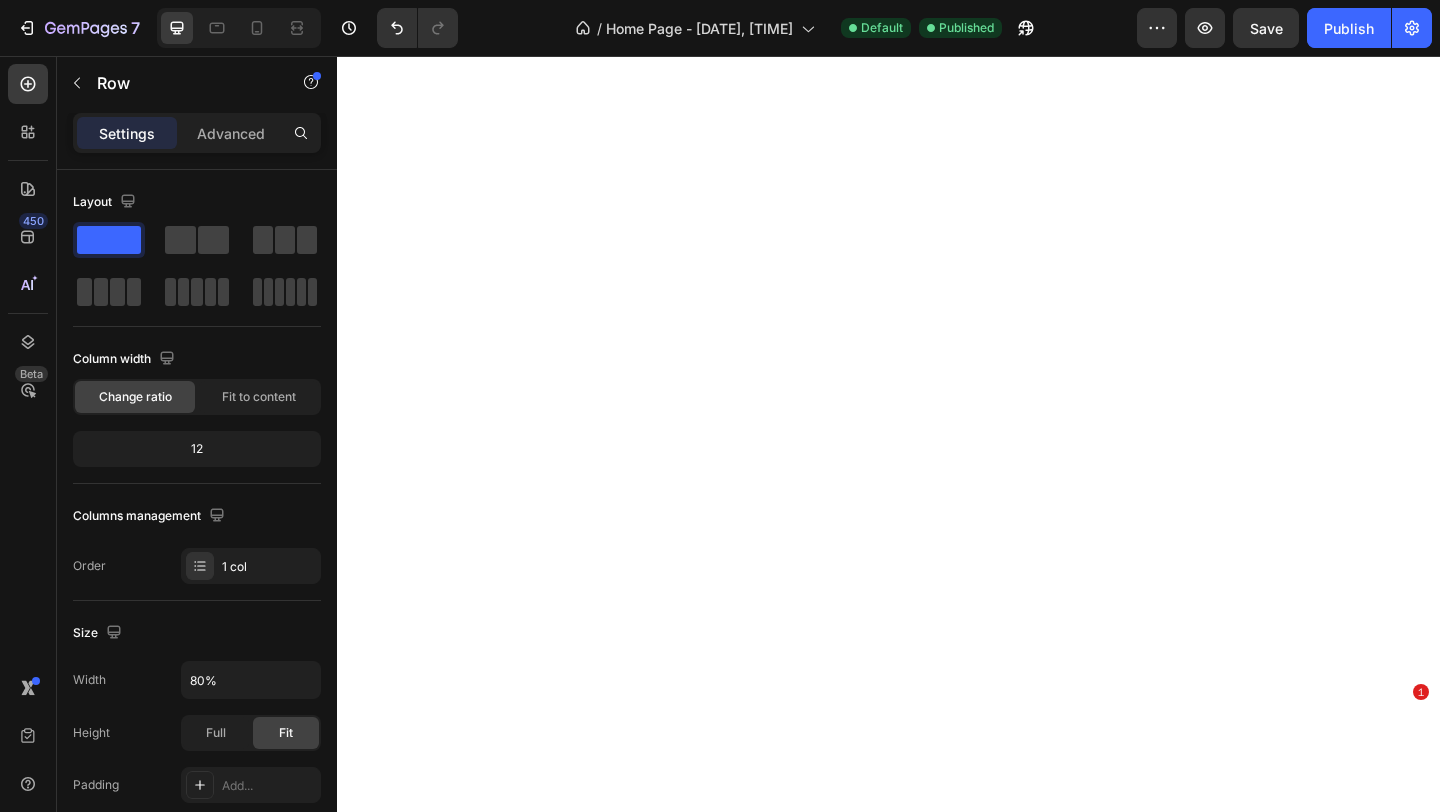 scroll, scrollTop: 0, scrollLeft: 0, axis: both 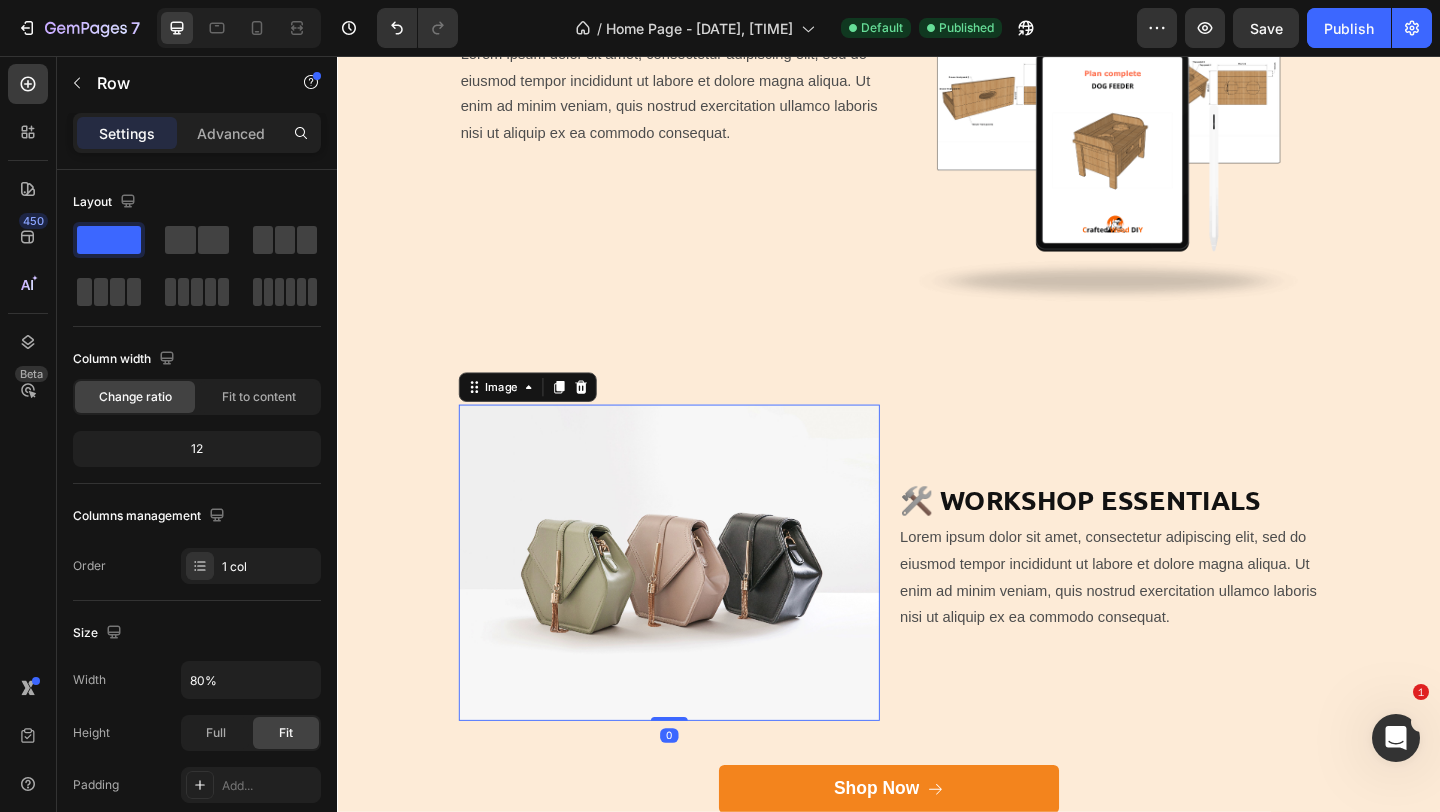 click at bounding box center (698, 607) 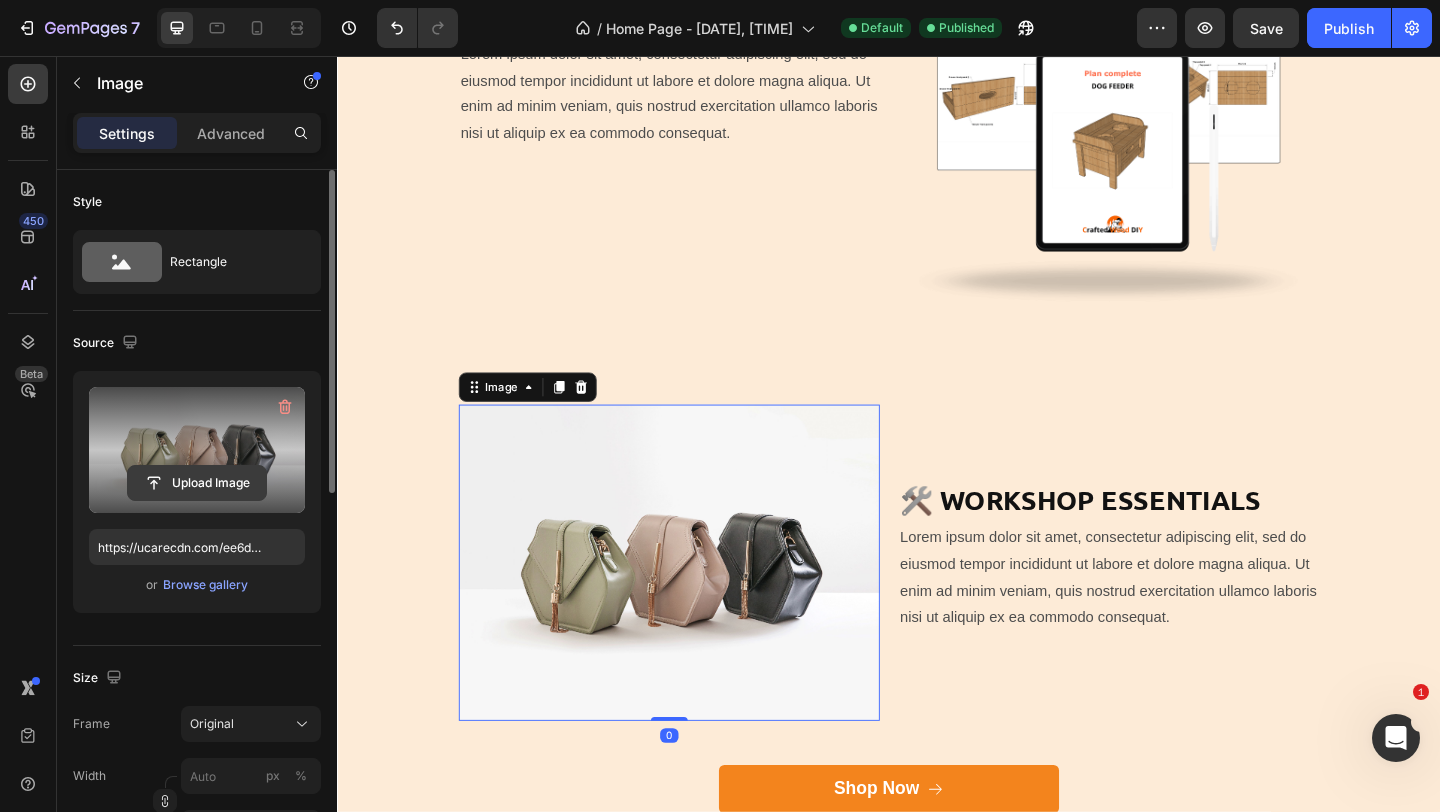 click 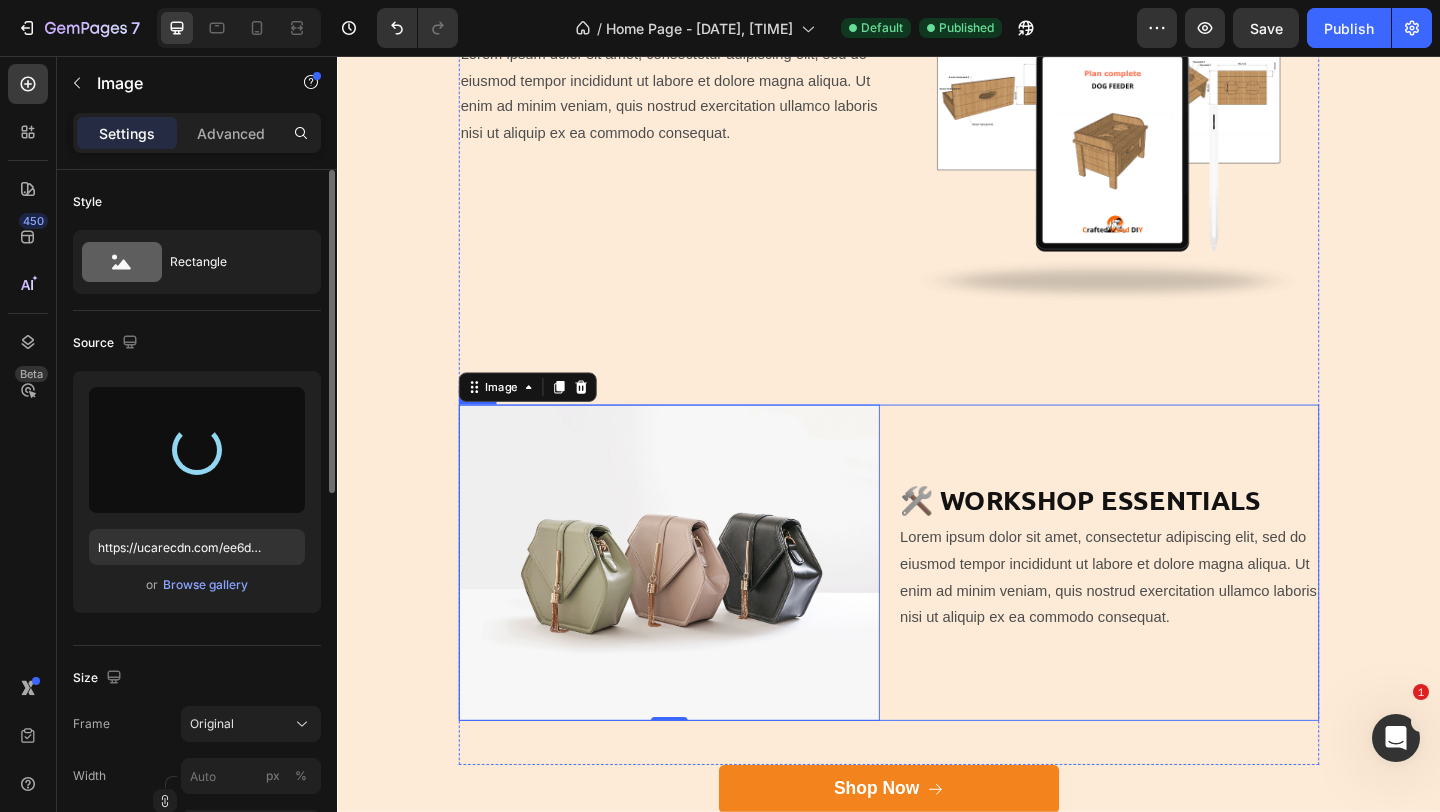 type on "https://cdn.shopify.com/s/files/1/0947/7678/7291/files/gempages_575105466900677744-37d06ab8-9a56-4f2e-83db-203aa31d93a5.png" 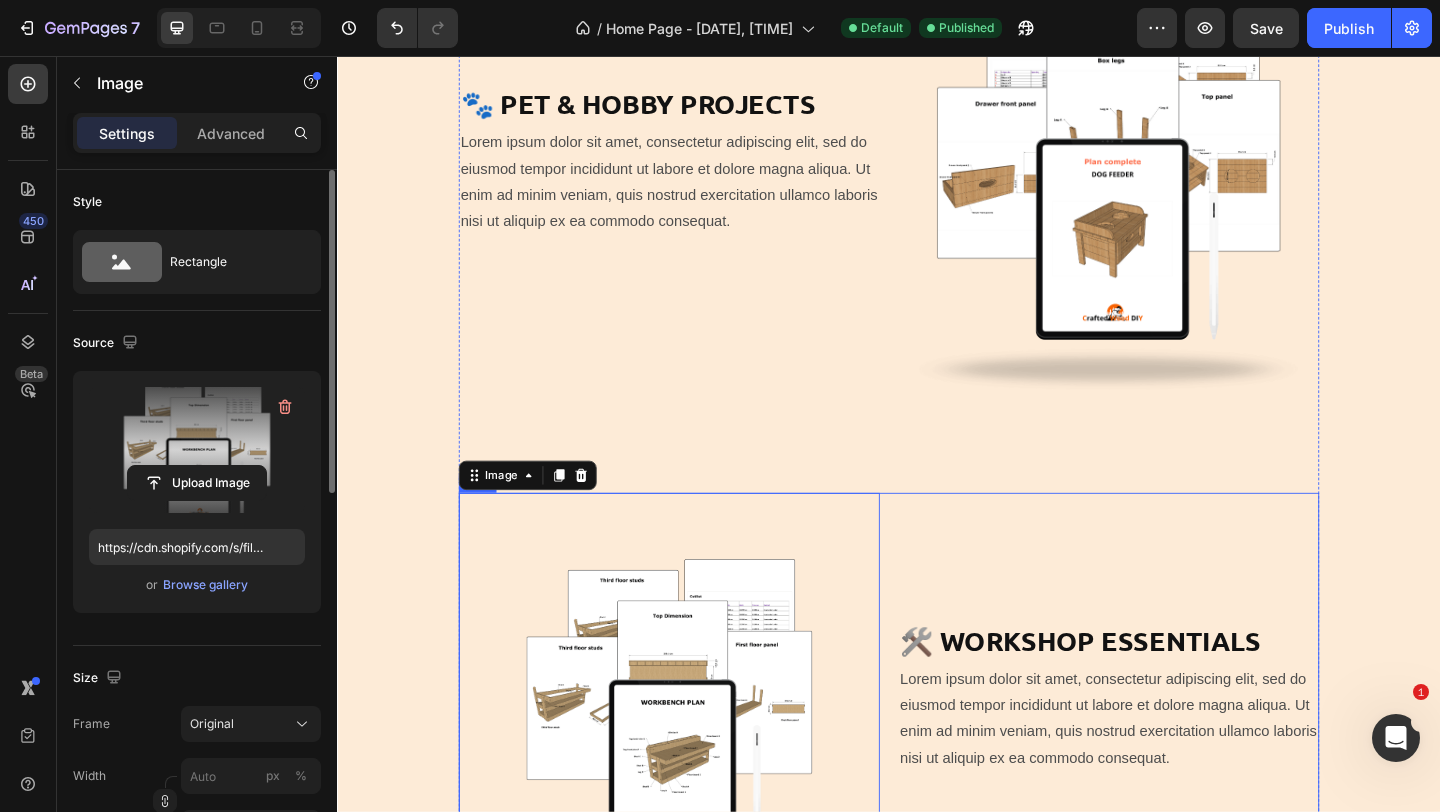 scroll, scrollTop: 7175, scrollLeft: 0, axis: vertical 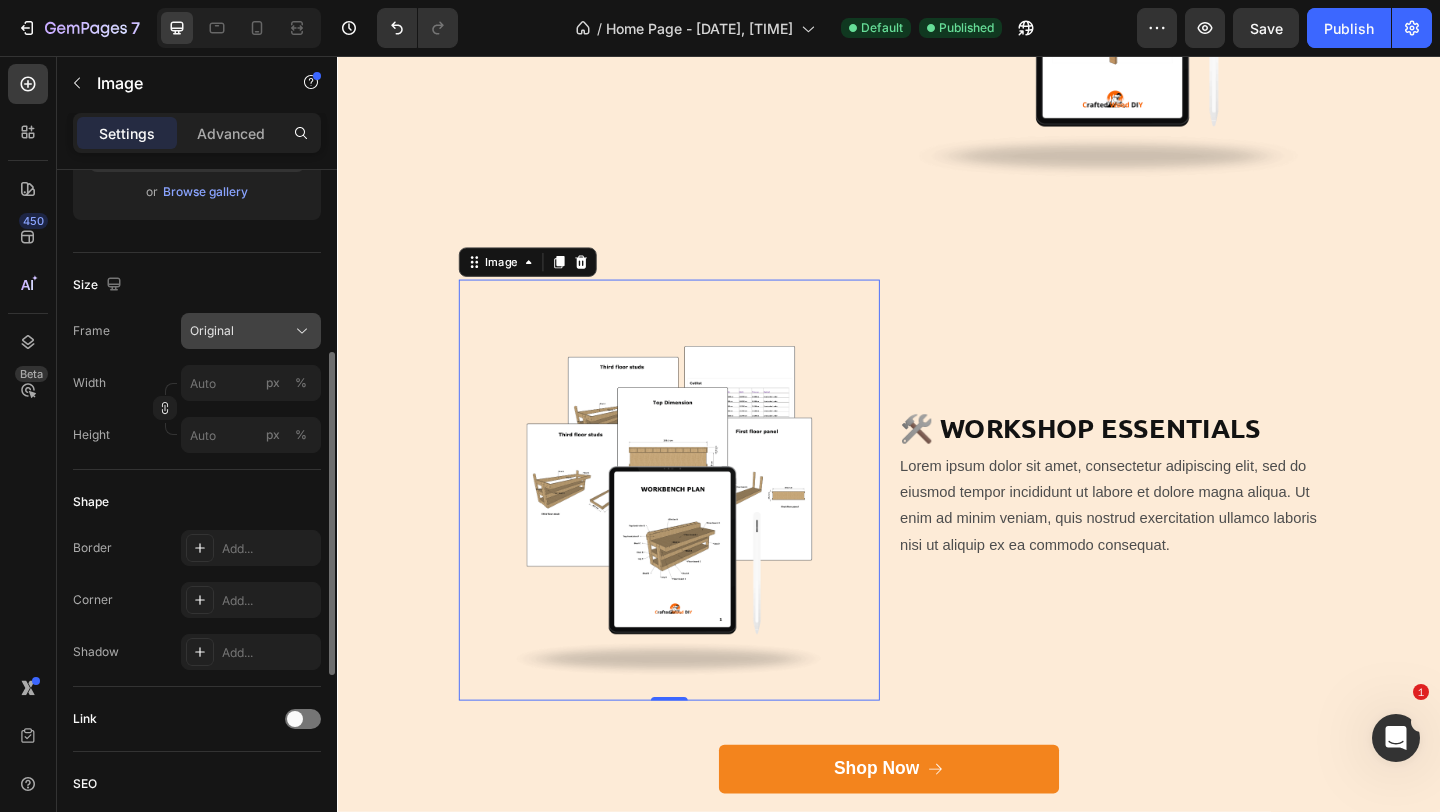 click on "Original" at bounding box center (212, 331) 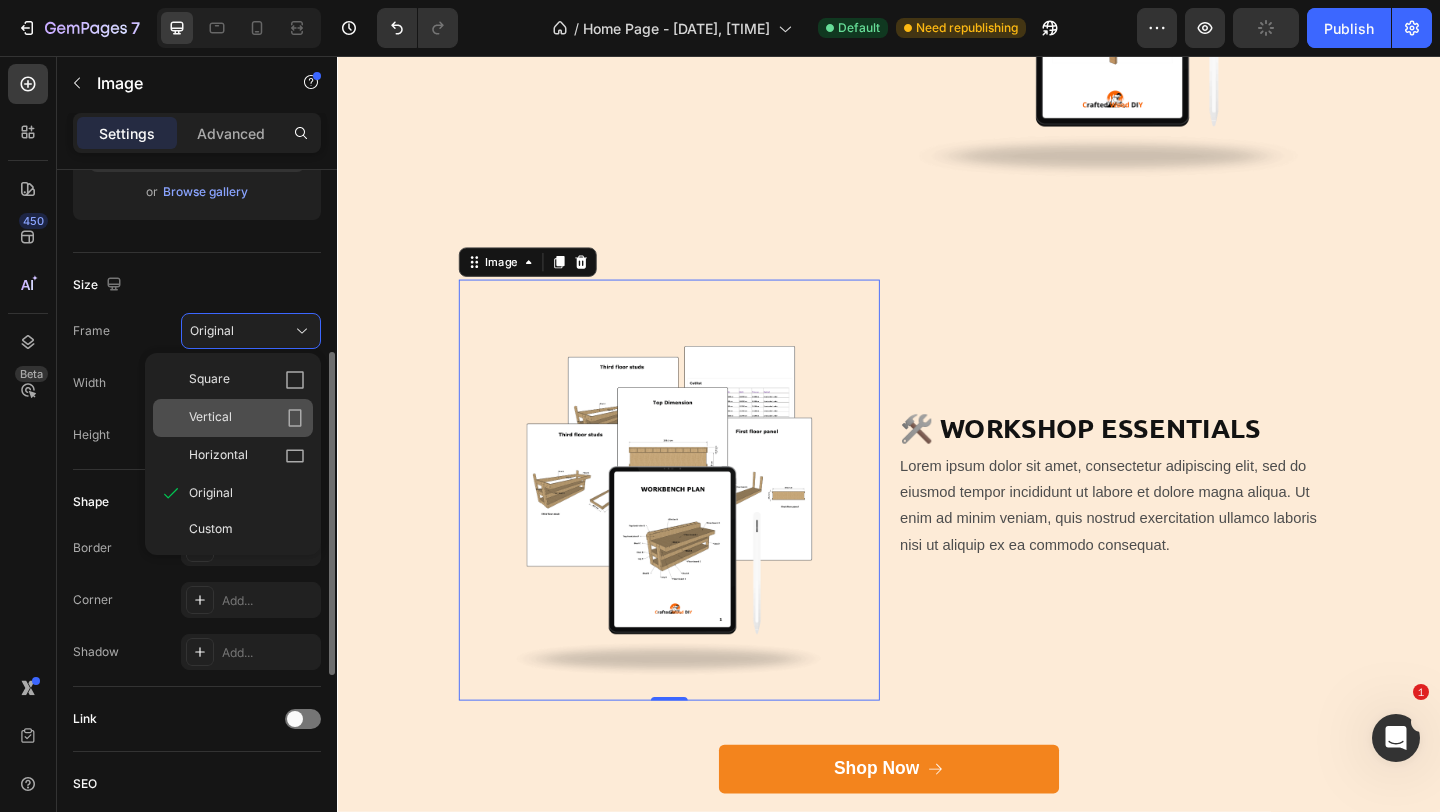 click on "Vertical" at bounding box center (247, 418) 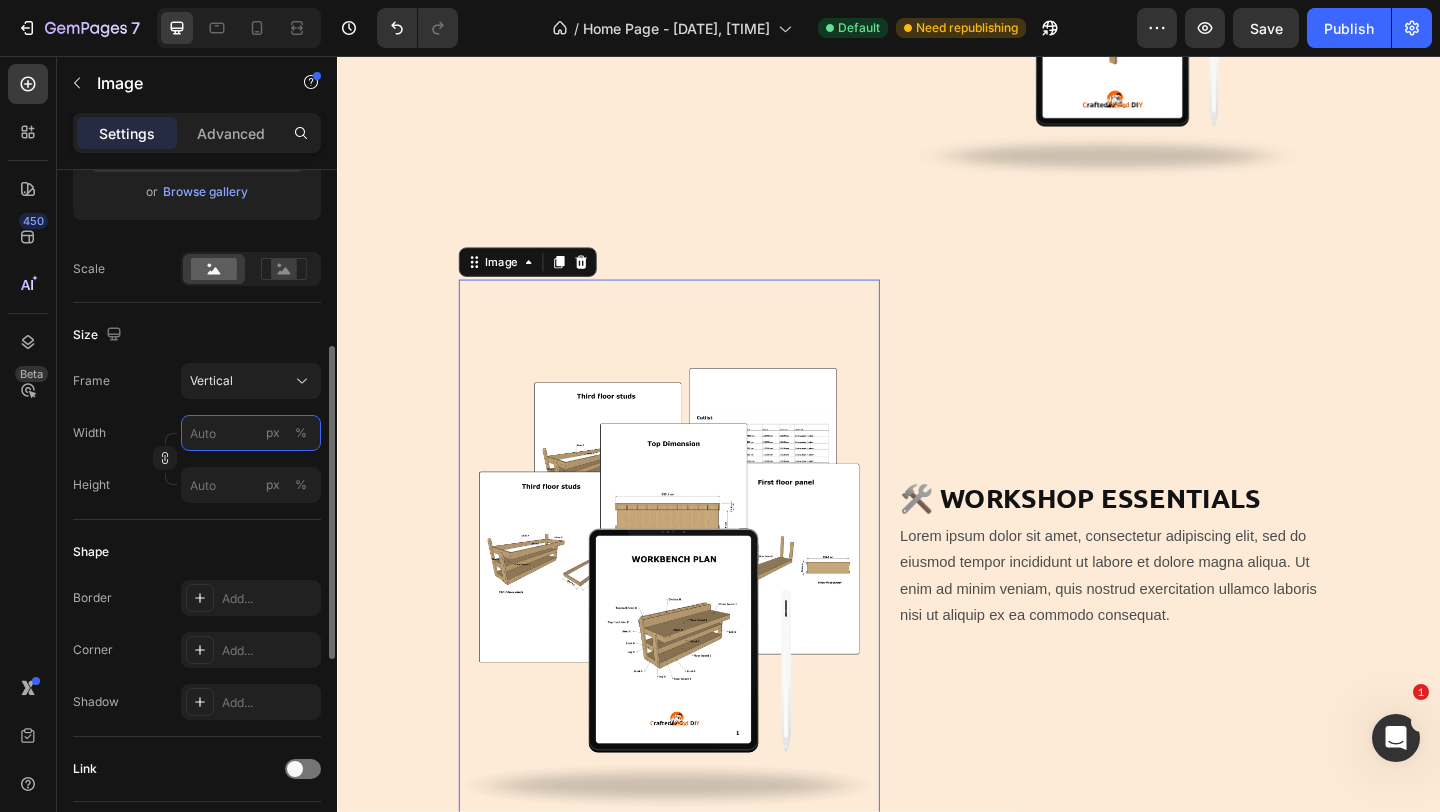 click on "px %" at bounding box center (251, 433) 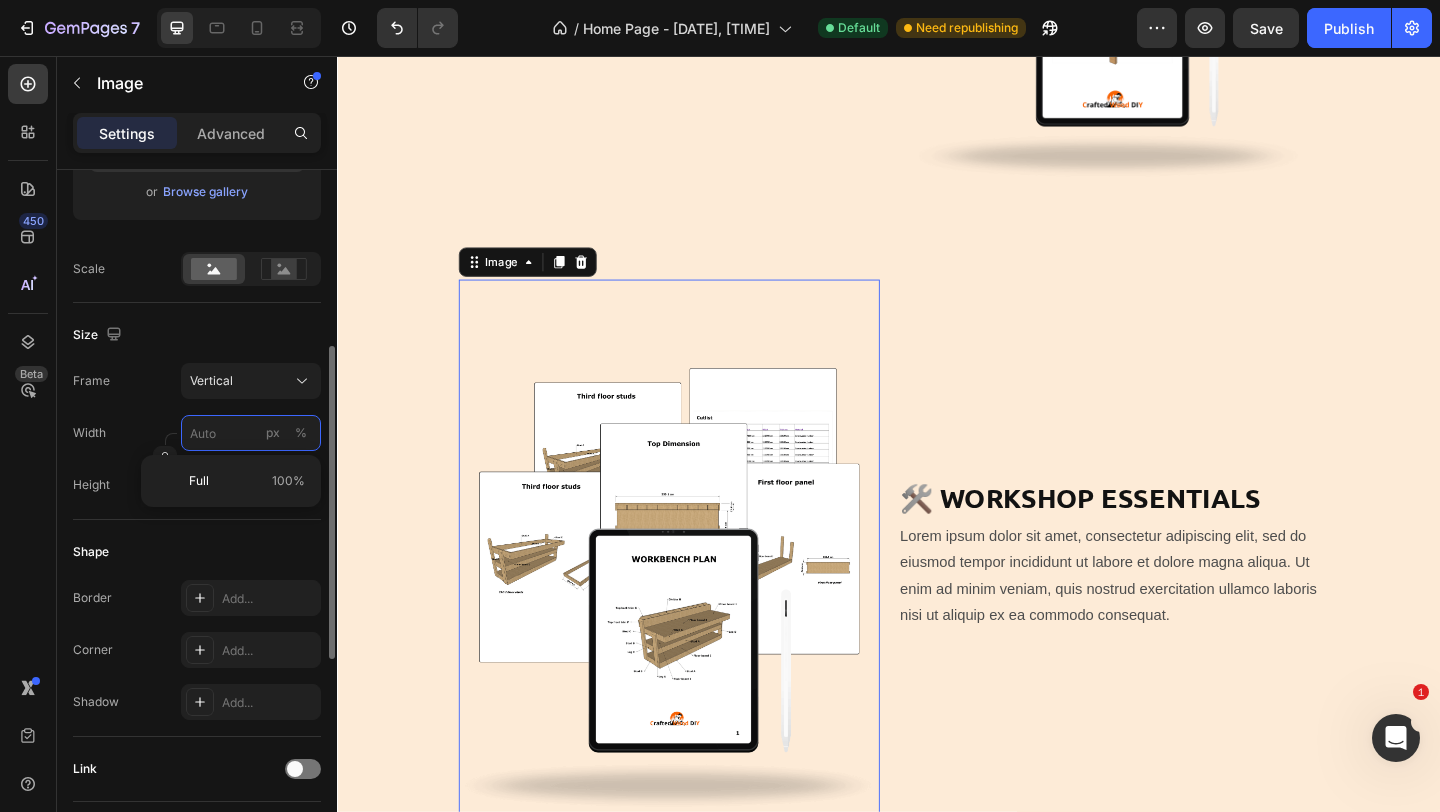 type on "9" 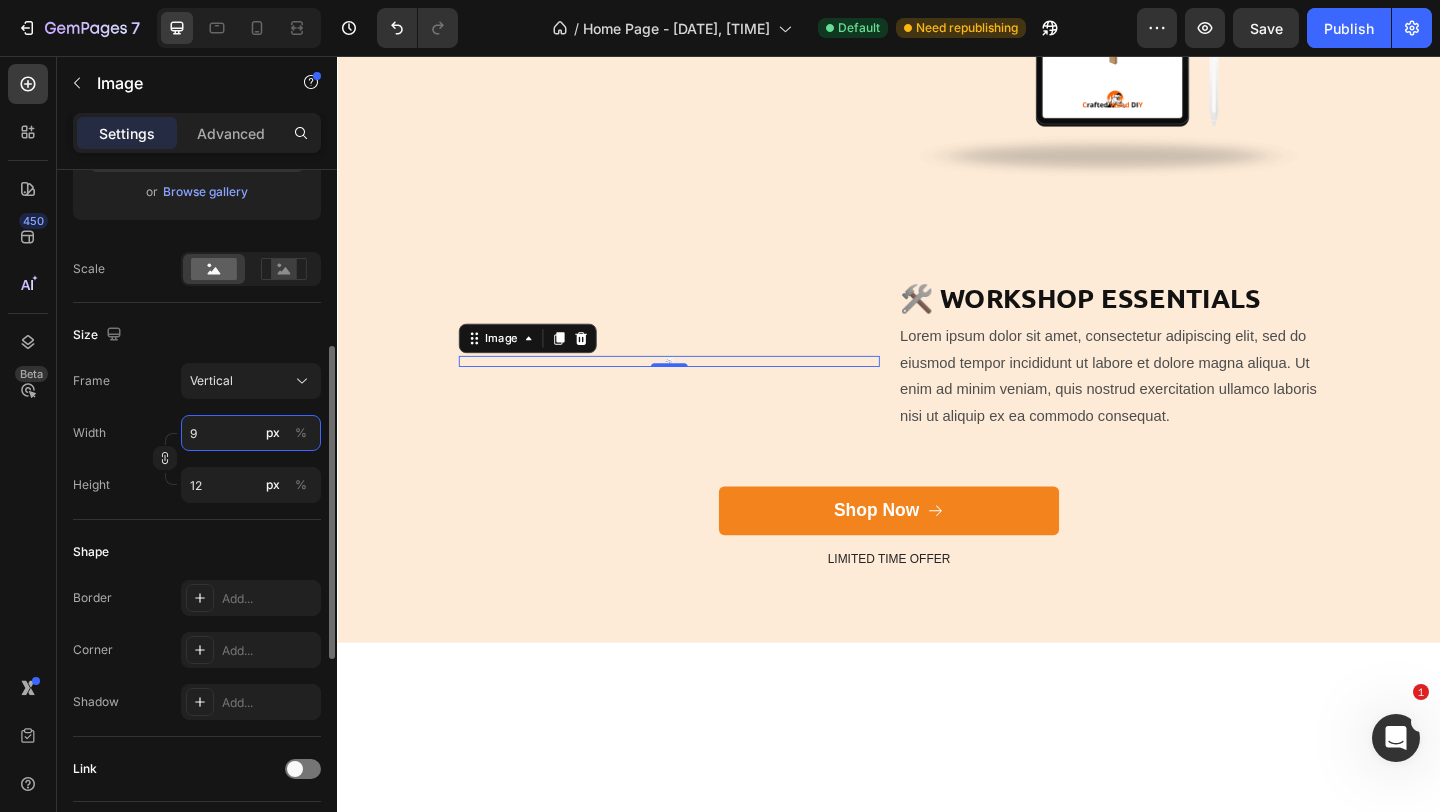 type on "90" 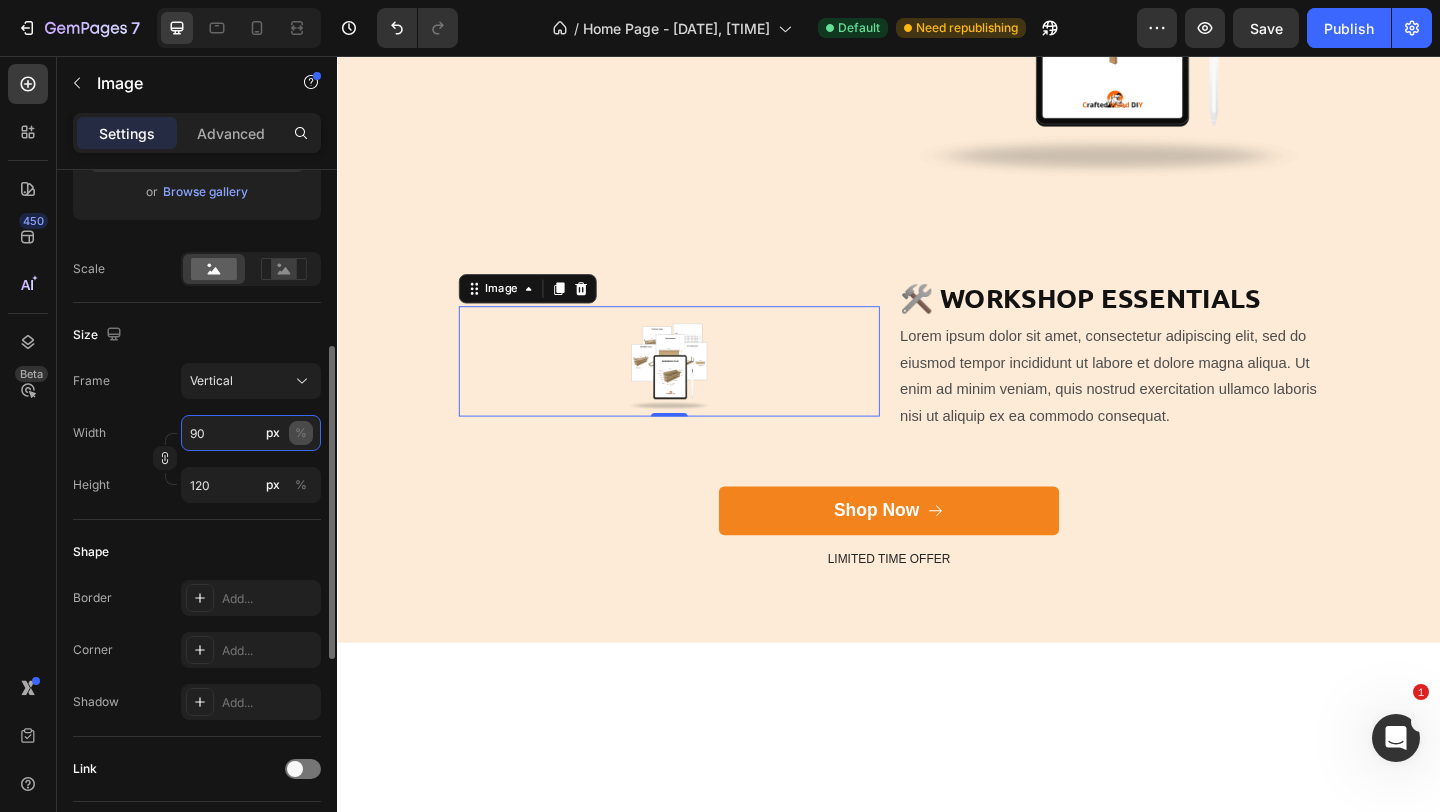 type on "90" 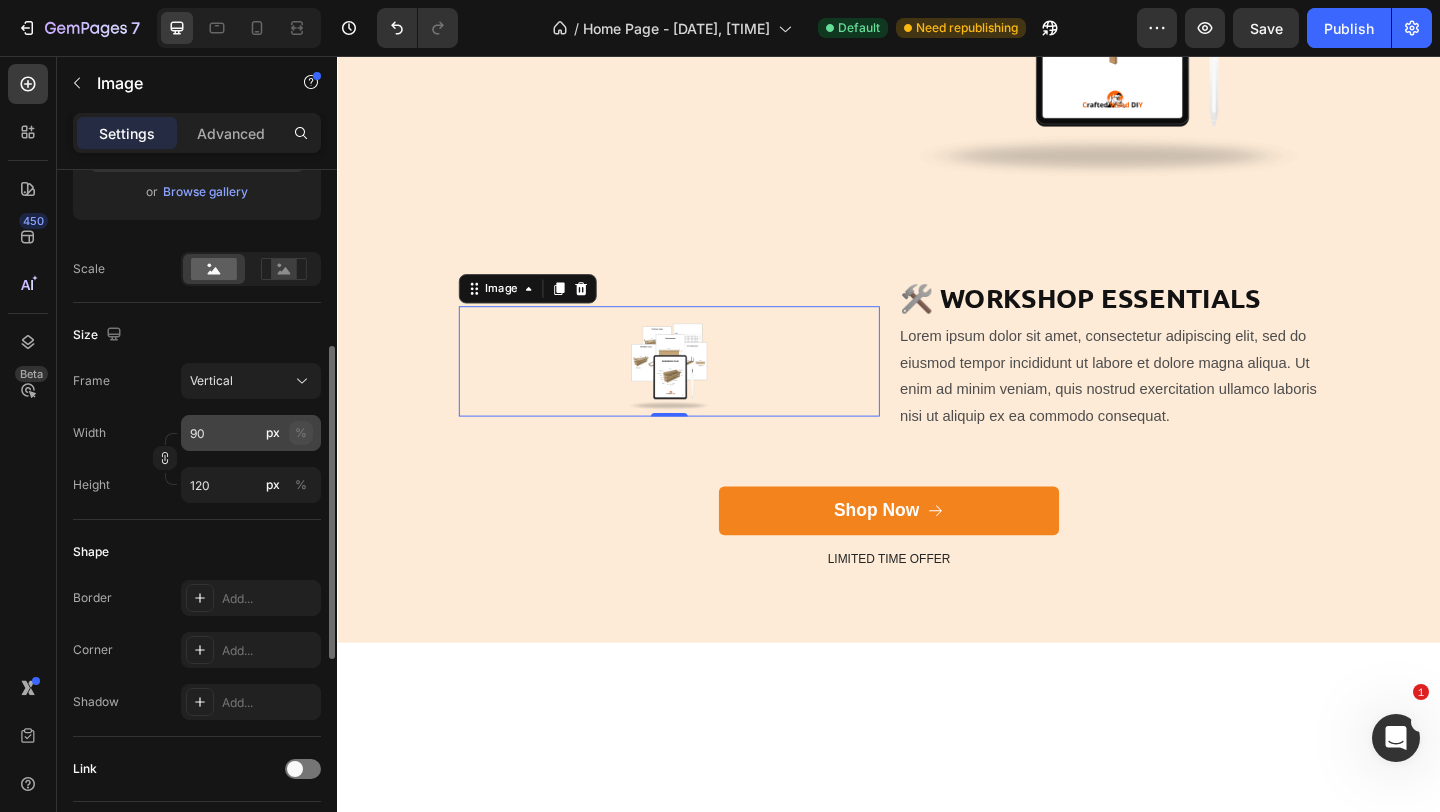 click on "%" at bounding box center [301, 433] 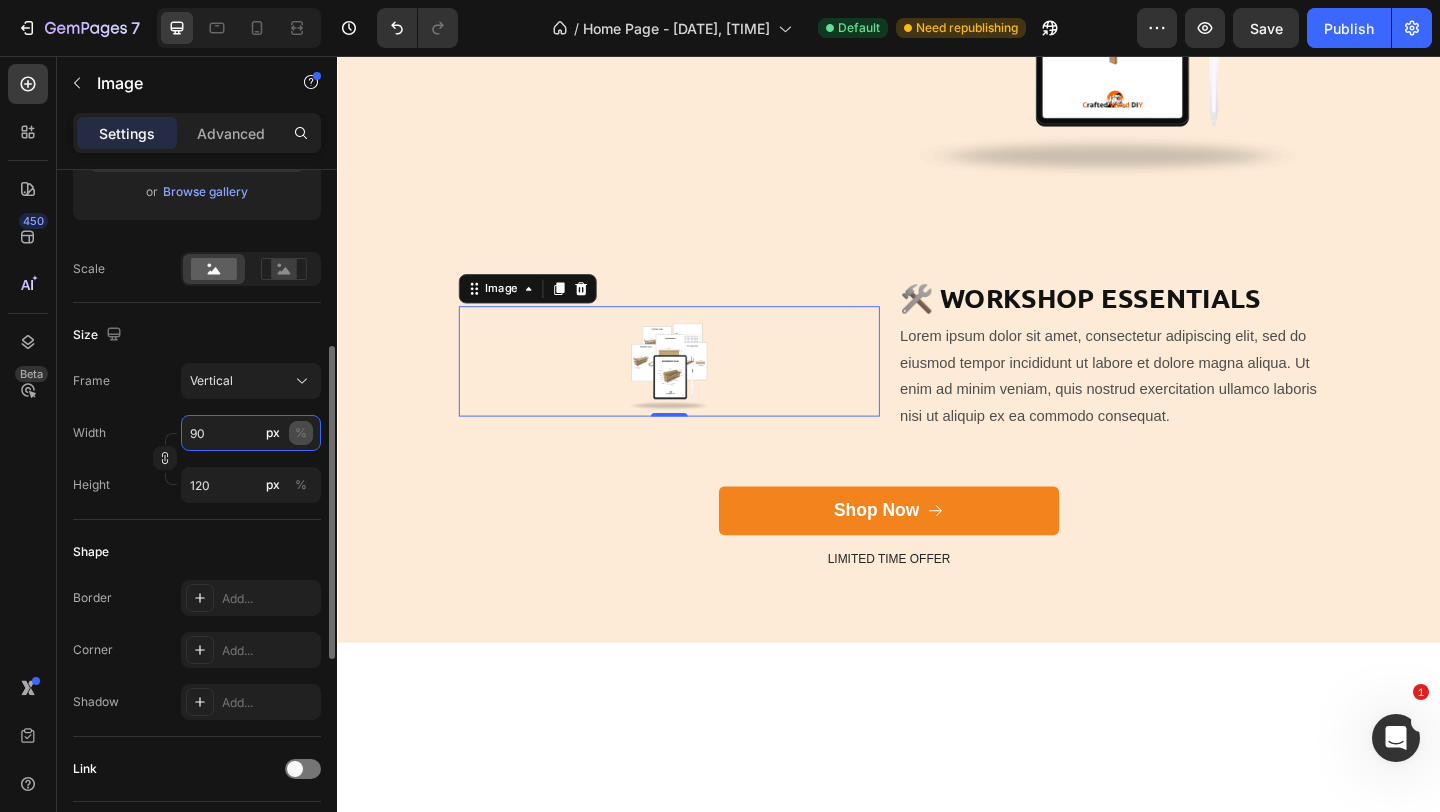 type 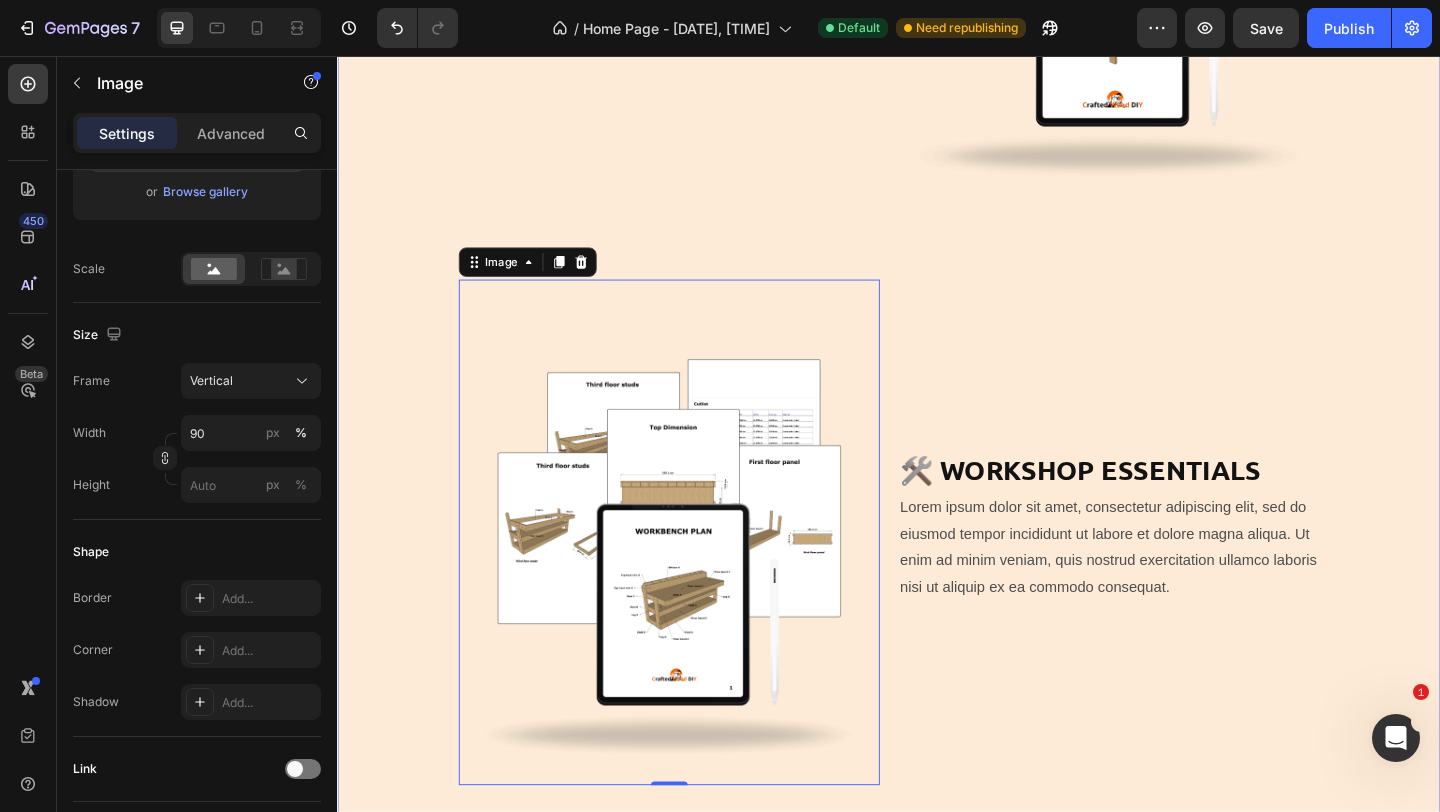 click on "Lorem ipsum dolor sit amet, consectetur adipiscing  Text Block The standard Lorem Ipsum Heading Replace this text with your content Text Block 🏠 Indoor Projects Heading Lorem ipsum dolor sit amet, consectetur adipiscing elit, sed do eiusmod tempor incididunt ut labore et dolore magna aliqua. Ut enim ad minim veniam, quis nostrud exercitation ullamco laboris nisi ut aliquip ex ea commodo consequat. Text Block Image Row 🌳 Outdoor Projects Heading Lorem ipsum dolor sit amet, consectetur adipiscing elit, sed do eiusmod tempor incididunt ut labore et dolore magna aliqua. Ut enim ad minim veniam, quis nostrud exercitation ullamco laboris nisi ut aliquip ex ea commodo consequat. Text Block Image Image Row 🐾 Pet & Hobby Projects Heading Lorem ipsum dolor sit amet, consectetur adipiscing elit, sed do eiusmod tempor incididunt ut labore et dolore magna aliqua. Ut enim ad minim veniam, quis nostrud exercitation ullamco laboris nisi ut aliquip ex ea commodo consequat. Text Block Image Row Heading Text Block   0" at bounding box center (937, -379) 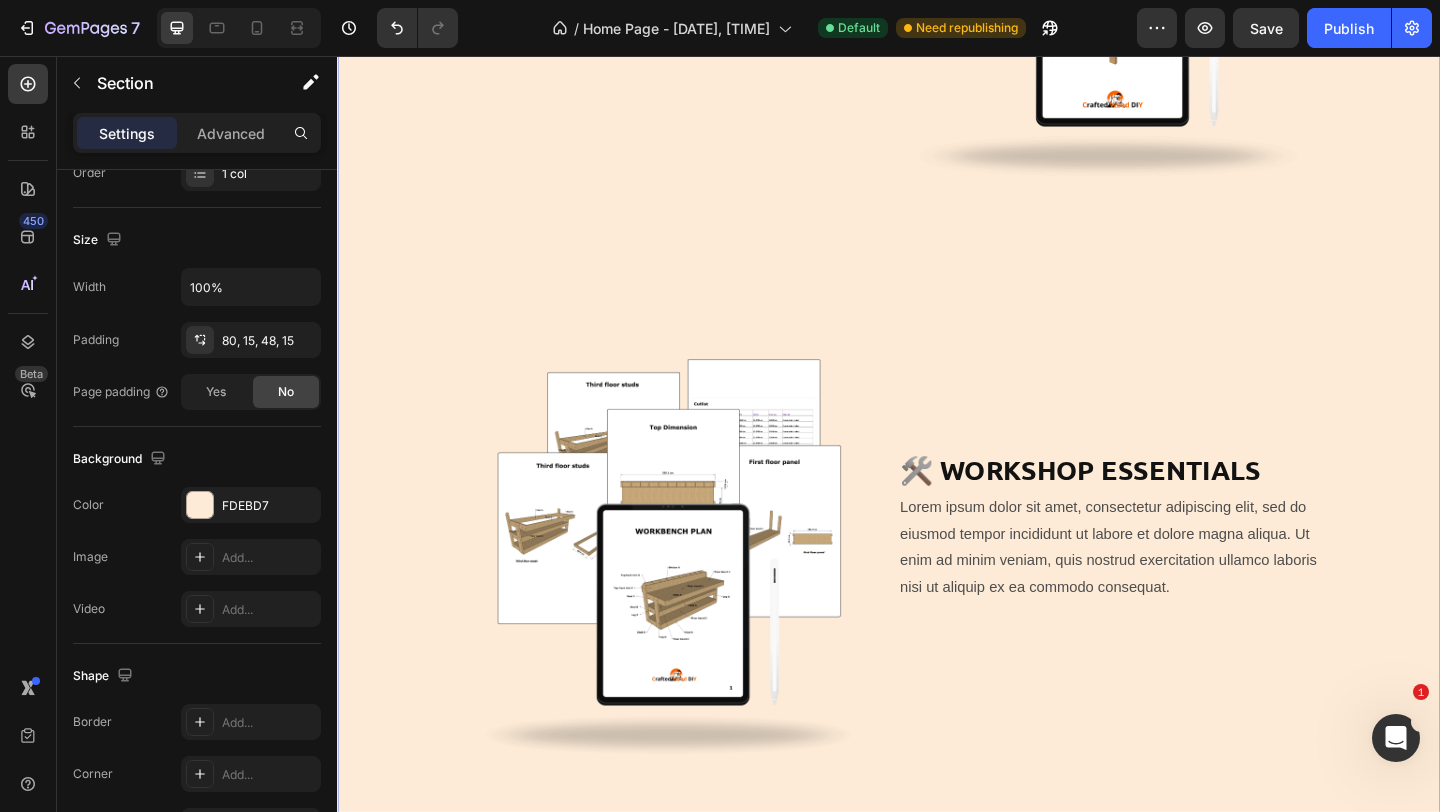 scroll, scrollTop: 0, scrollLeft: 0, axis: both 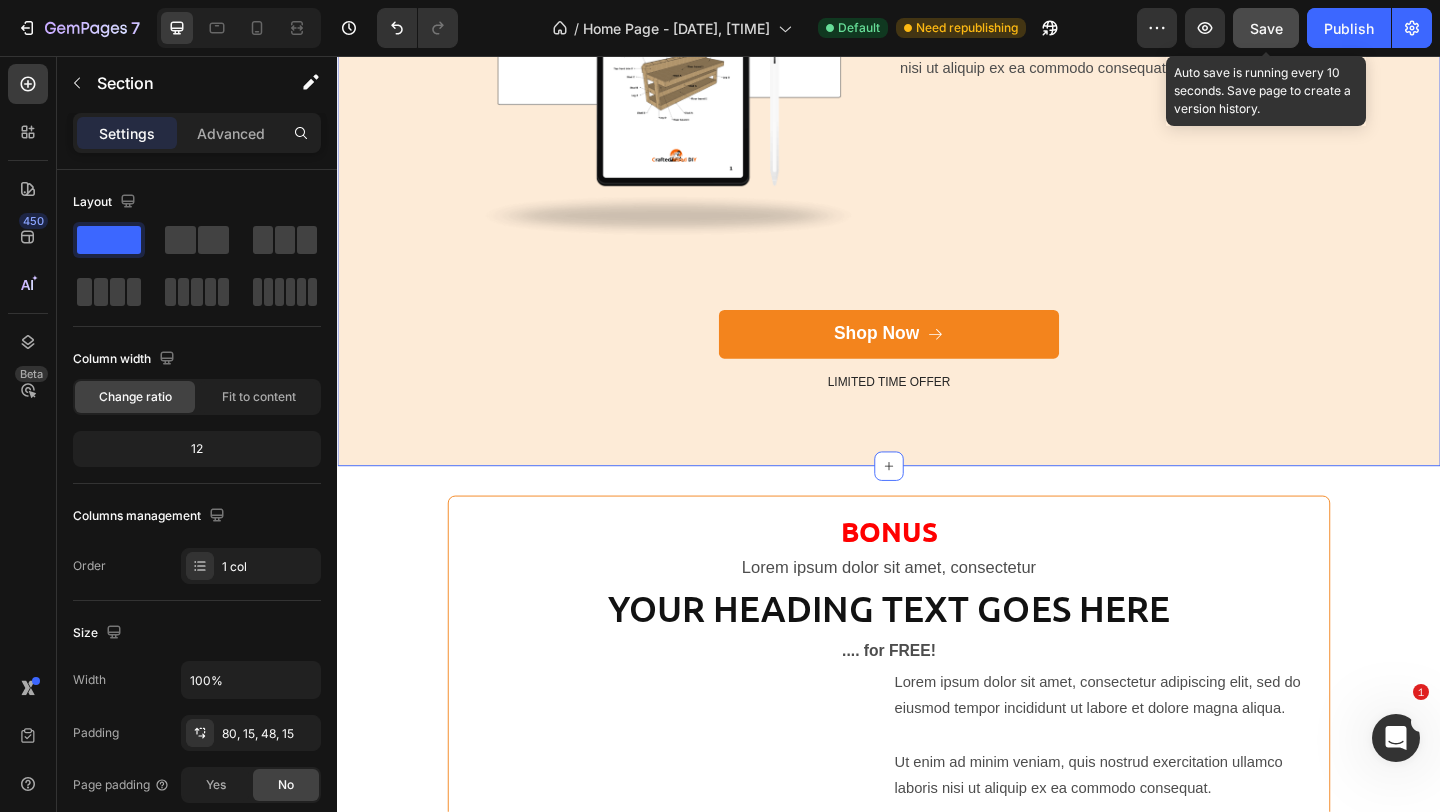 click on "Save" at bounding box center (1266, 28) 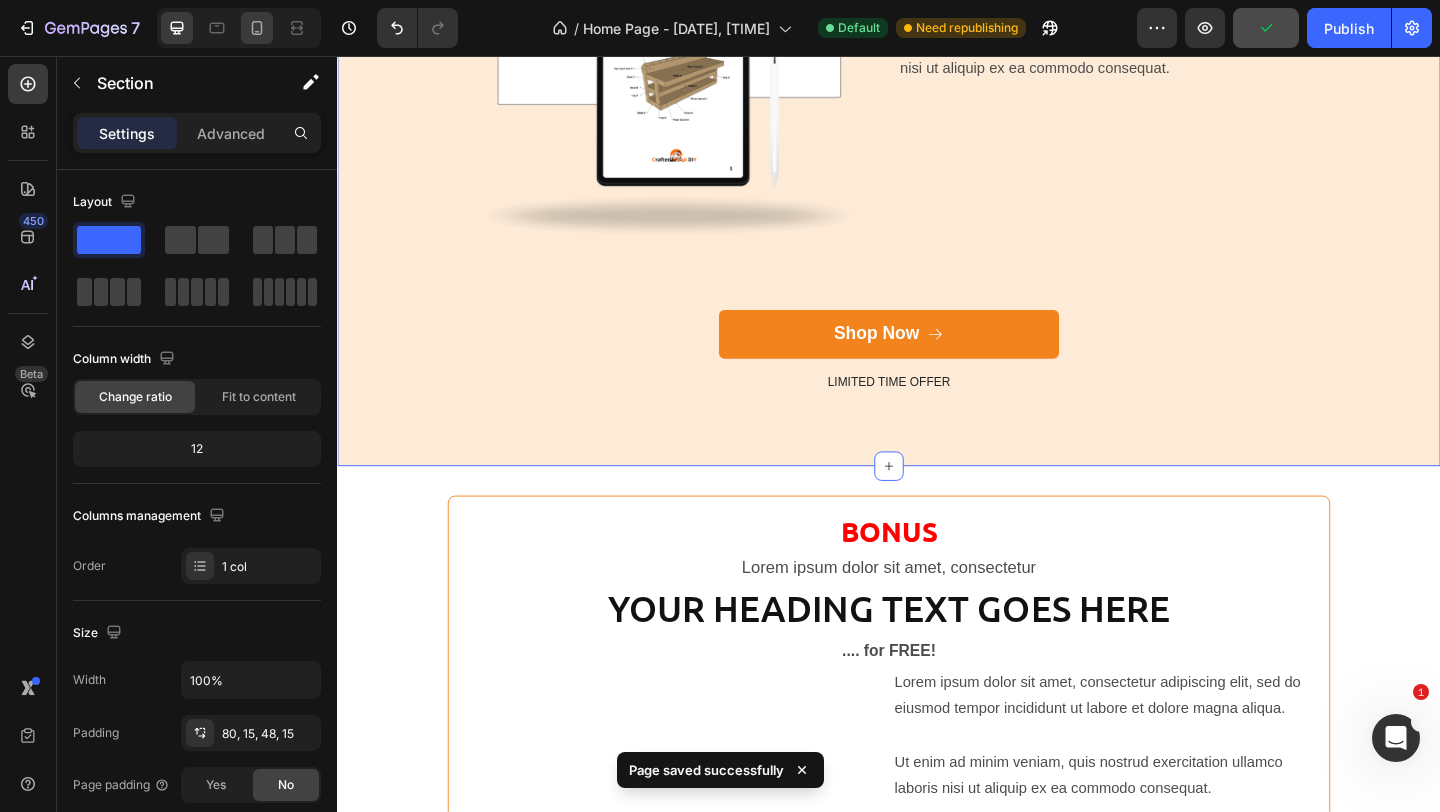 click 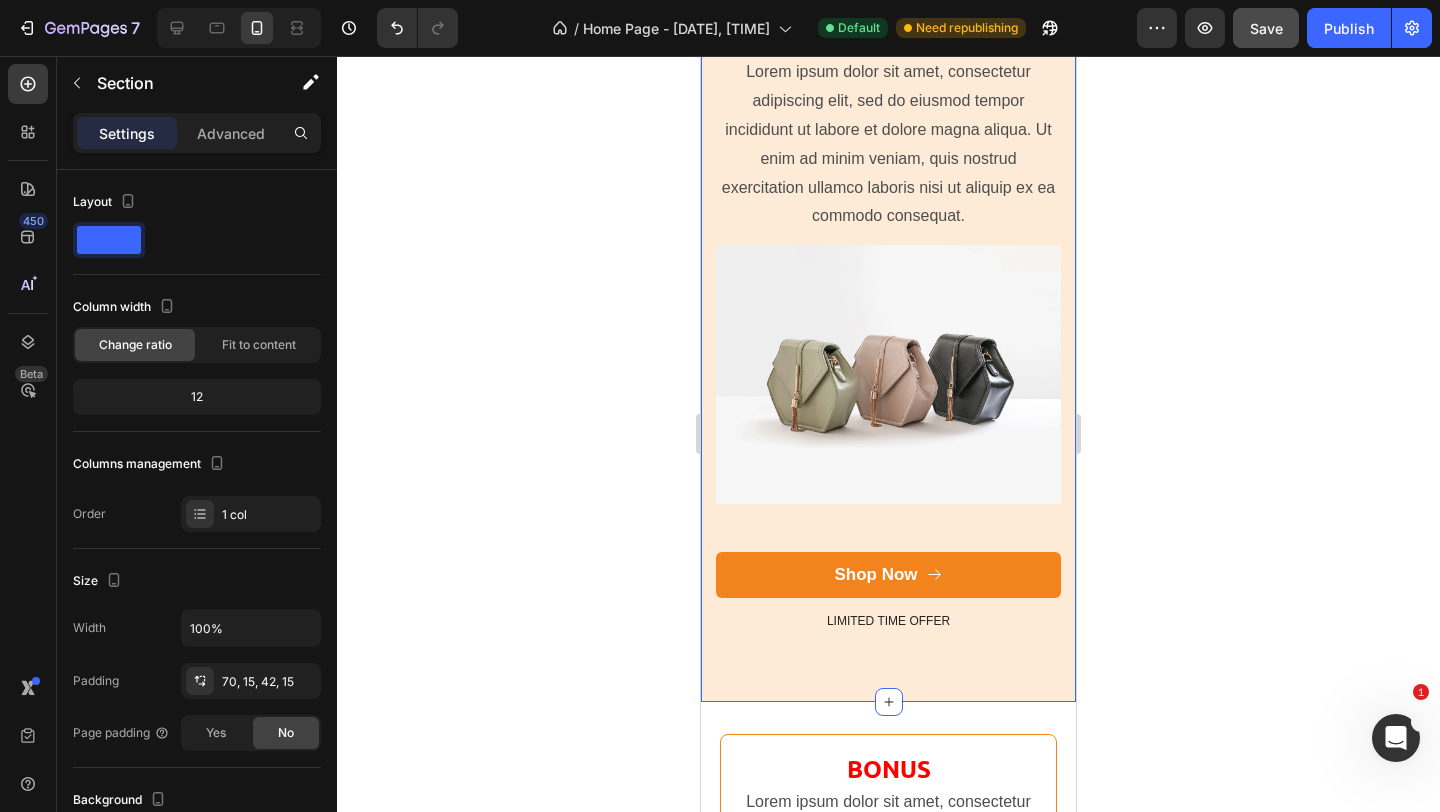 scroll, scrollTop: 8146, scrollLeft: 0, axis: vertical 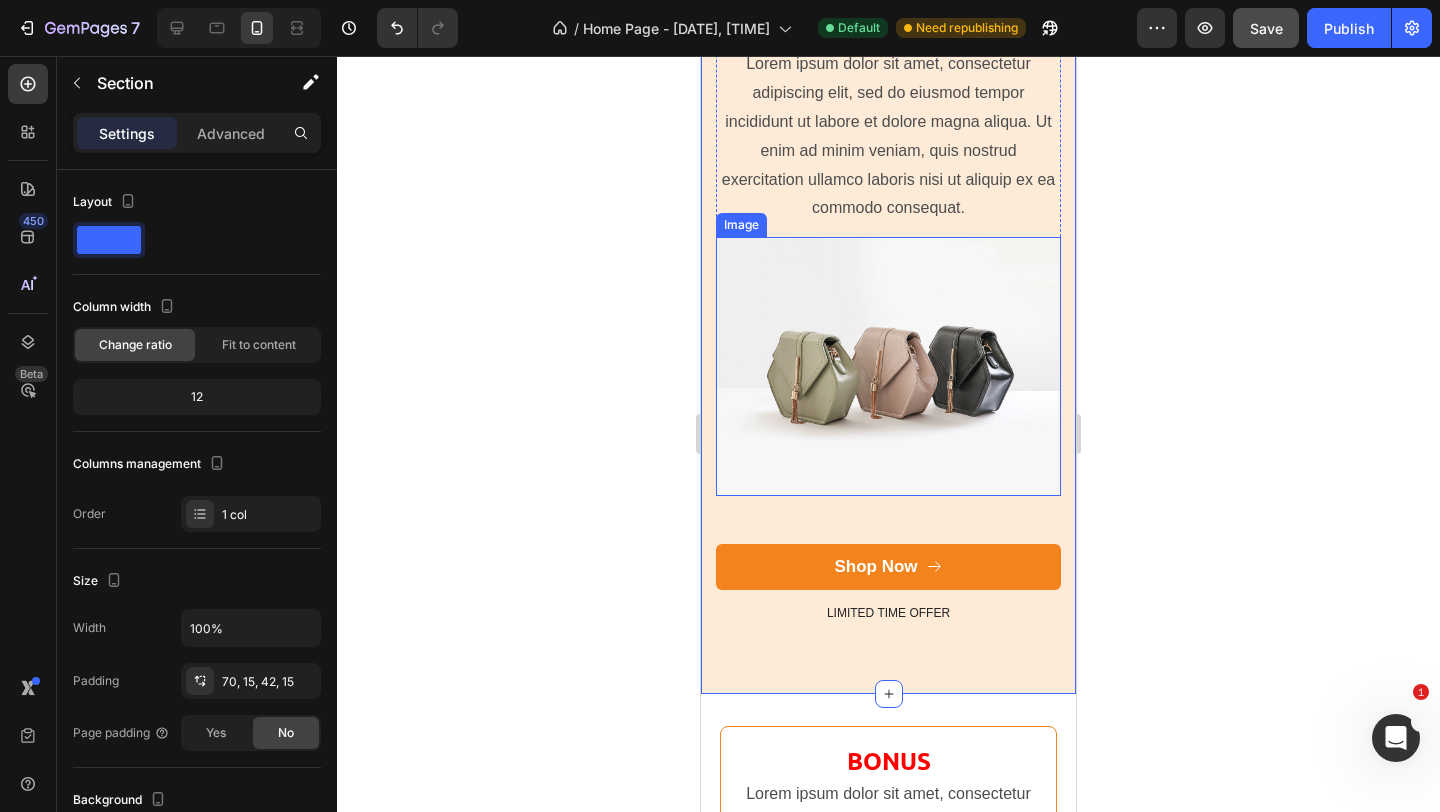click at bounding box center (888, 366) 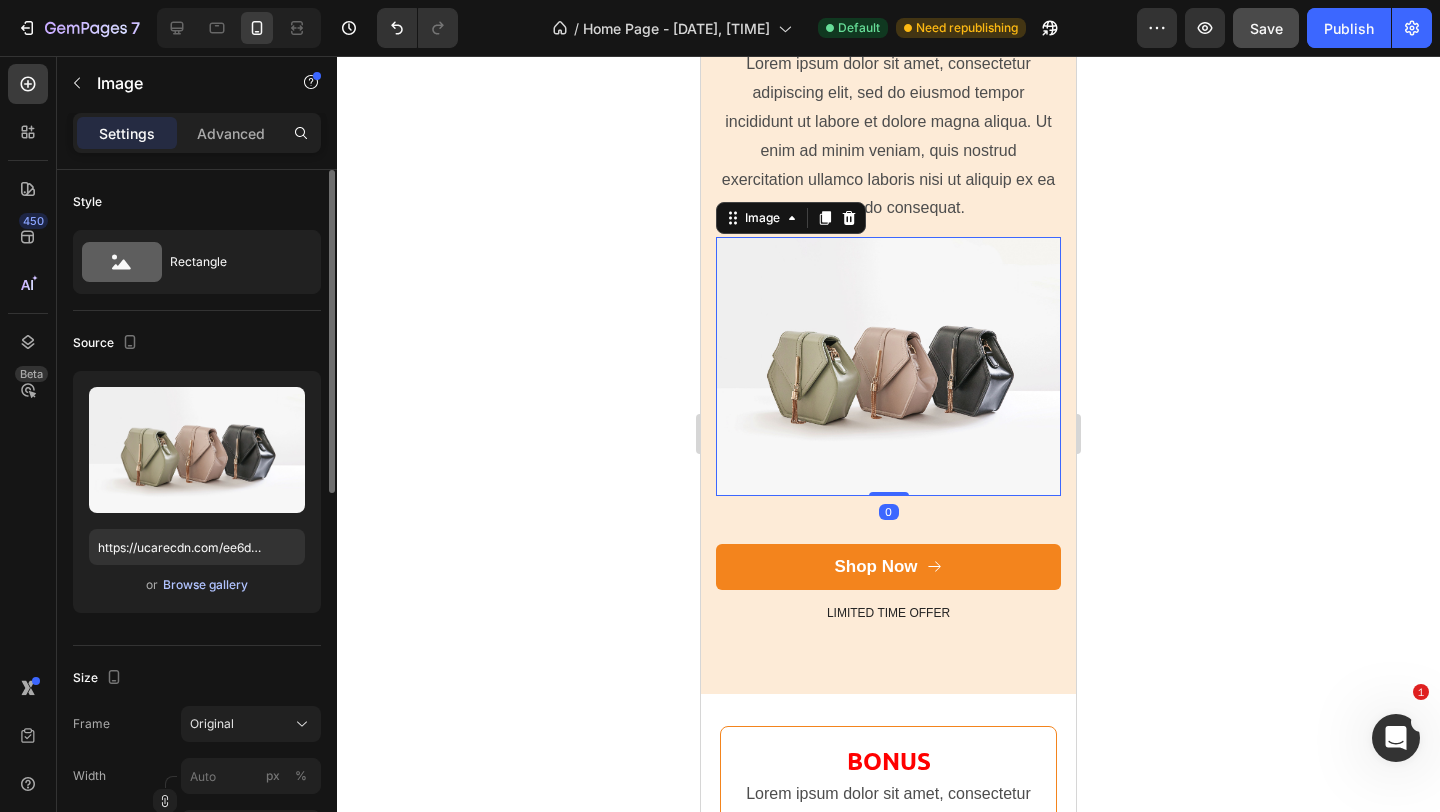 click on "Browse gallery" at bounding box center [205, 585] 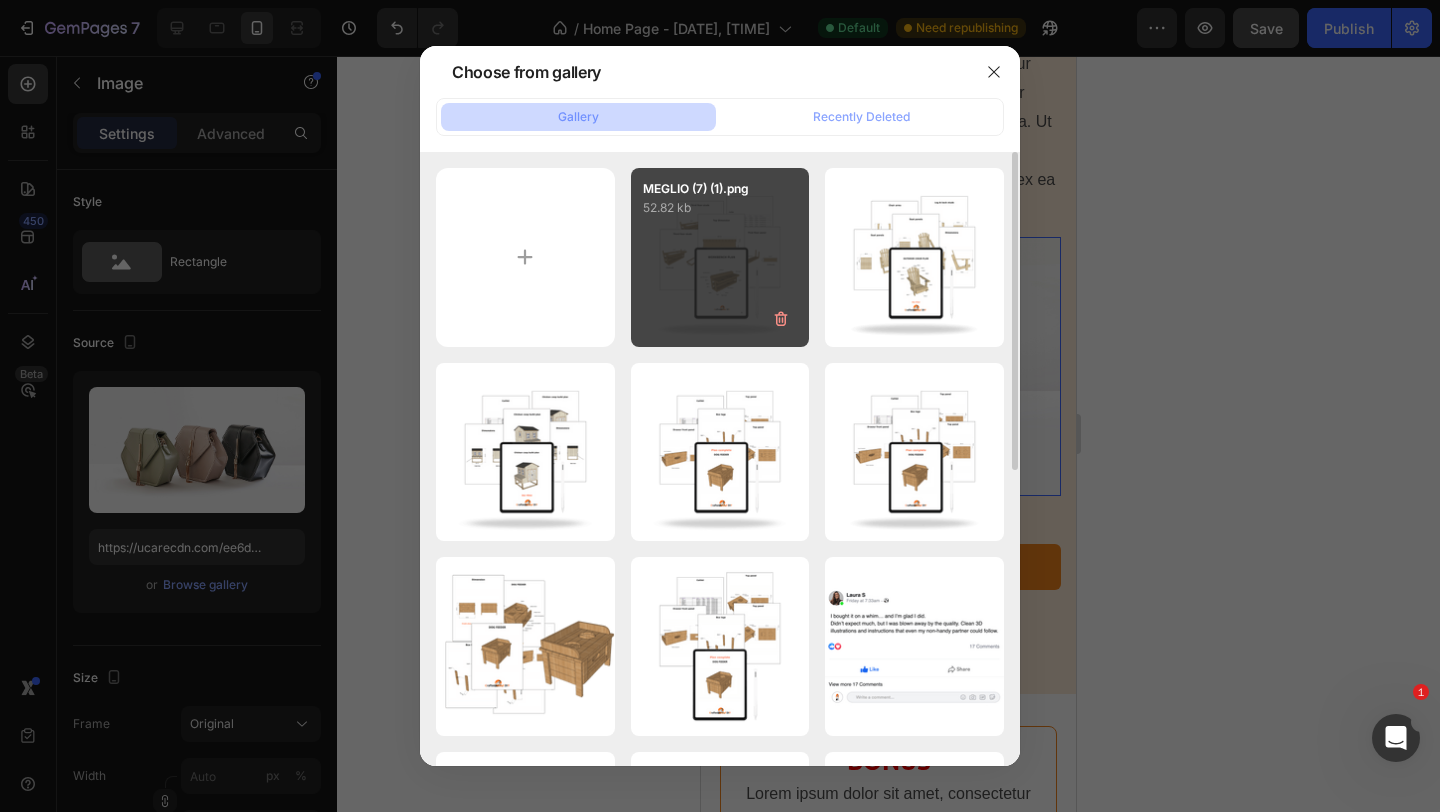 click on "MEGLIO (7) (1).png 52.82 kb" at bounding box center (720, 257) 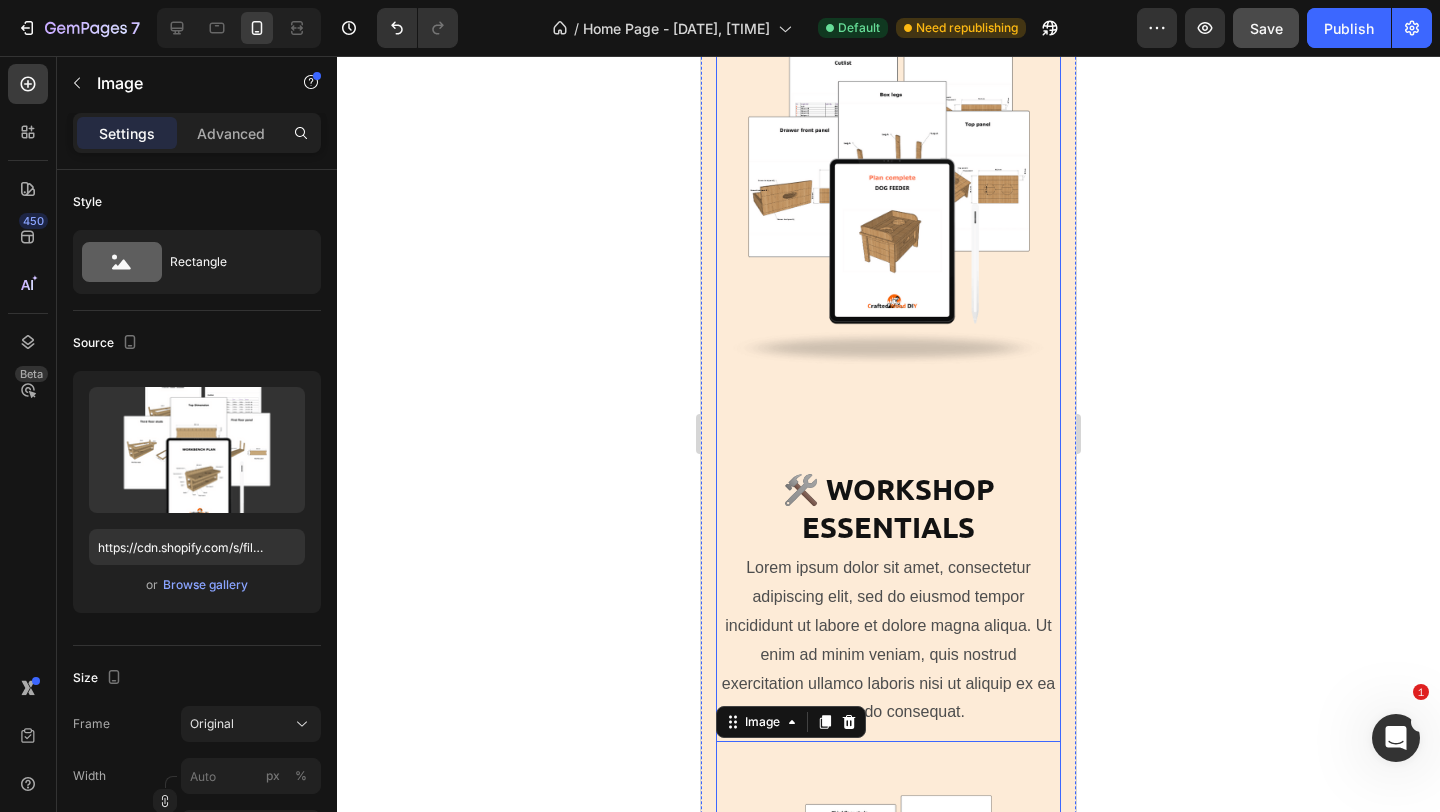 scroll, scrollTop: 7574, scrollLeft: 0, axis: vertical 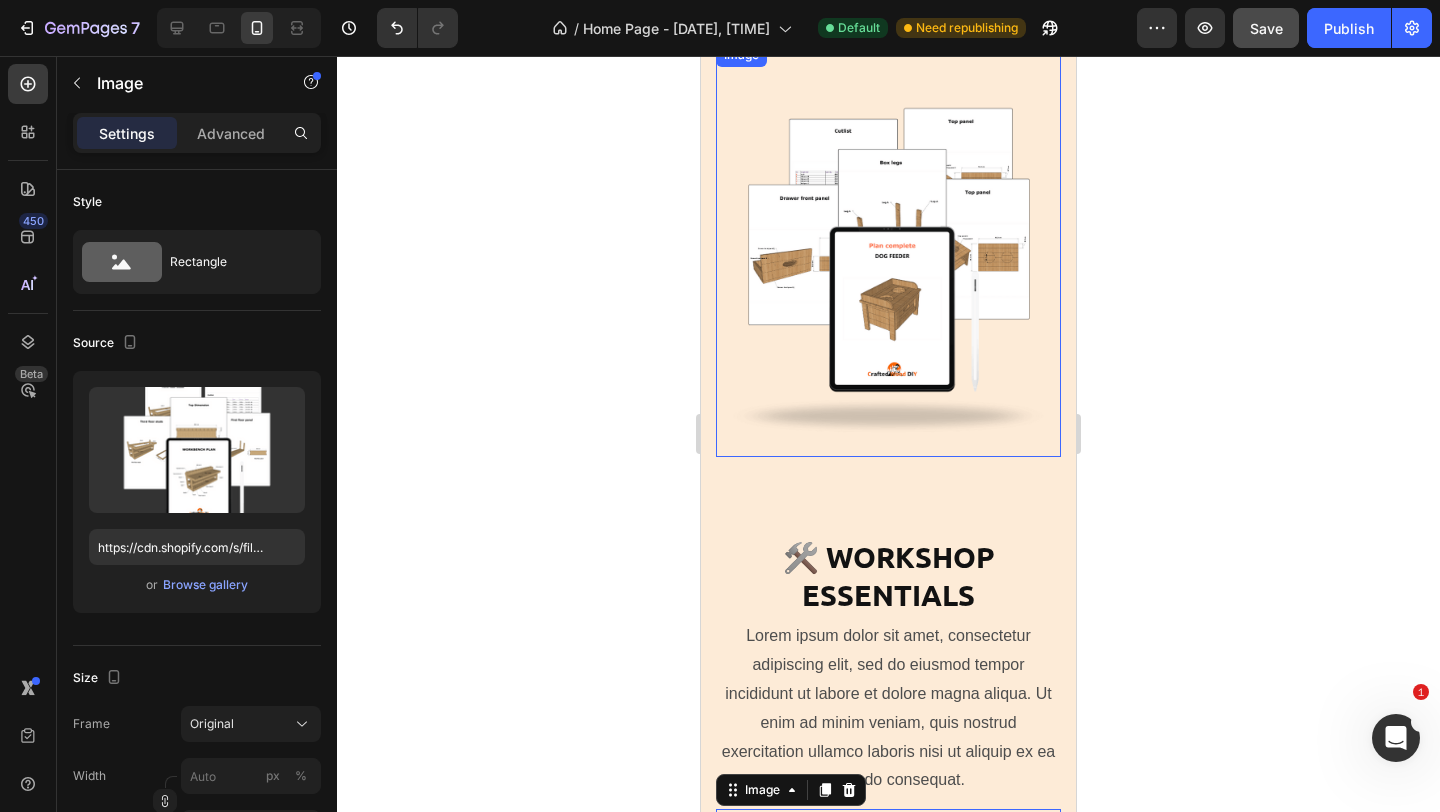 click at bounding box center (888, 250) 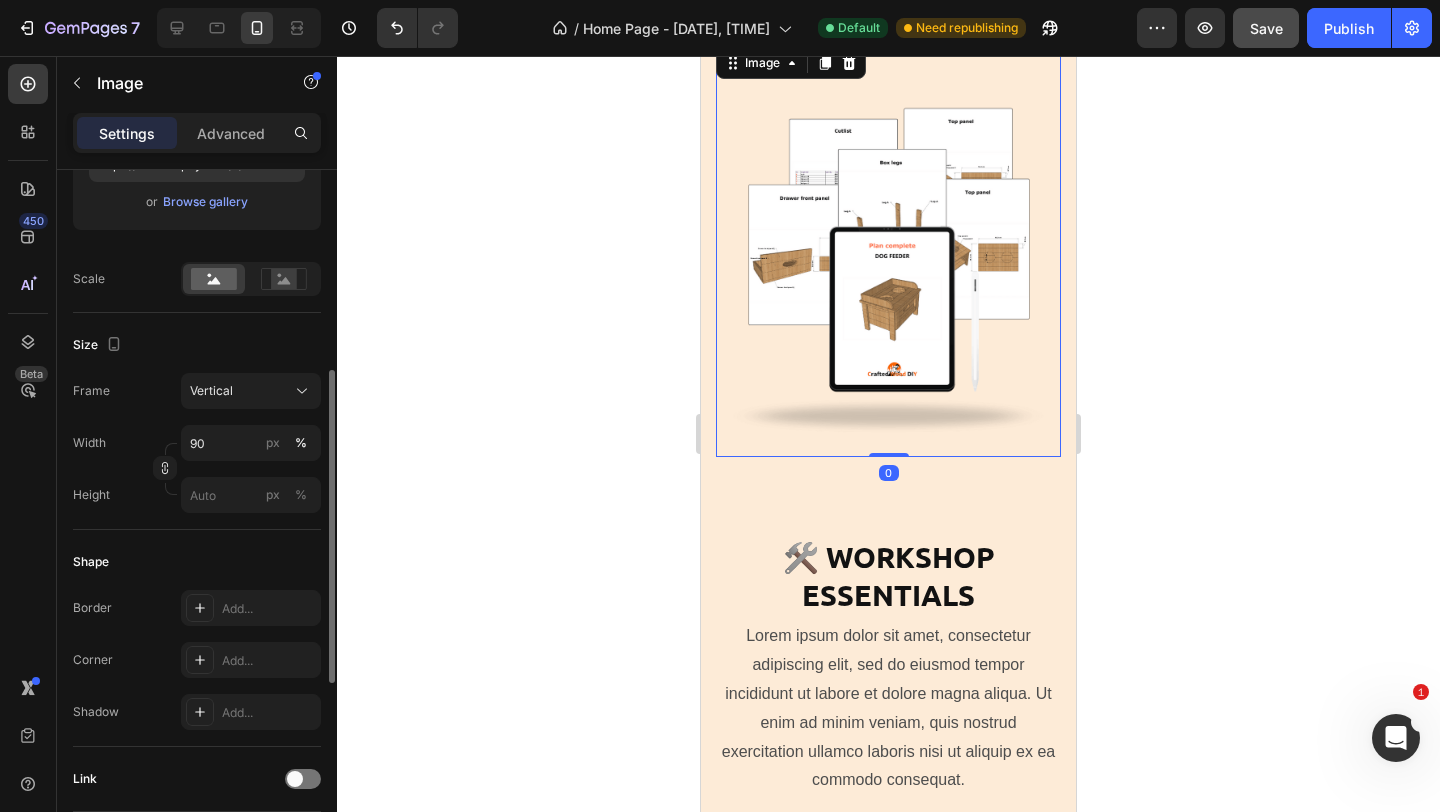 scroll, scrollTop: 403, scrollLeft: 0, axis: vertical 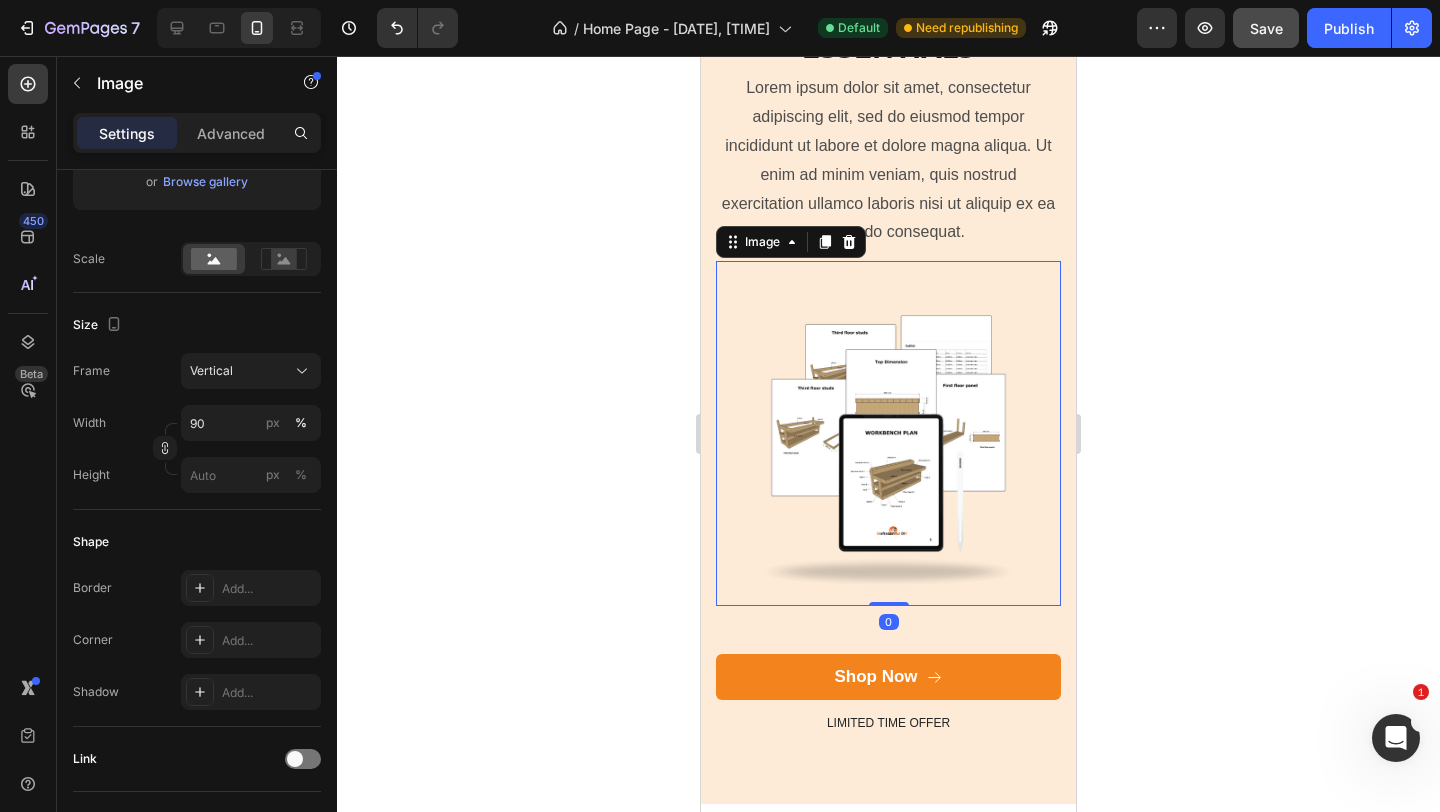 click at bounding box center (888, 433) 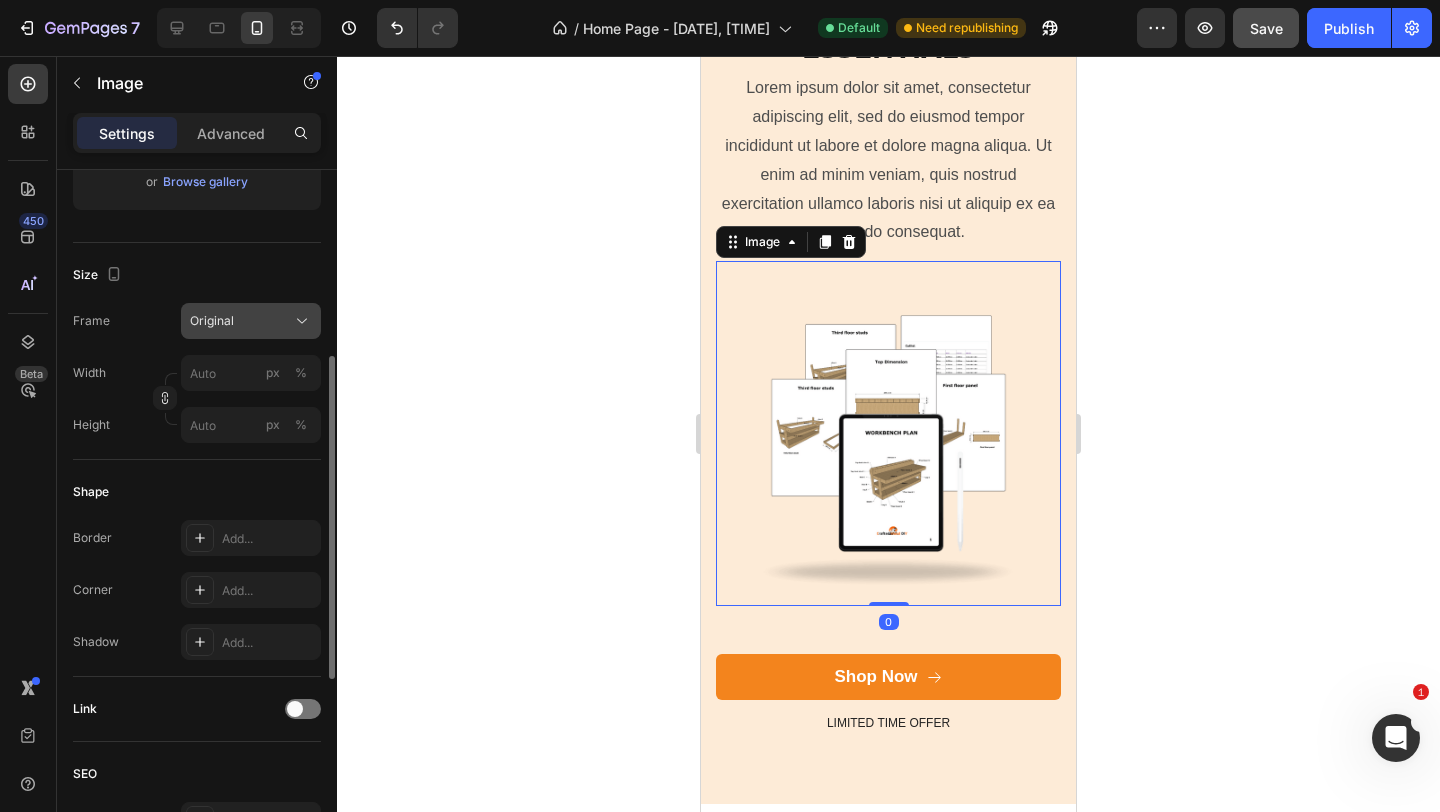 click on "Original" at bounding box center (251, 321) 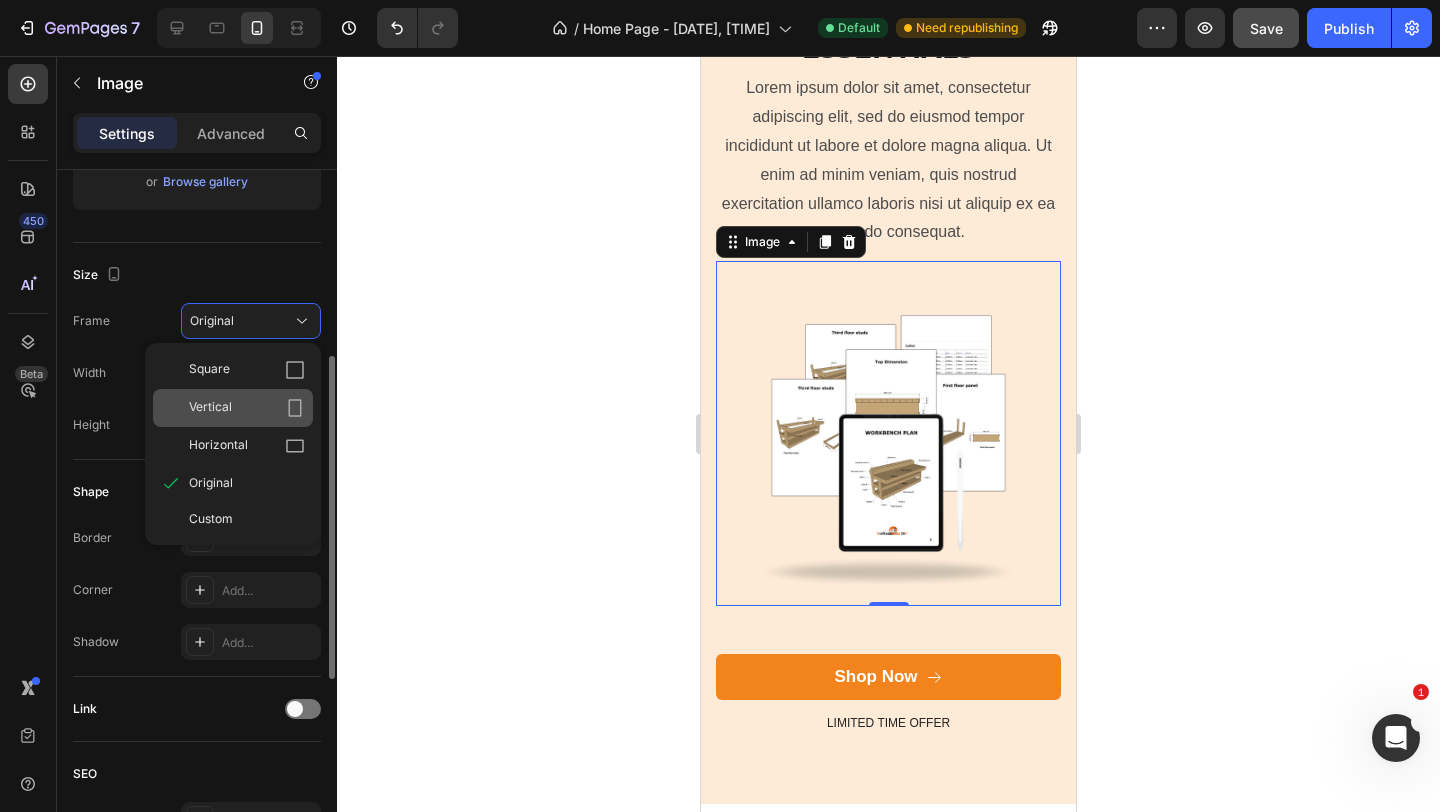 click on "Vertical" at bounding box center [247, 408] 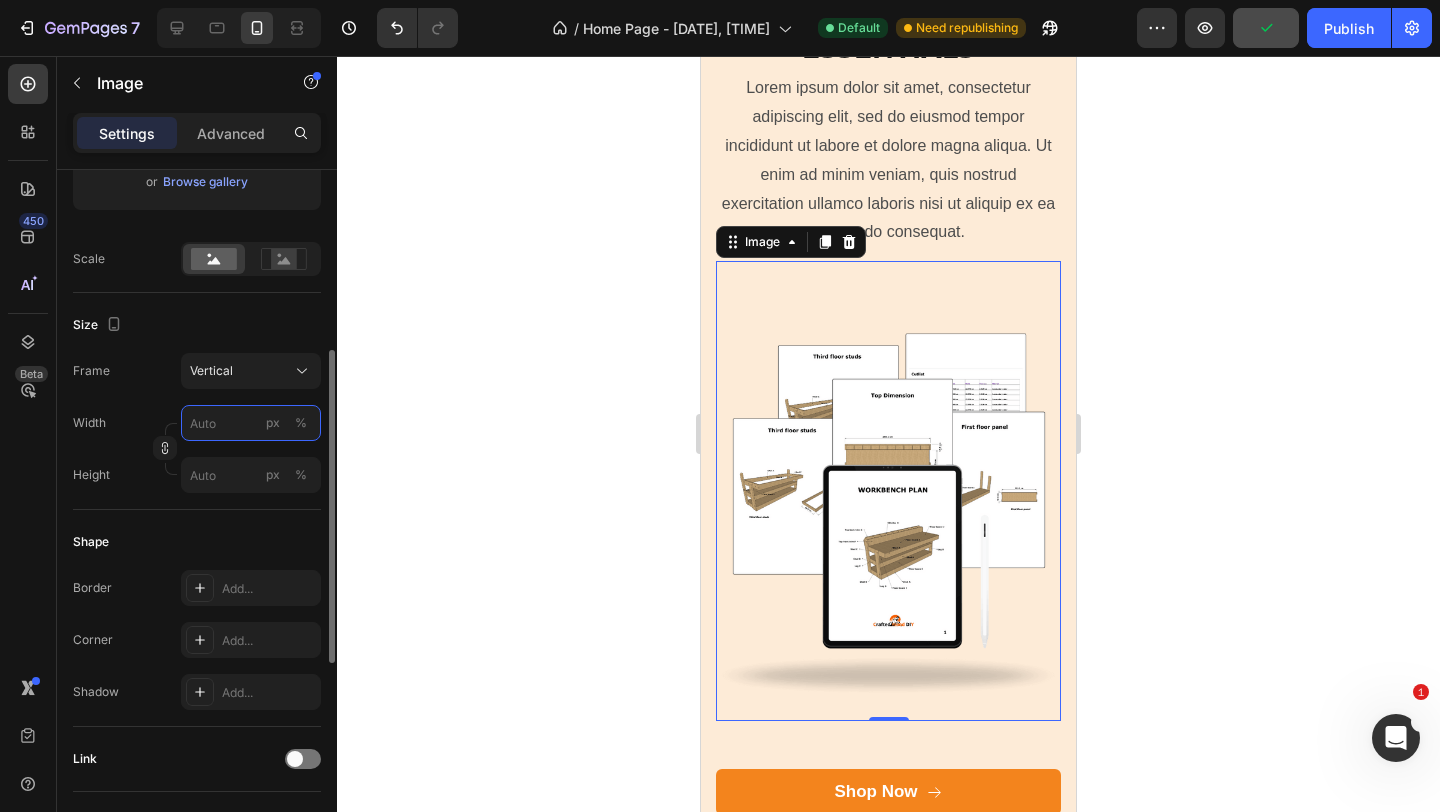 click on "px %" at bounding box center (251, 423) 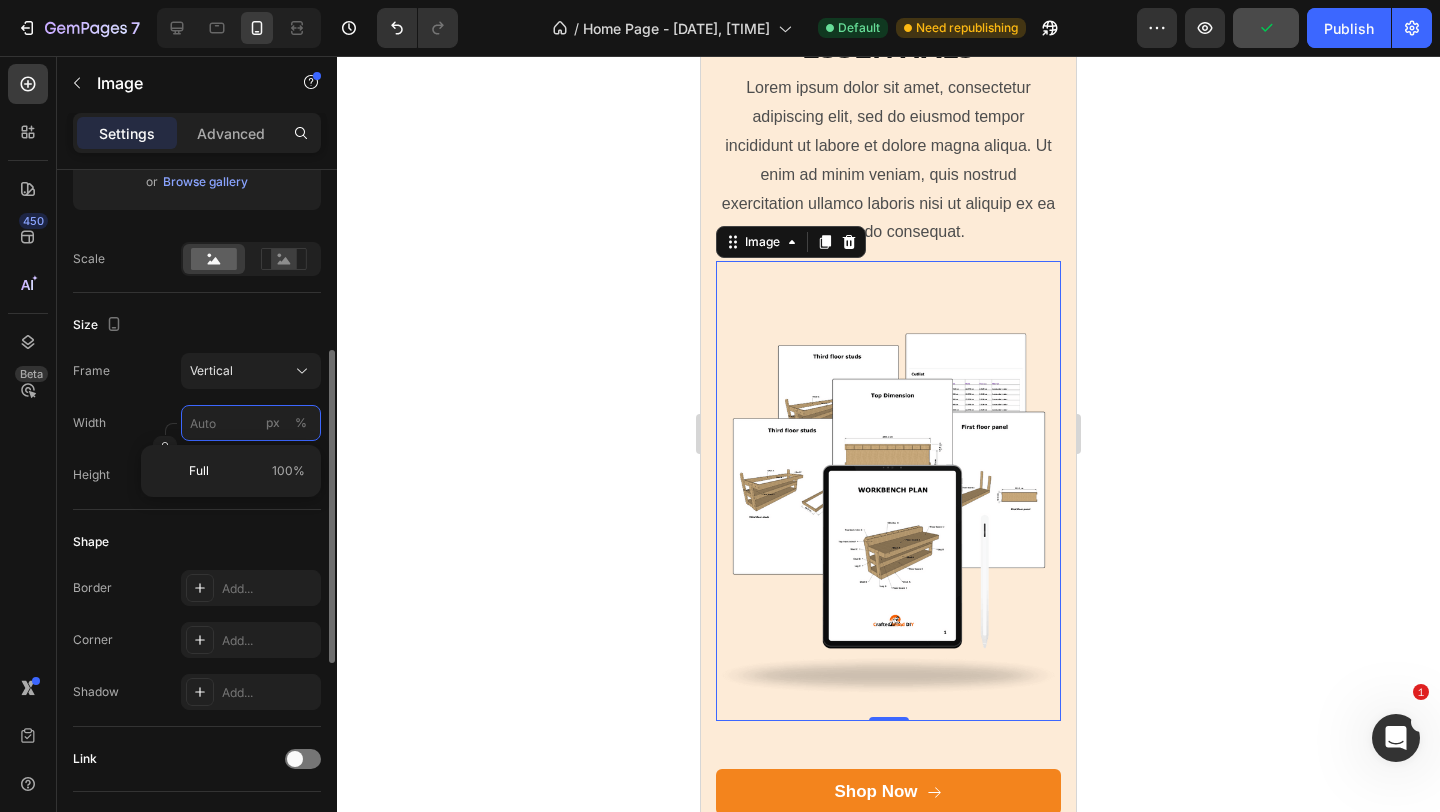 type on "9" 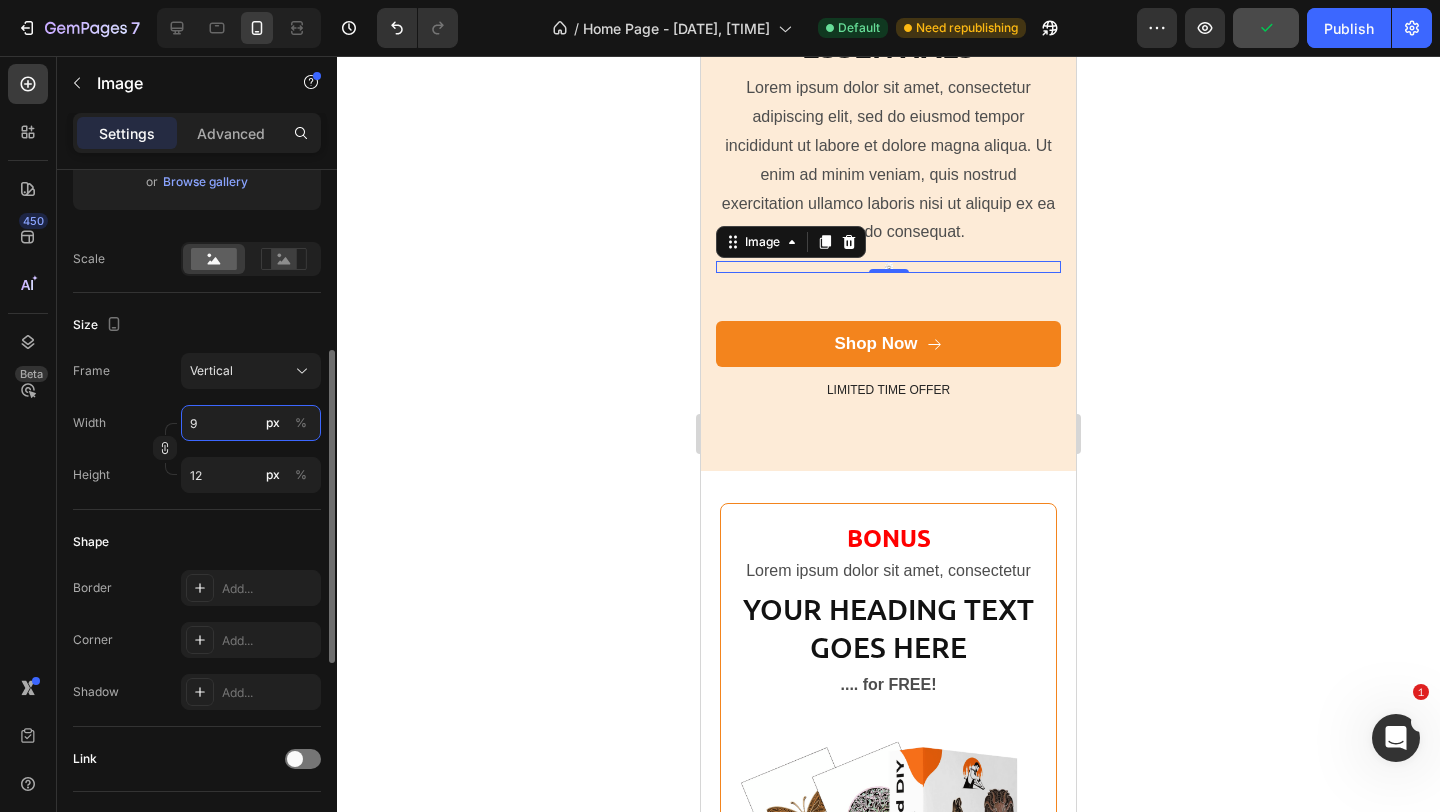 type on "90" 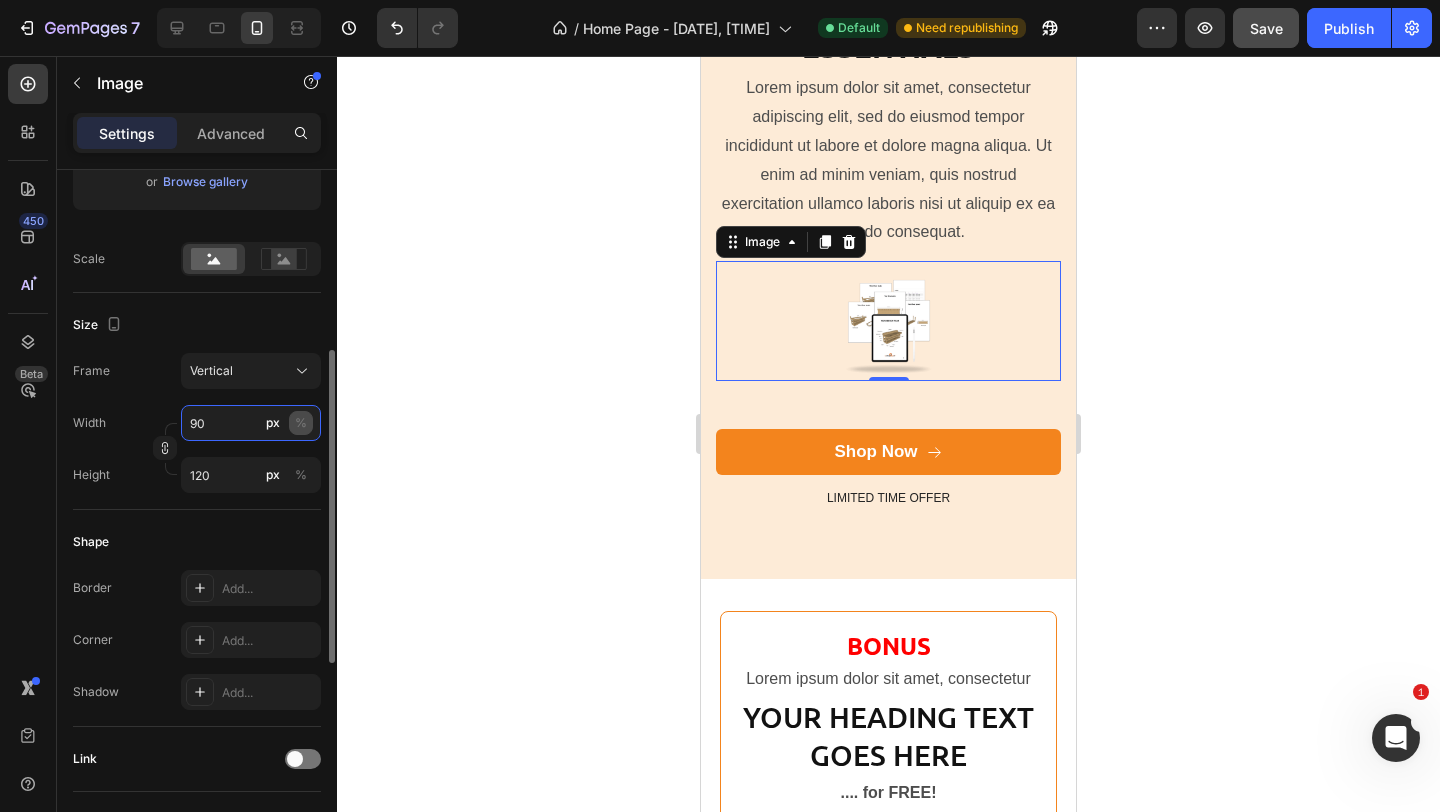 type on "90" 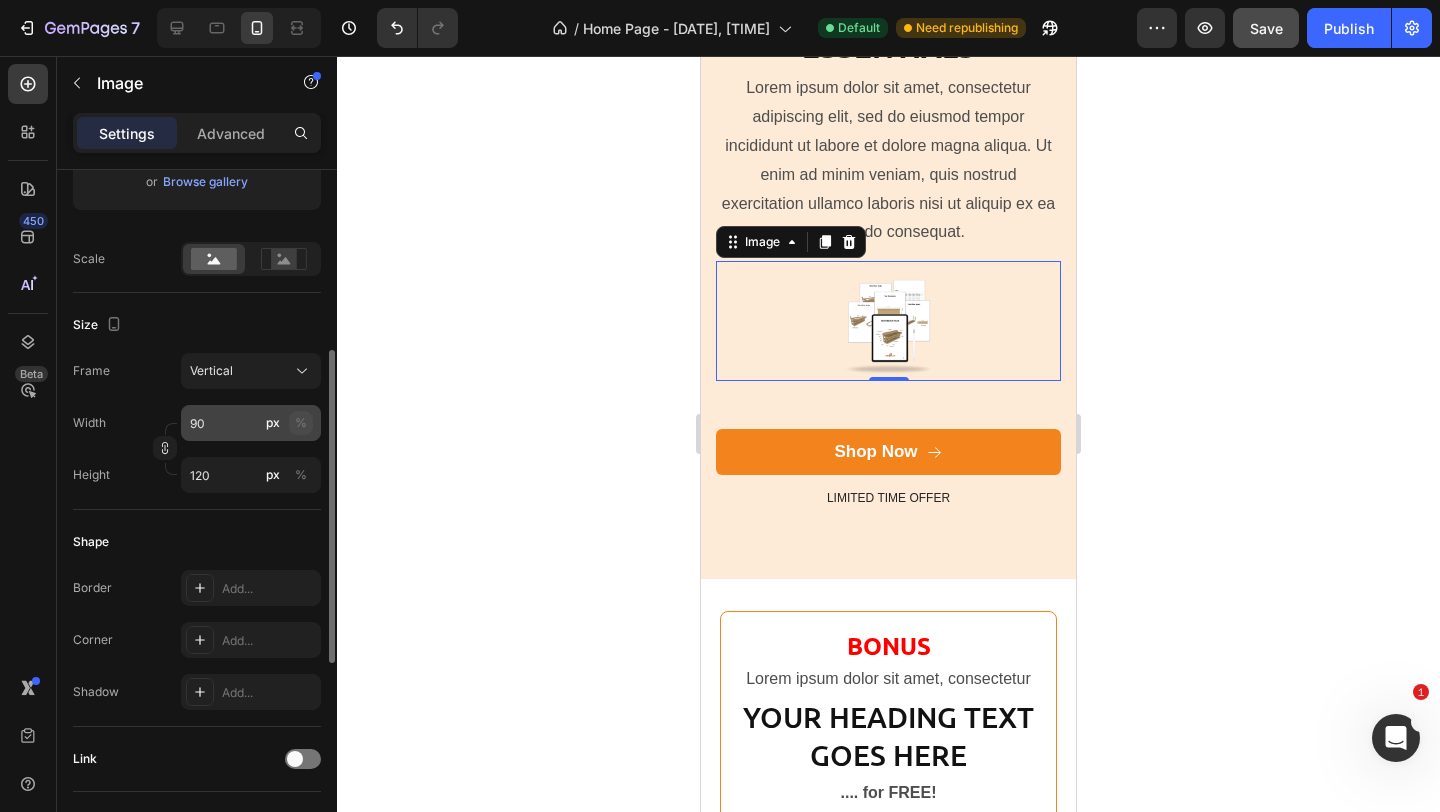 click on "%" at bounding box center (301, 423) 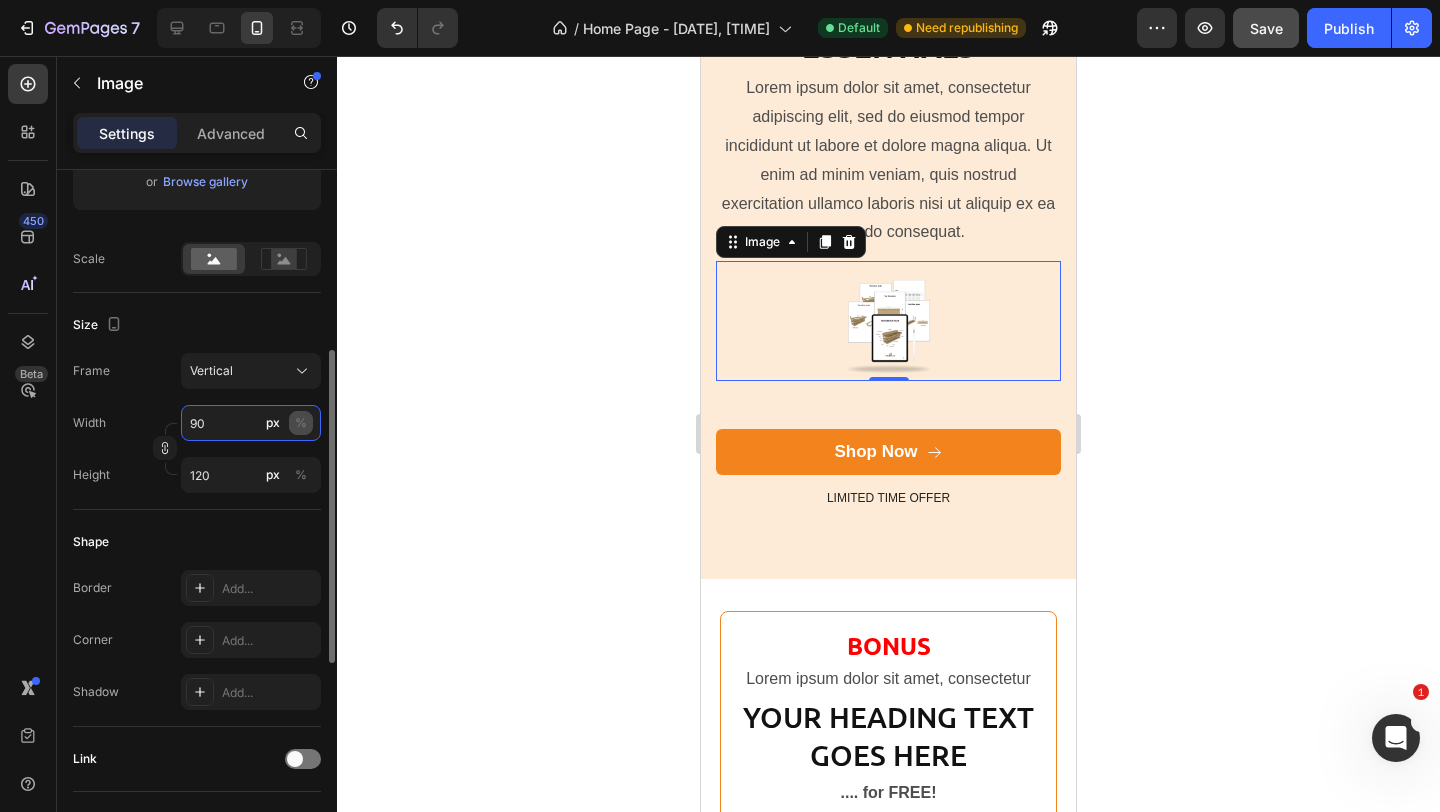 type 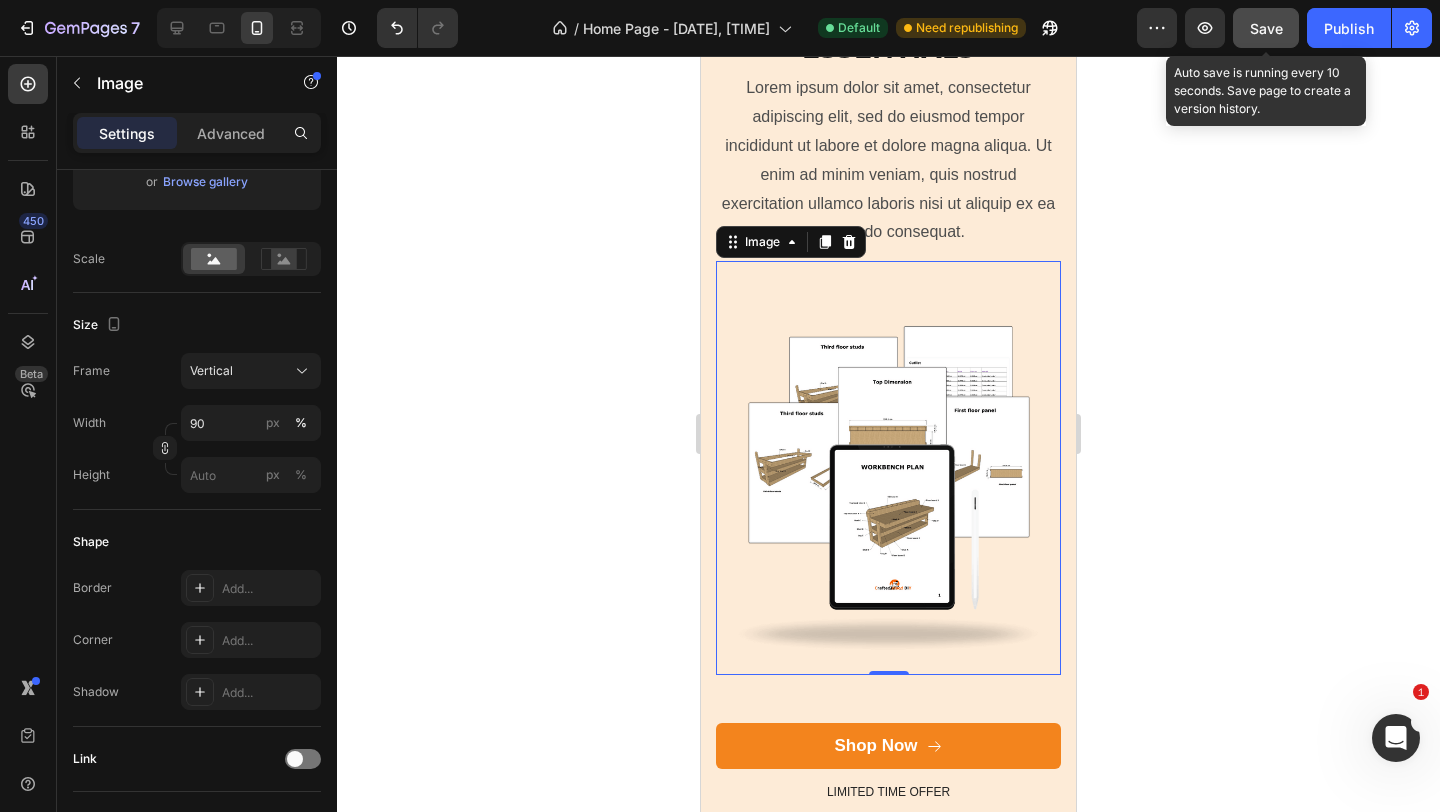 click on "Save" 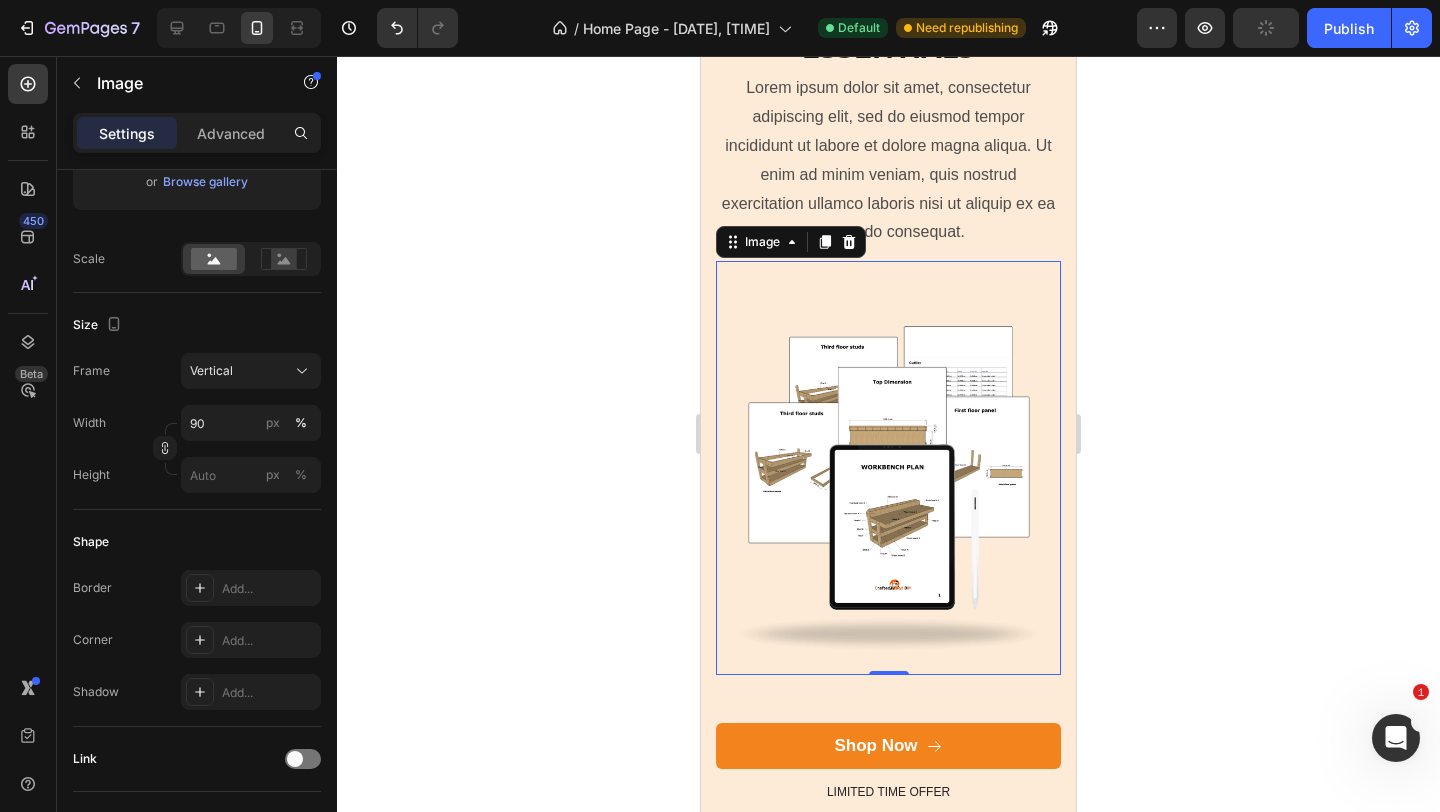 click 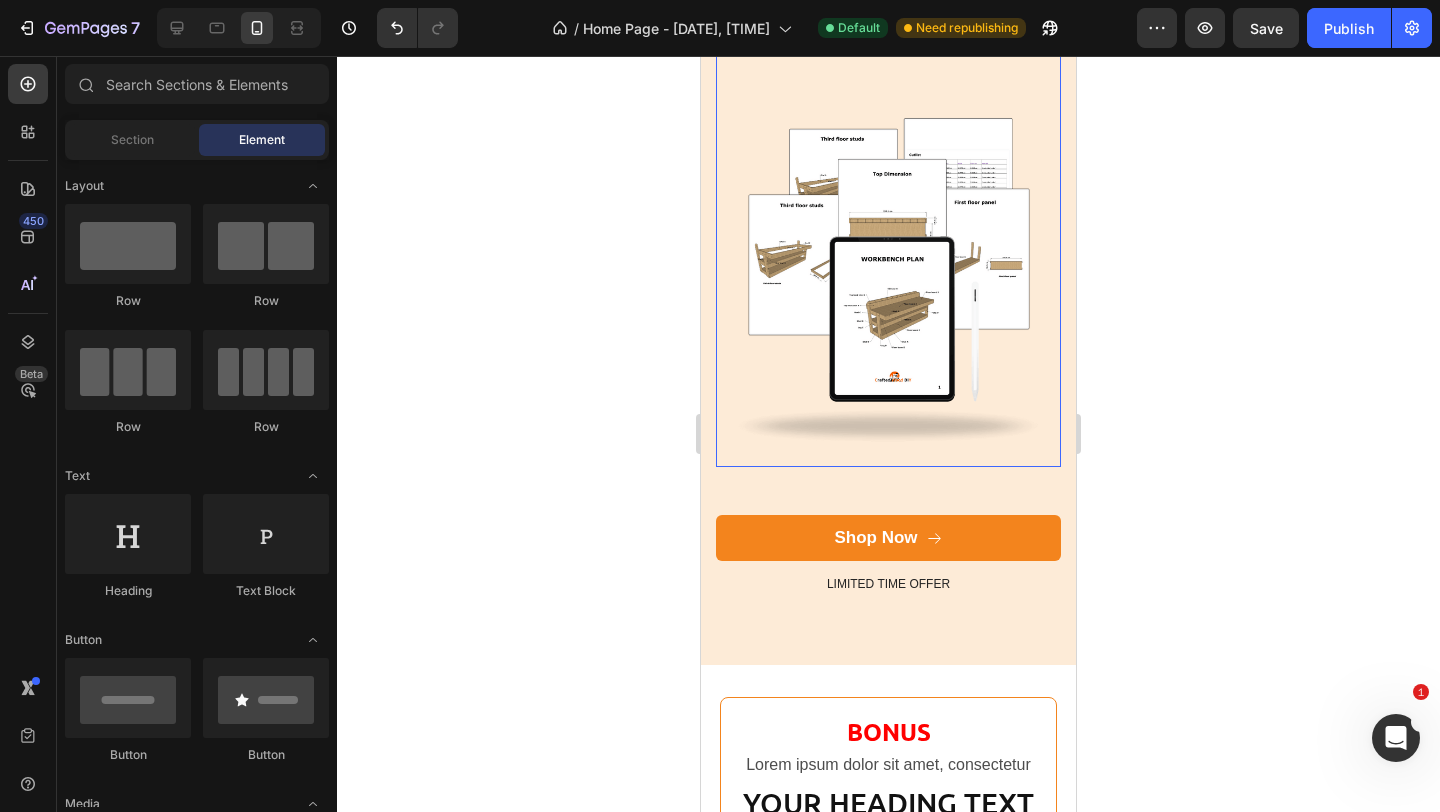 scroll, scrollTop: 8333, scrollLeft: 0, axis: vertical 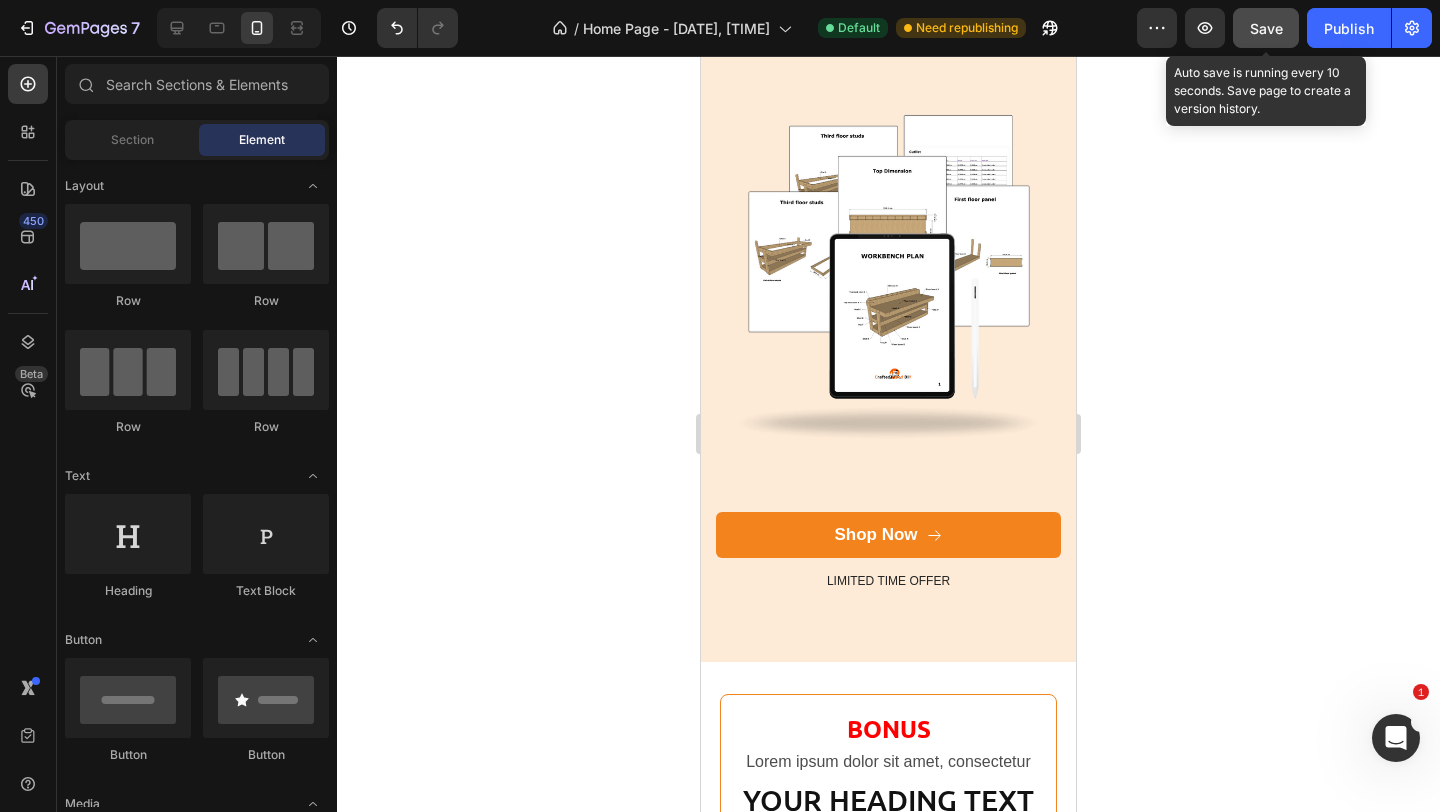 click on "Save" 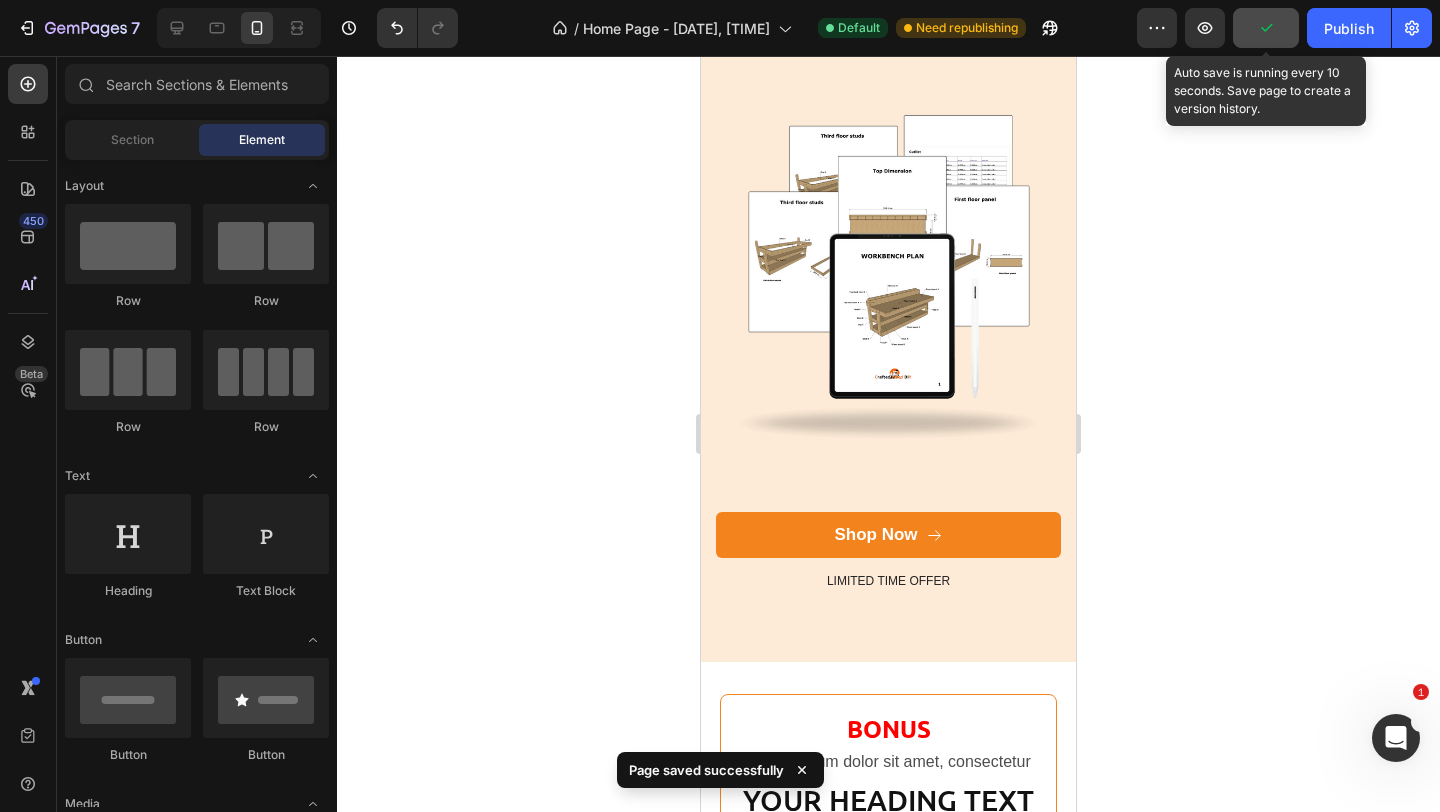click 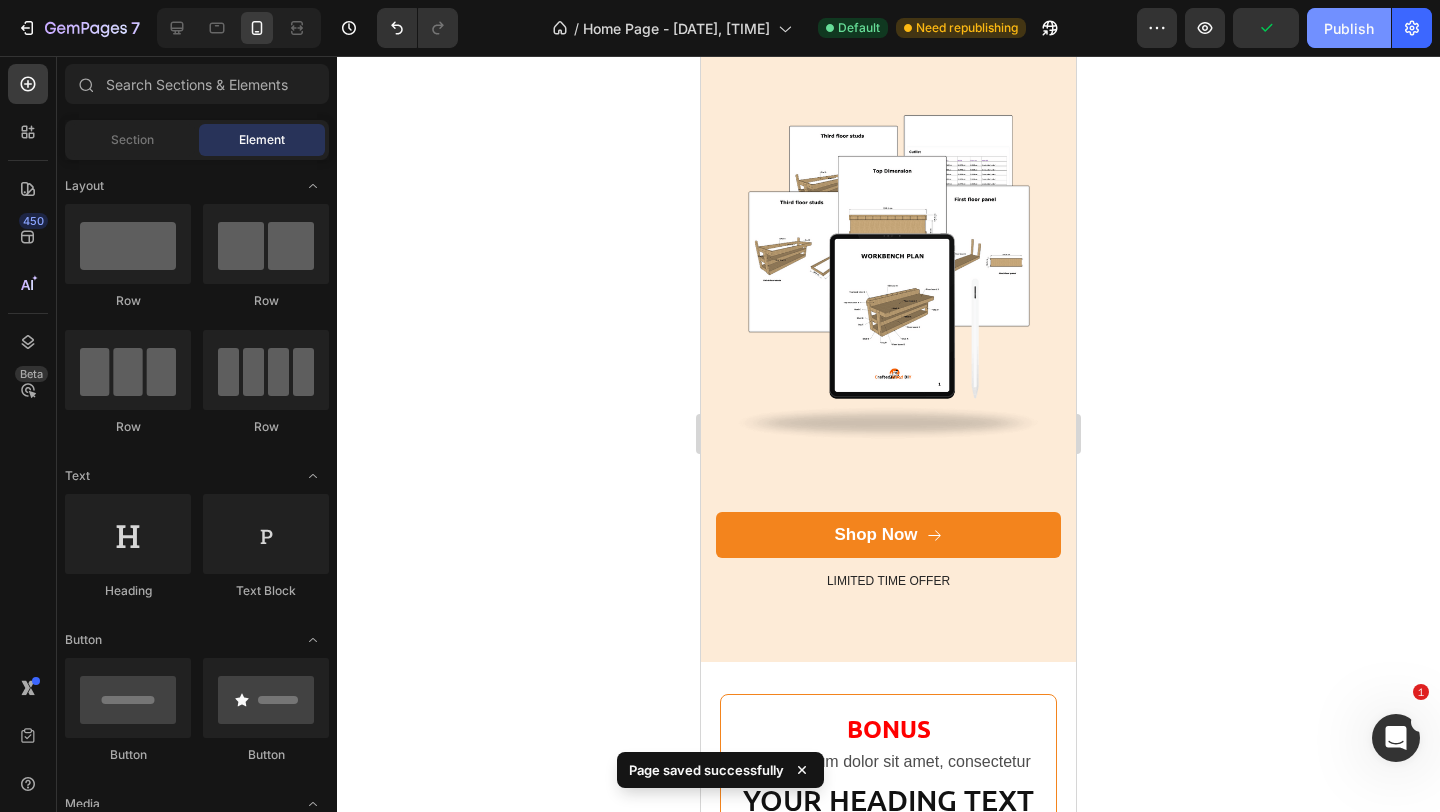 click on "Publish" 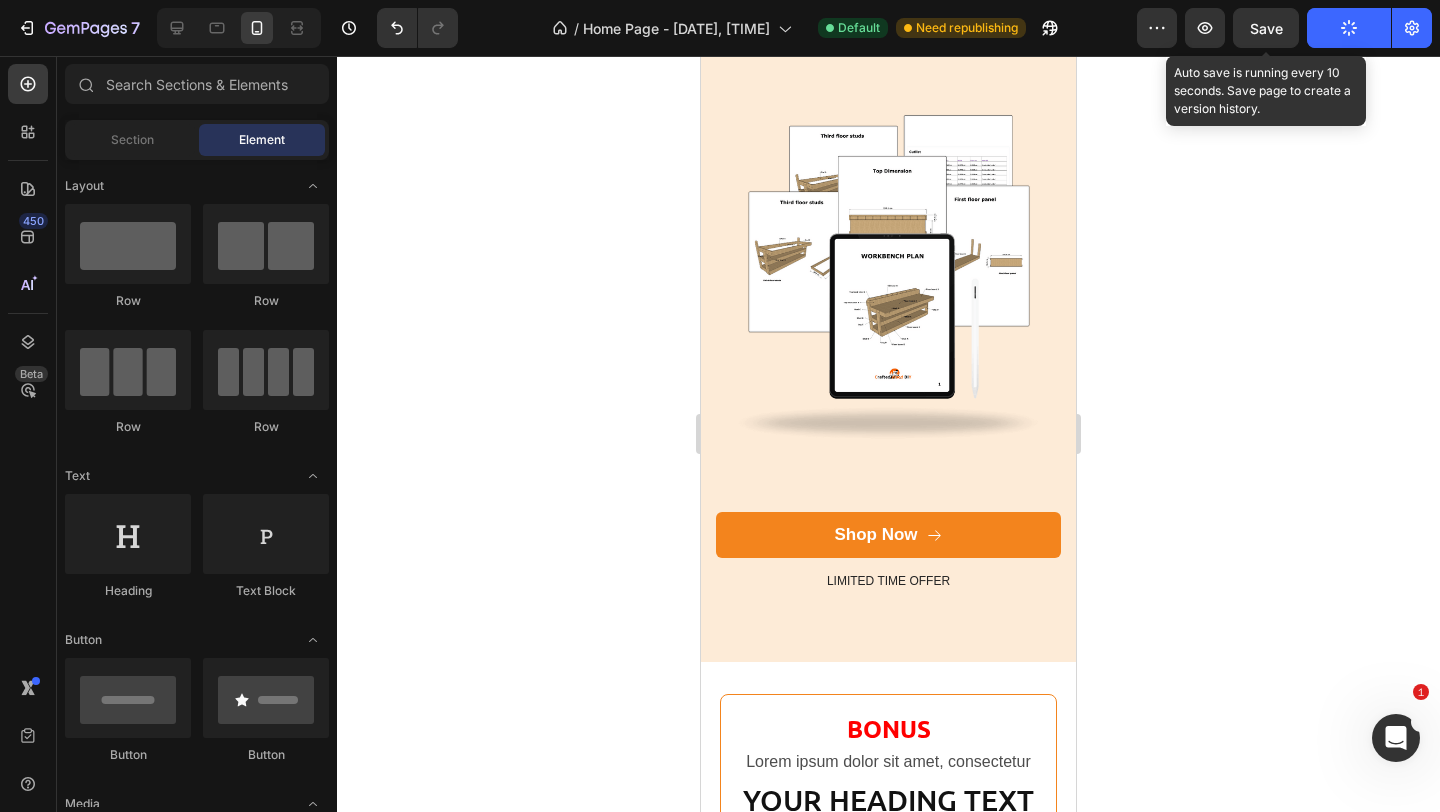 click on "Save" 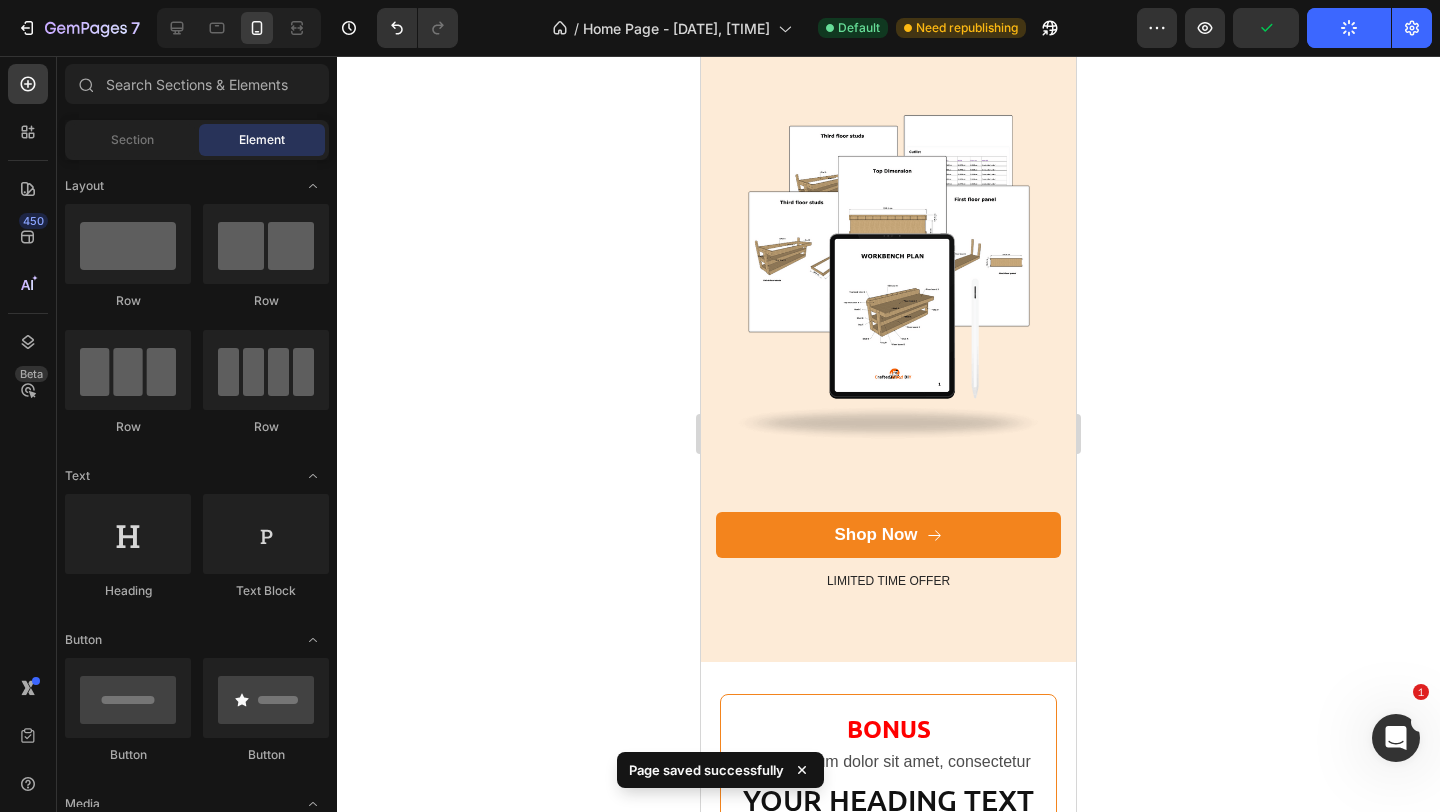 click on "Publish" 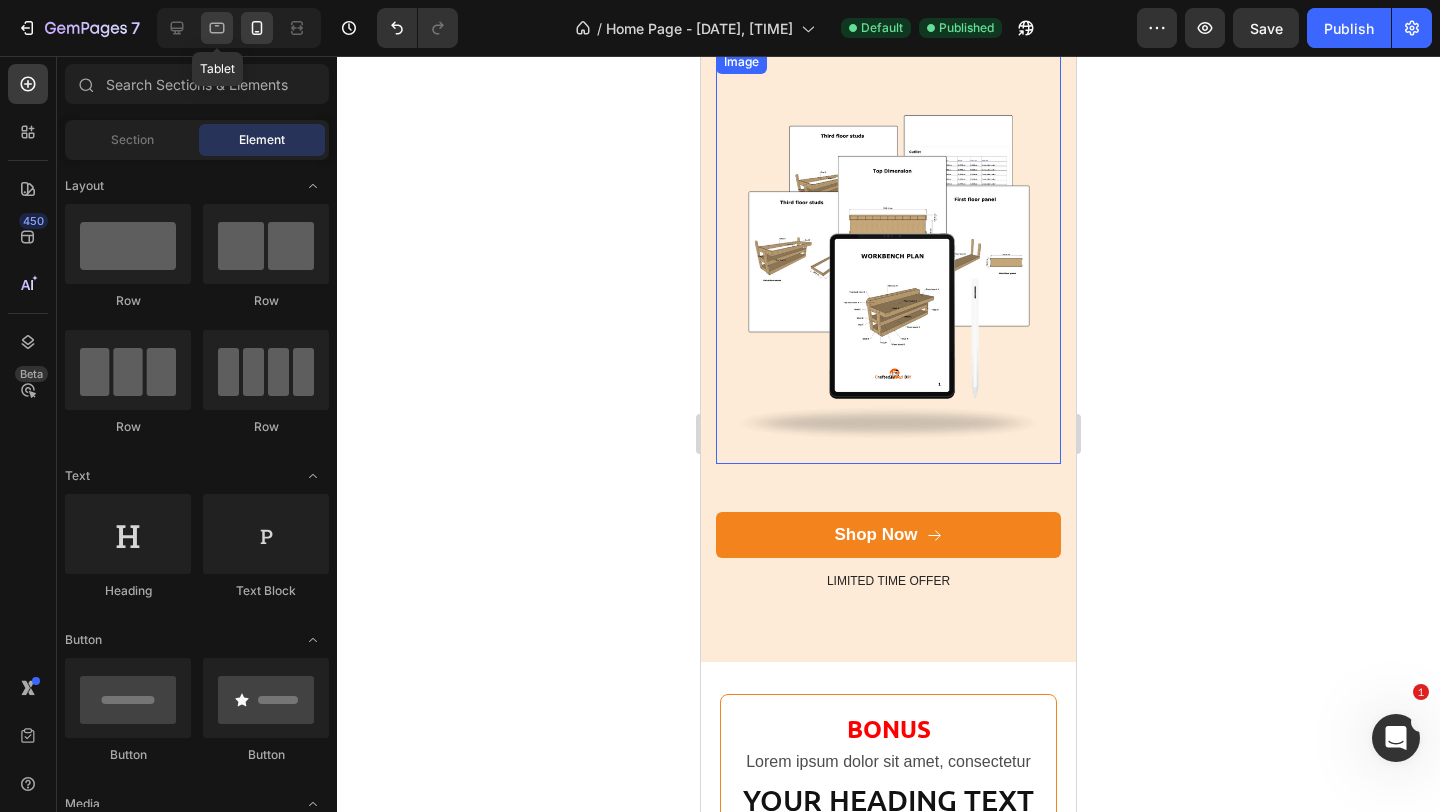 click 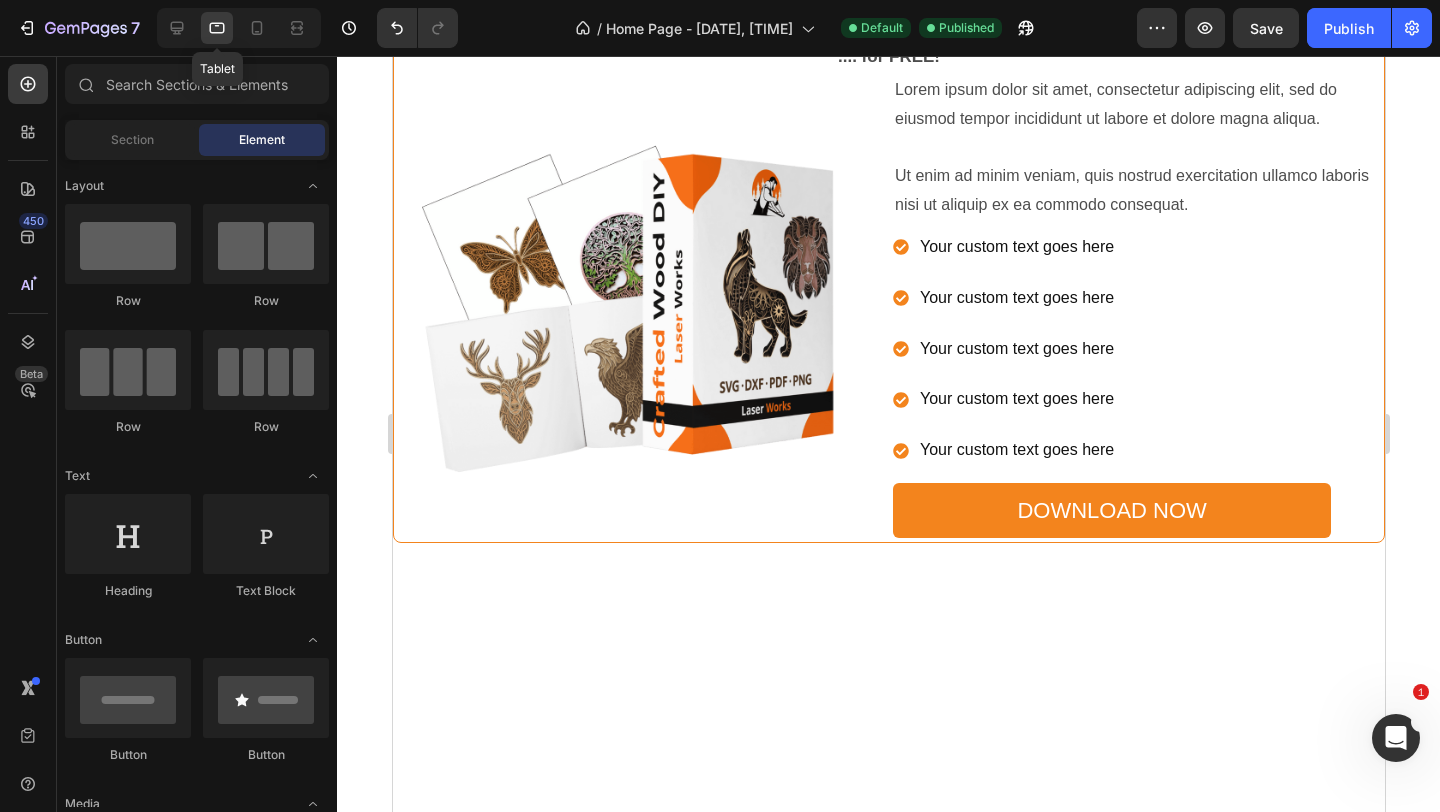 scroll, scrollTop: 8458, scrollLeft: 0, axis: vertical 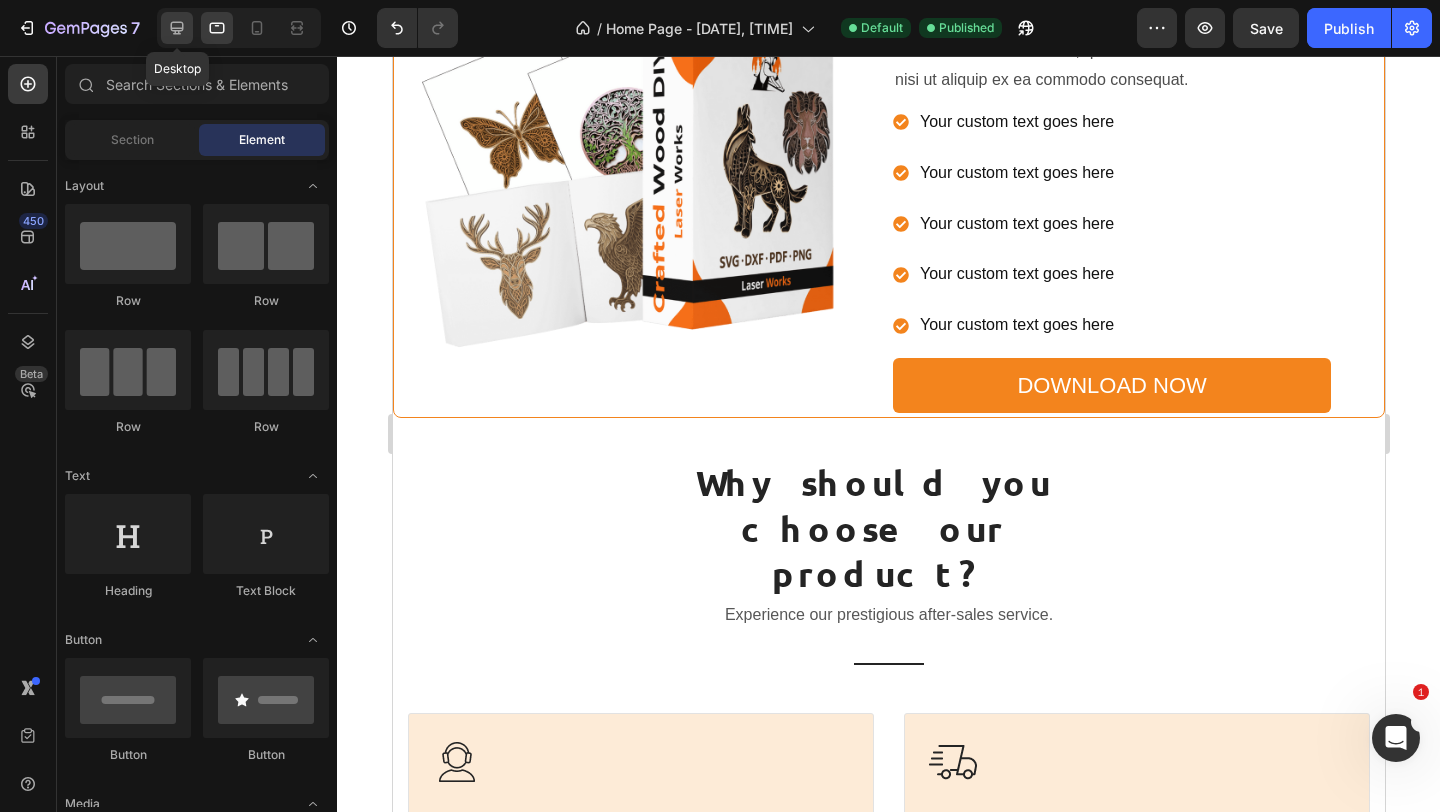 click 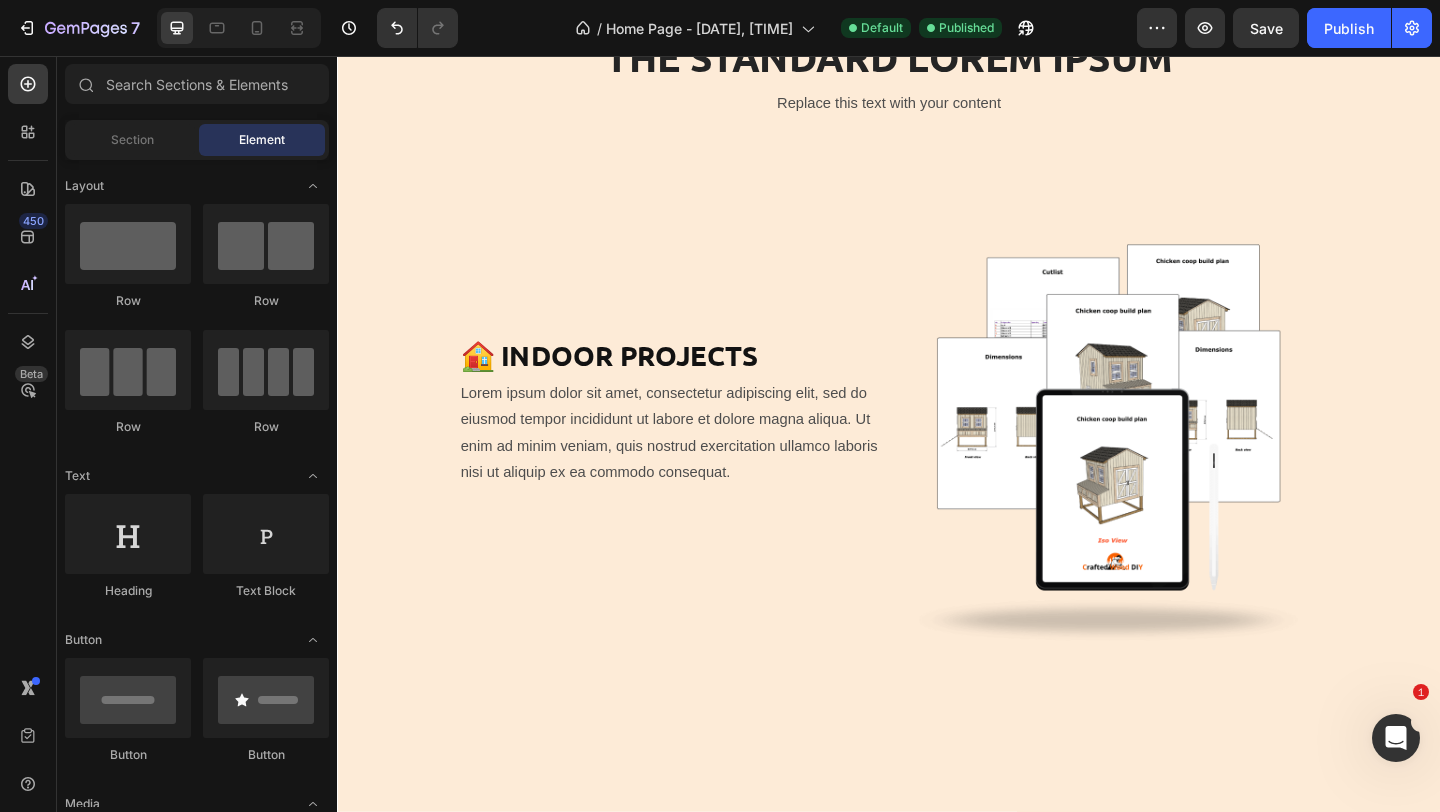 scroll, scrollTop: 5733, scrollLeft: 0, axis: vertical 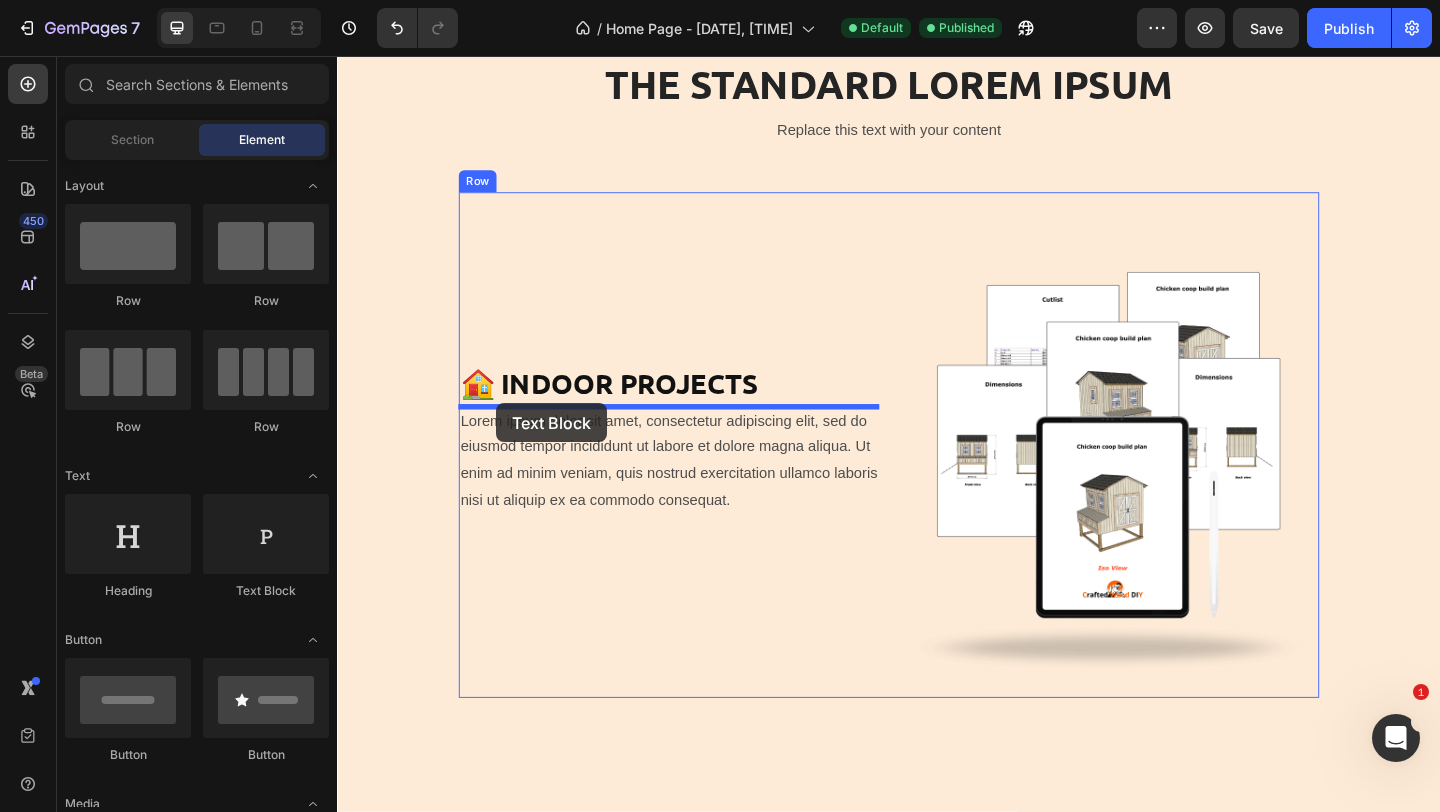 drag, startPoint x: 594, startPoint y: 633, endPoint x: 510, endPoint y: 434, distance: 216.00232 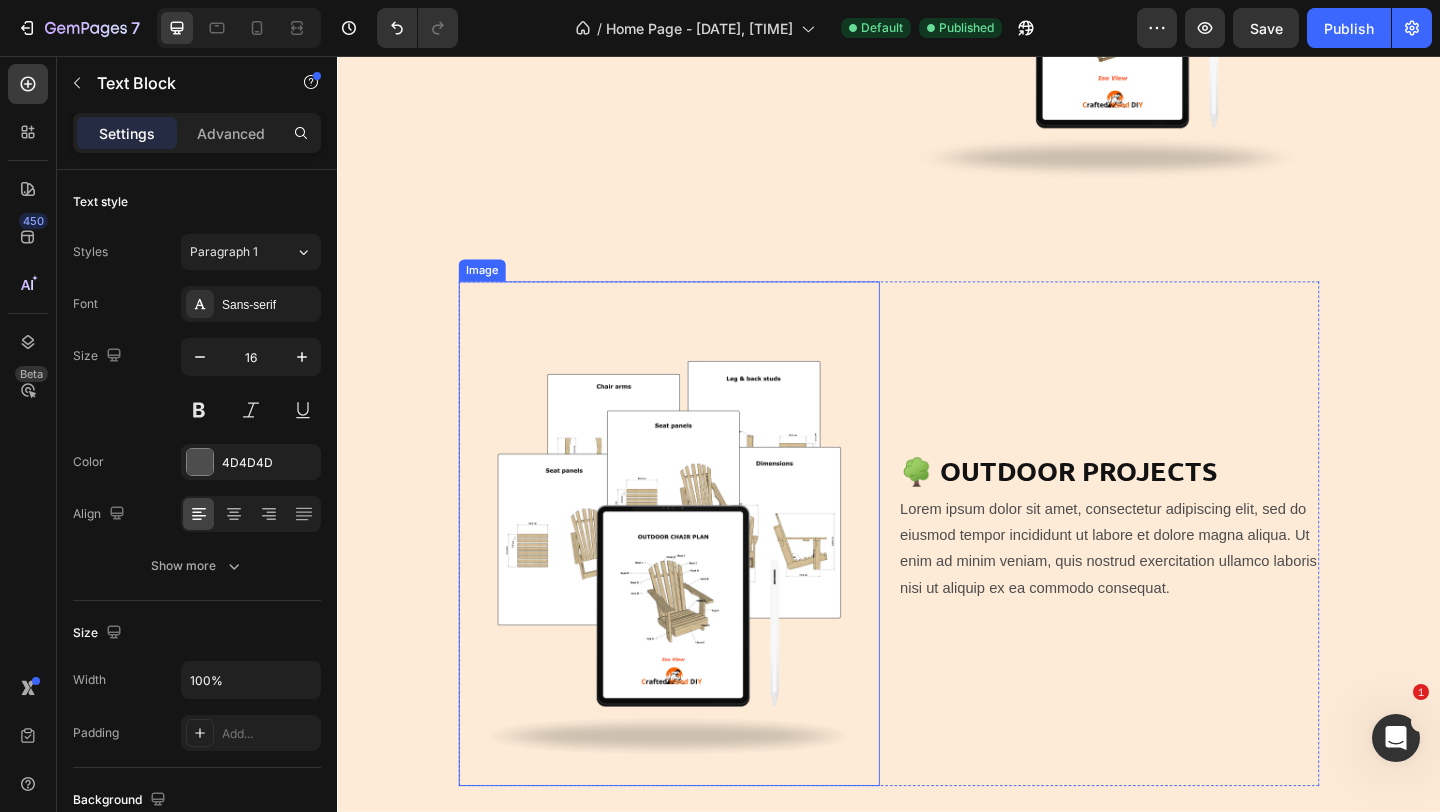 scroll, scrollTop: 6288, scrollLeft: 0, axis: vertical 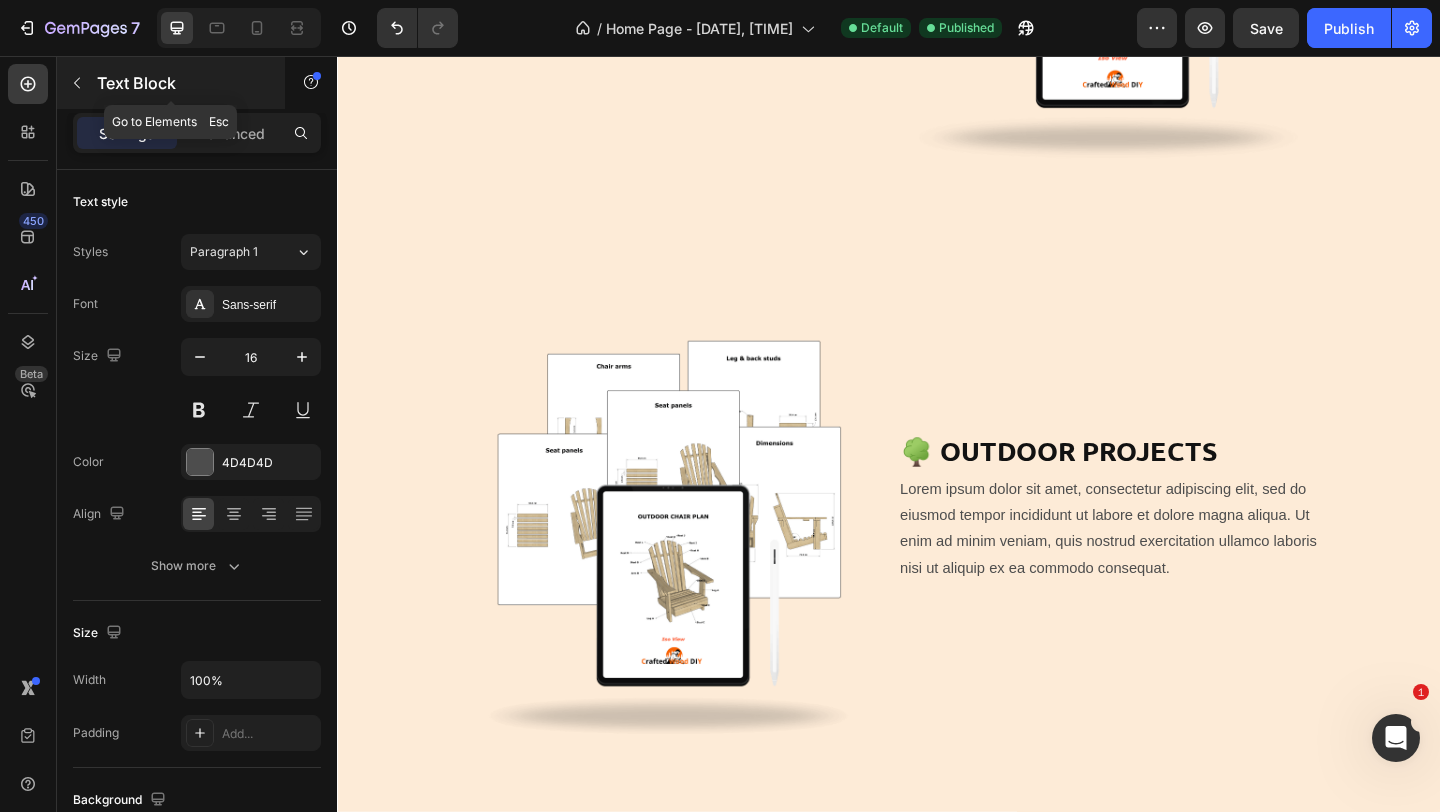 click 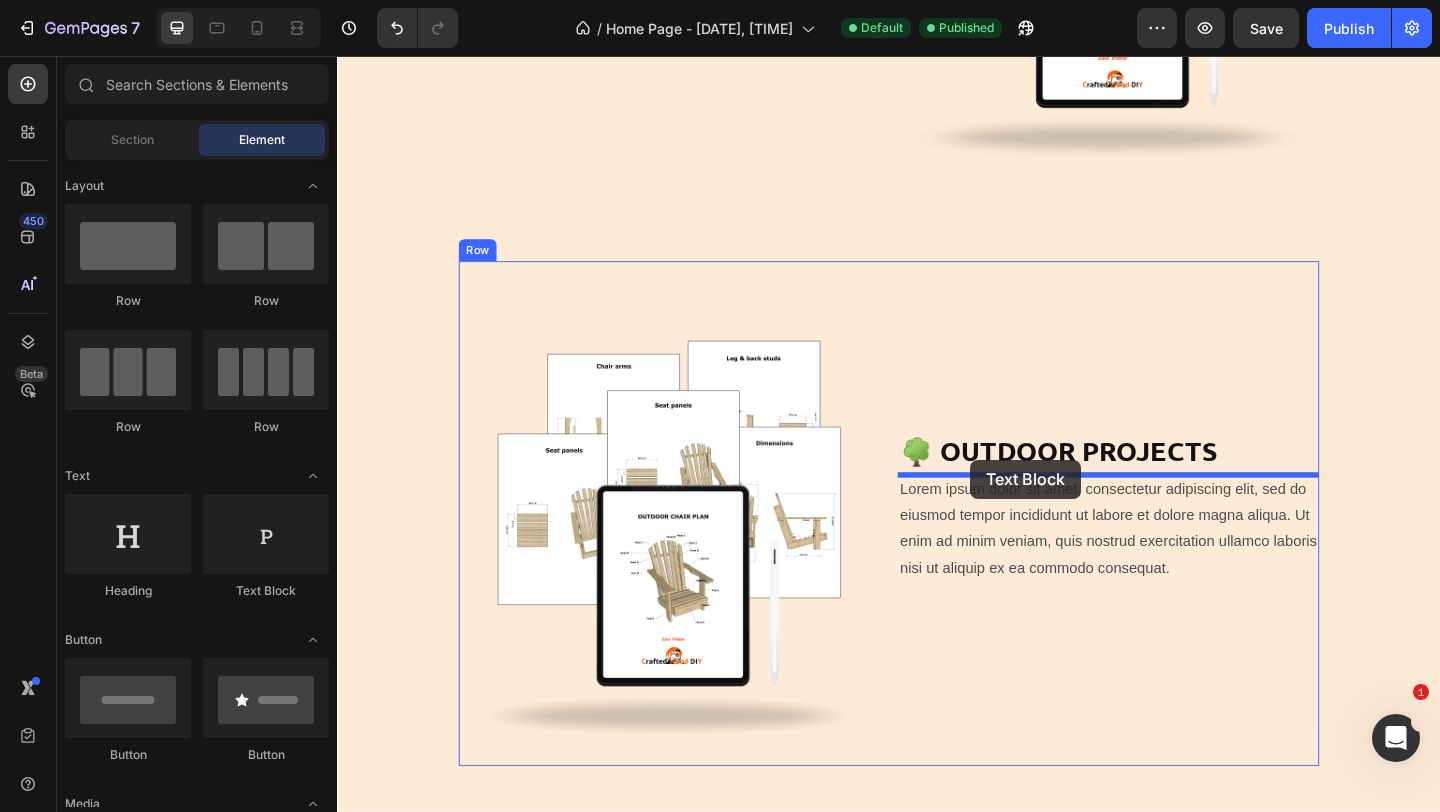 drag, startPoint x: 612, startPoint y: 596, endPoint x: 1026, endPoint y: 495, distance: 426.142 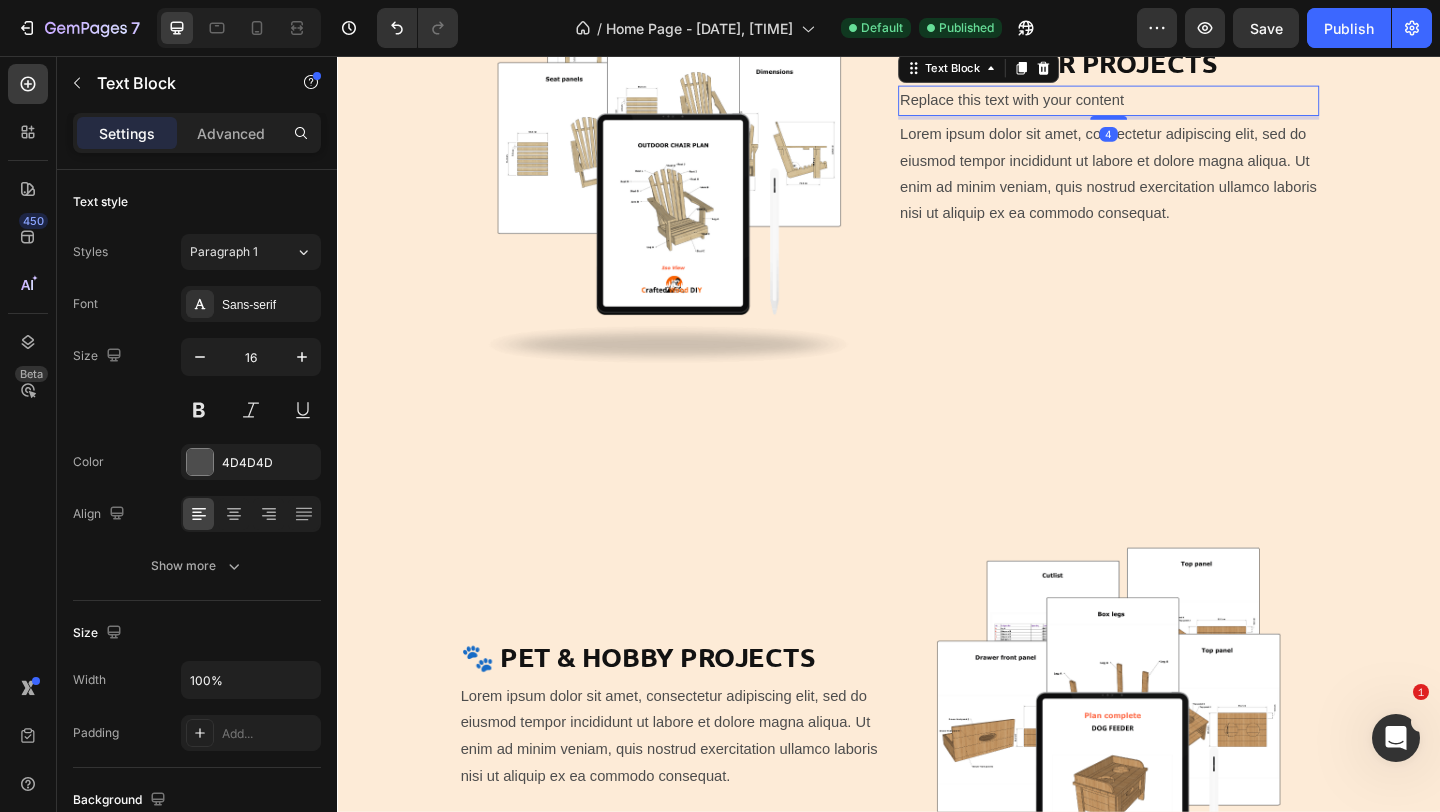 scroll, scrollTop: 6705, scrollLeft: 0, axis: vertical 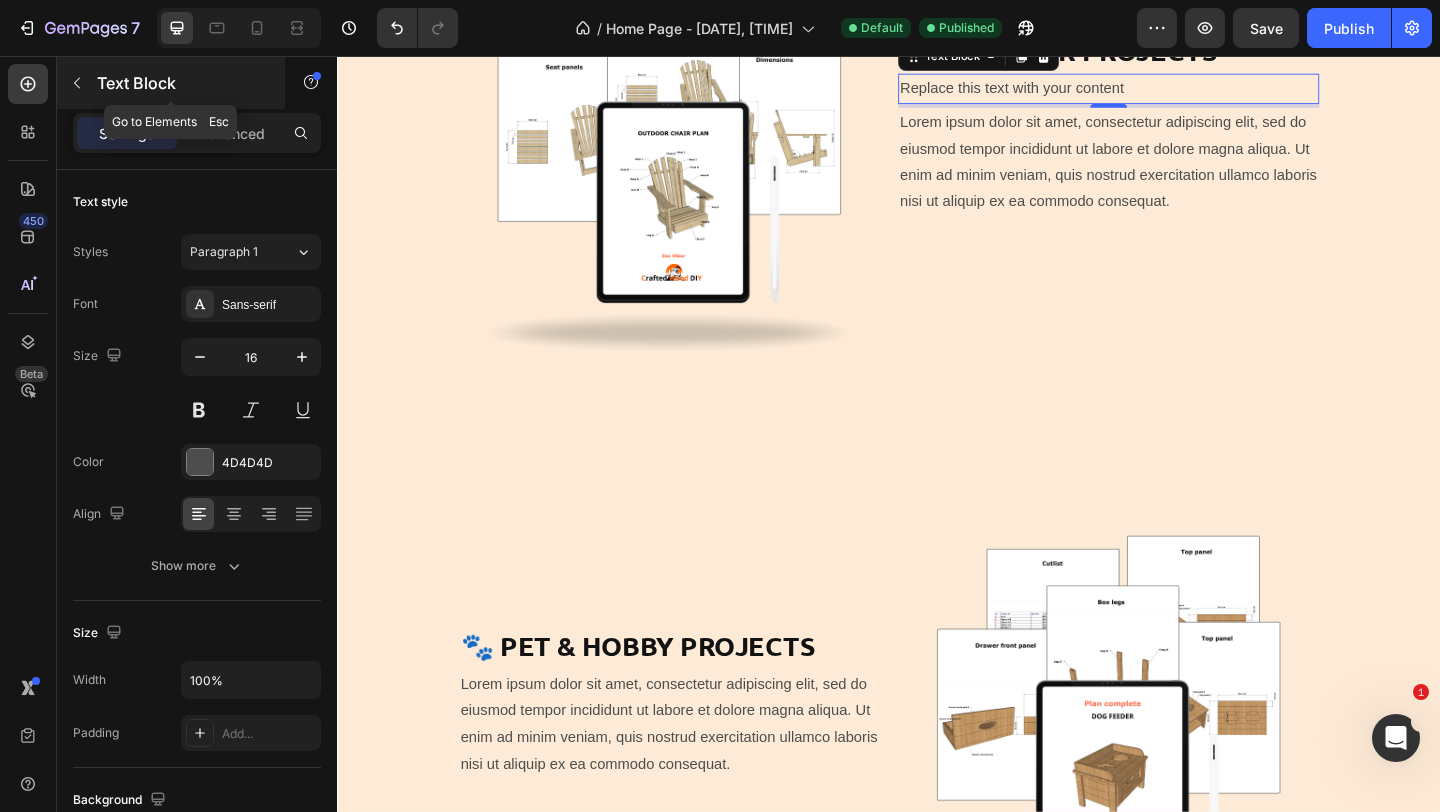 click 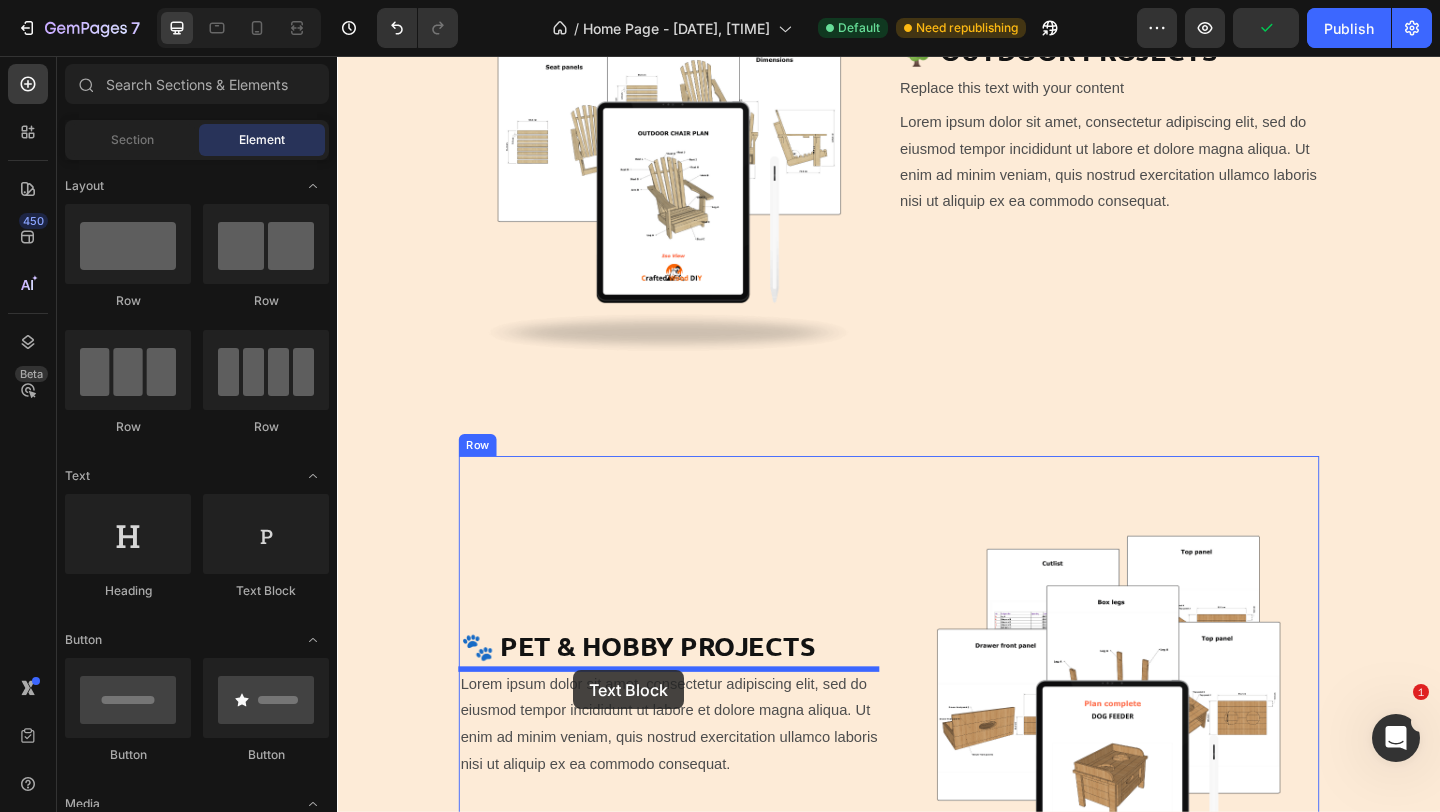 drag, startPoint x: 590, startPoint y: 596, endPoint x: 592, endPoint y: 723, distance: 127.01575 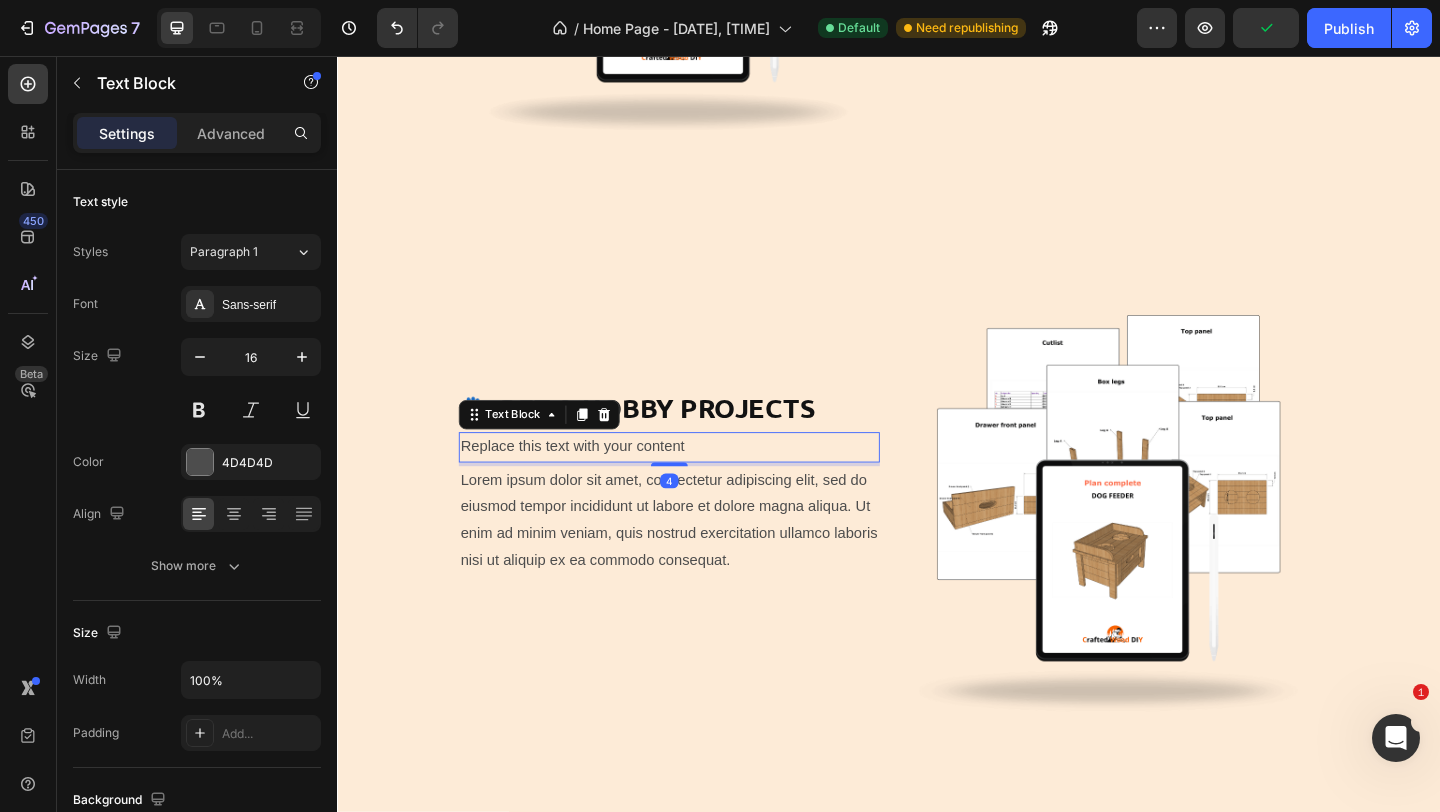 scroll, scrollTop: 6970, scrollLeft: 0, axis: vertical 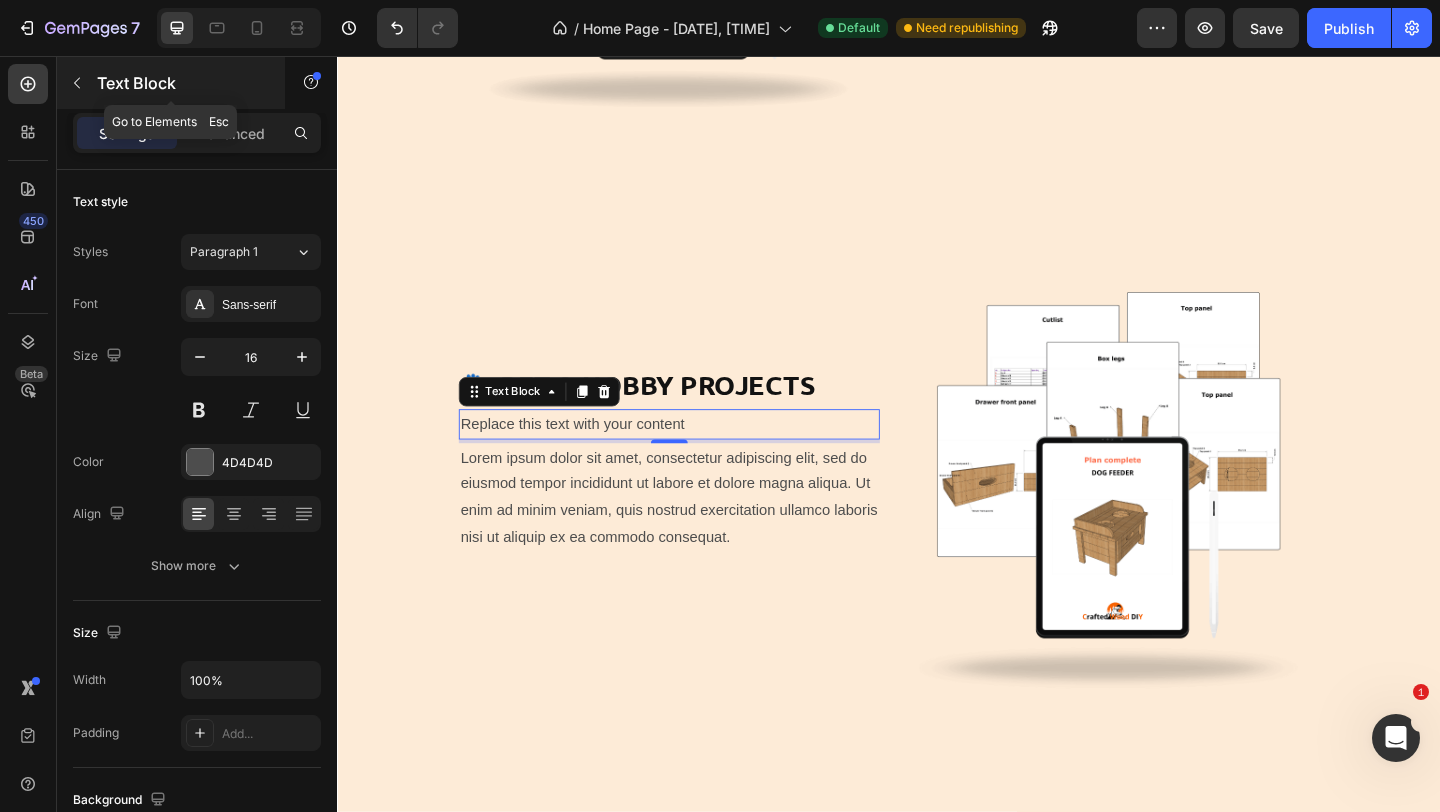 click on "Text Block" at bounding box center (182, 83) 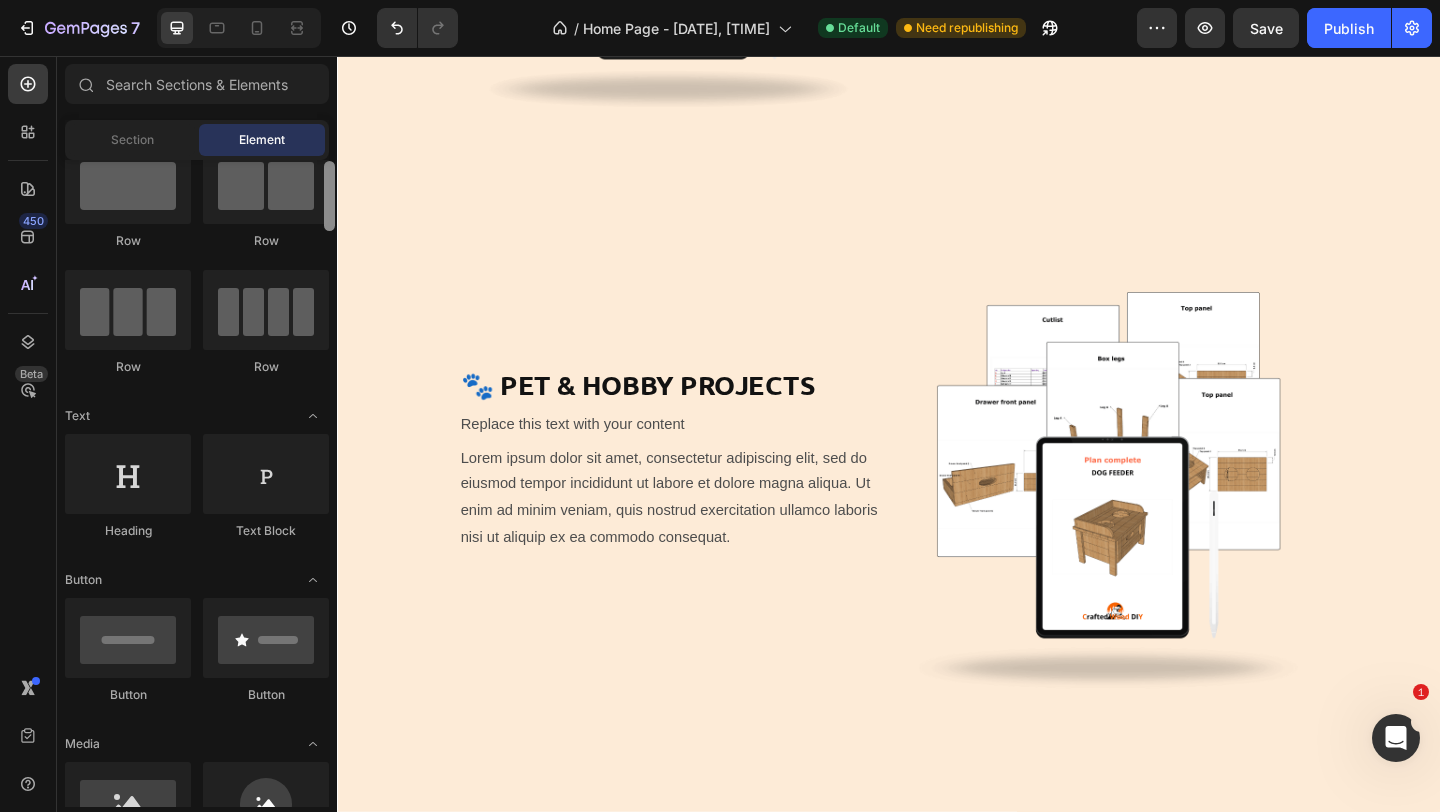 scroll, scrollTop: 86, scrollLeft: 0, axis: vertical 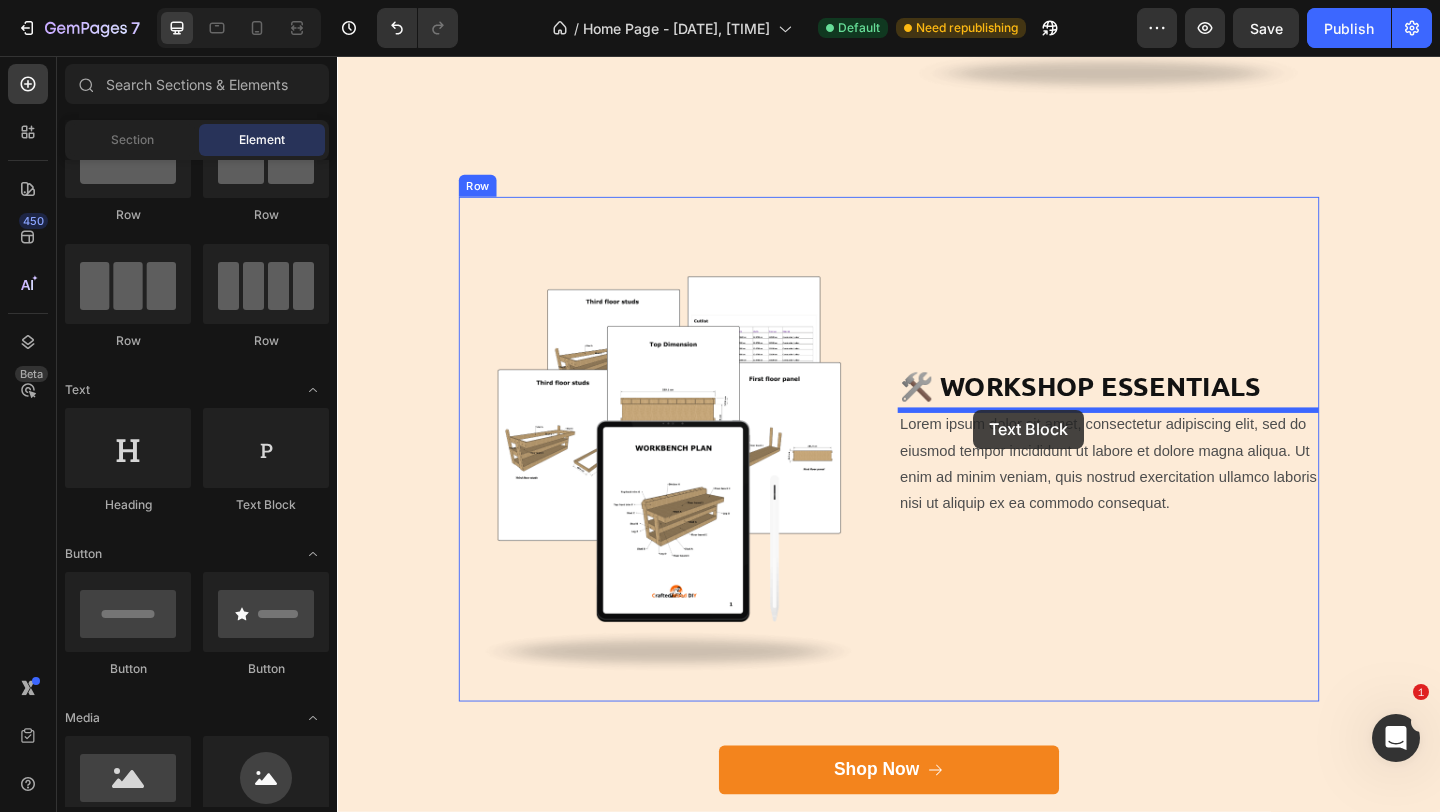 drag, startPoint x: 592, startPoint y: 546, endPoint x: 1029, endPoint y: 441, distance: 449.43744 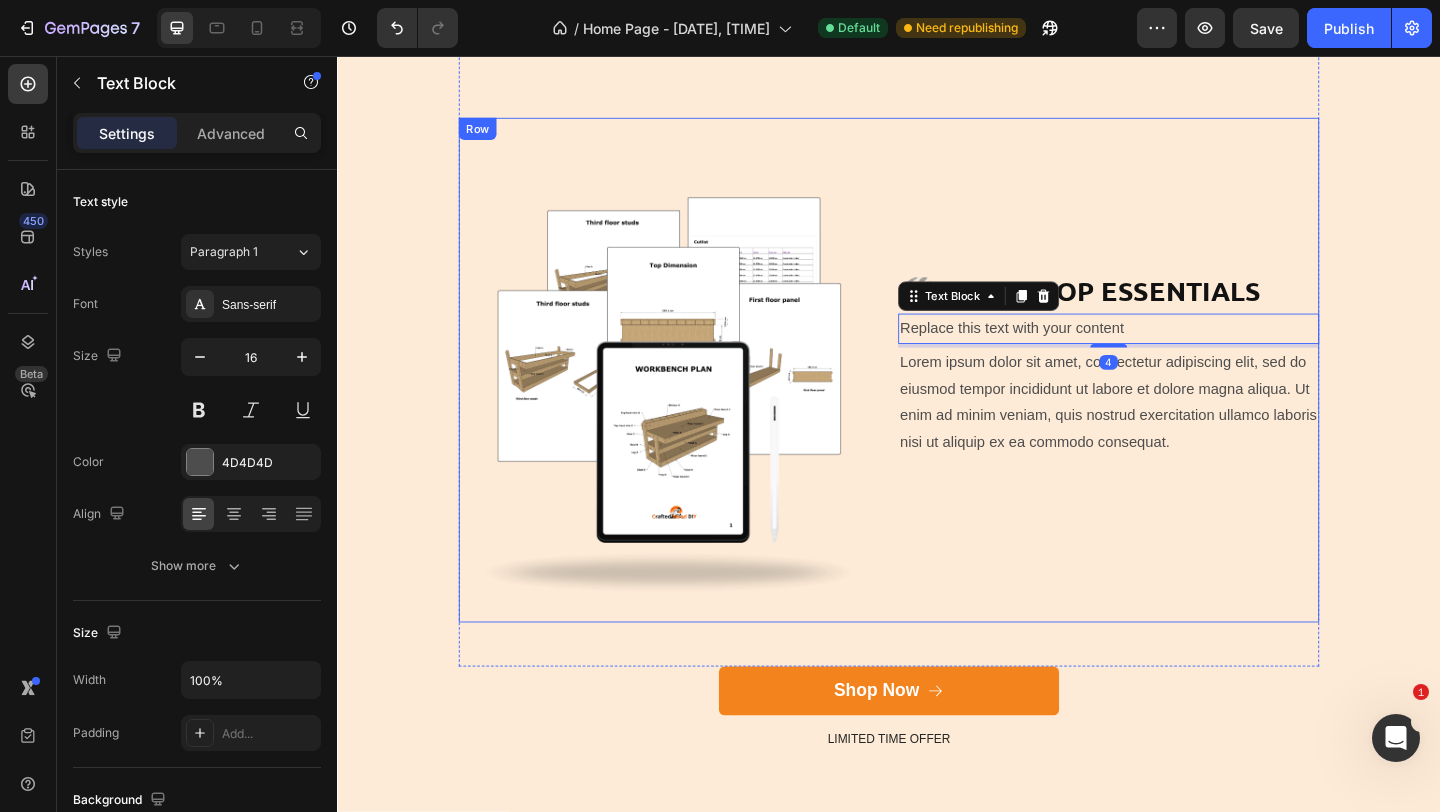 scroll, scrollTop: 7725, scrollLeft: 0, axis: vertical 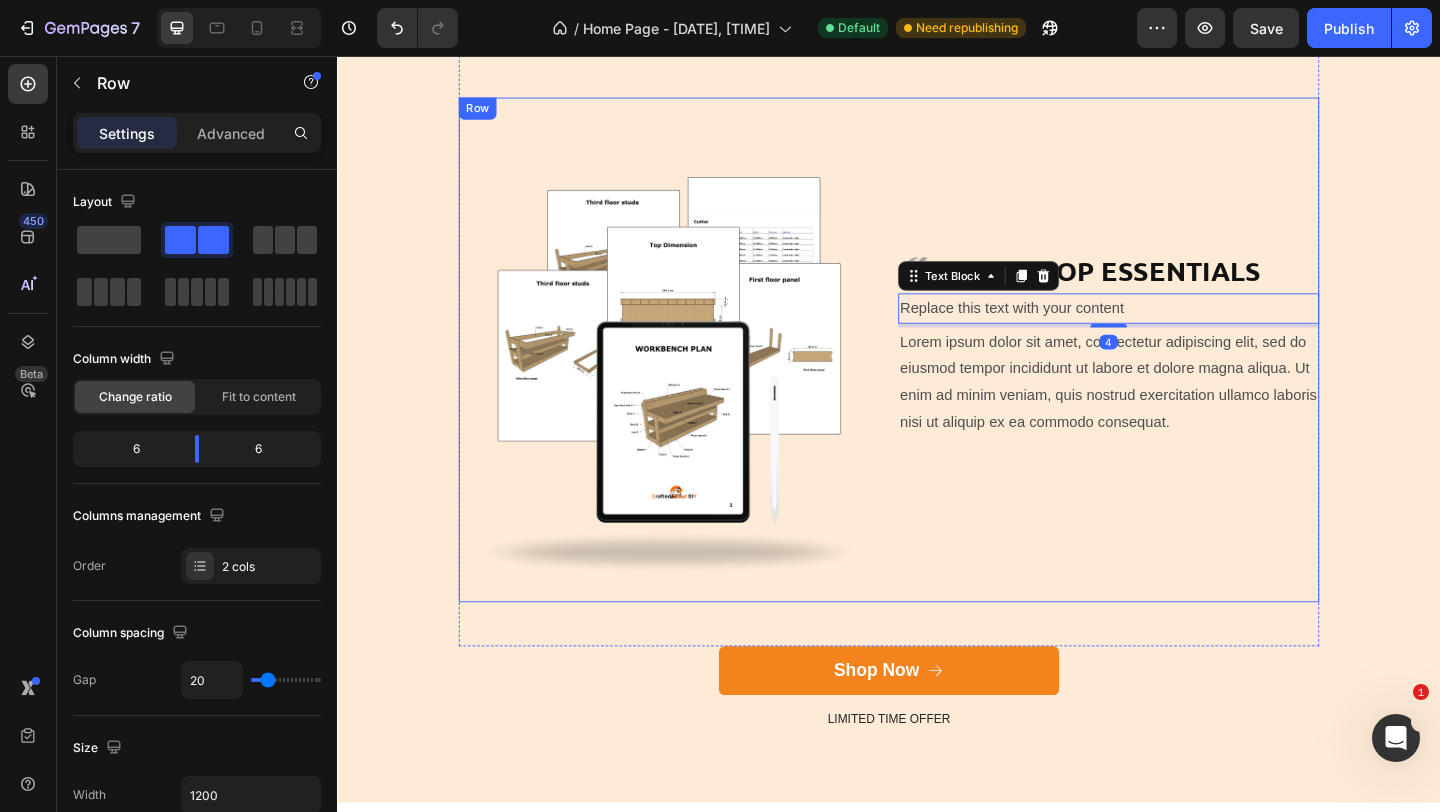 click on "🛠️ Workshop Essentials Heading Replace this text with your content Text Block   4 Lorem ipsum dolor sit amet, consectetur adipiscing elit, sed do eiusmod tempor incididunt ut labore et dolore magna aliqua. Ut enim ad minim veniam, quis nostrud exercitation ullamco laboris nisi ut aliquip ex ea commodo consequat. Text Block Image" at bounding box center [1176, 376] 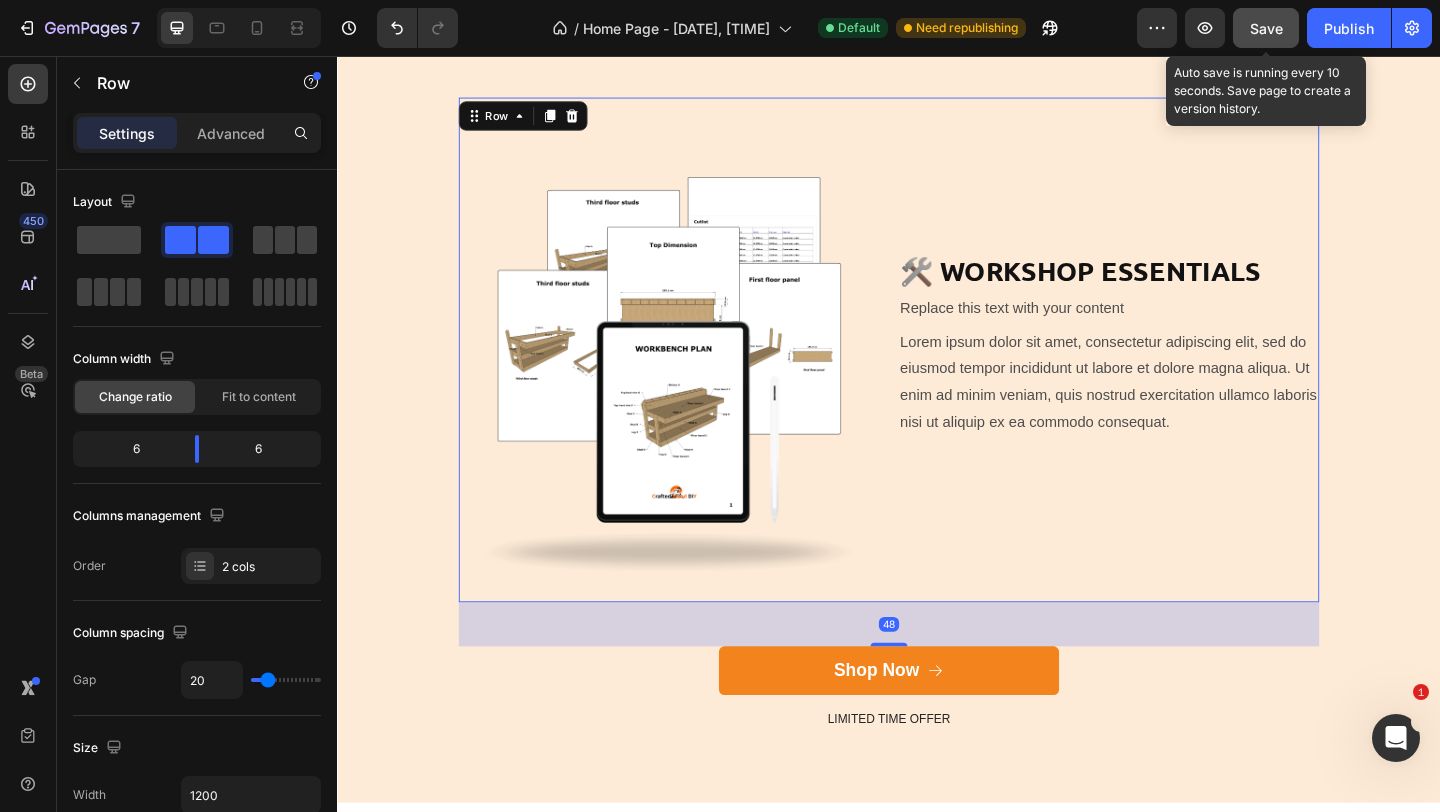 click on "Save" 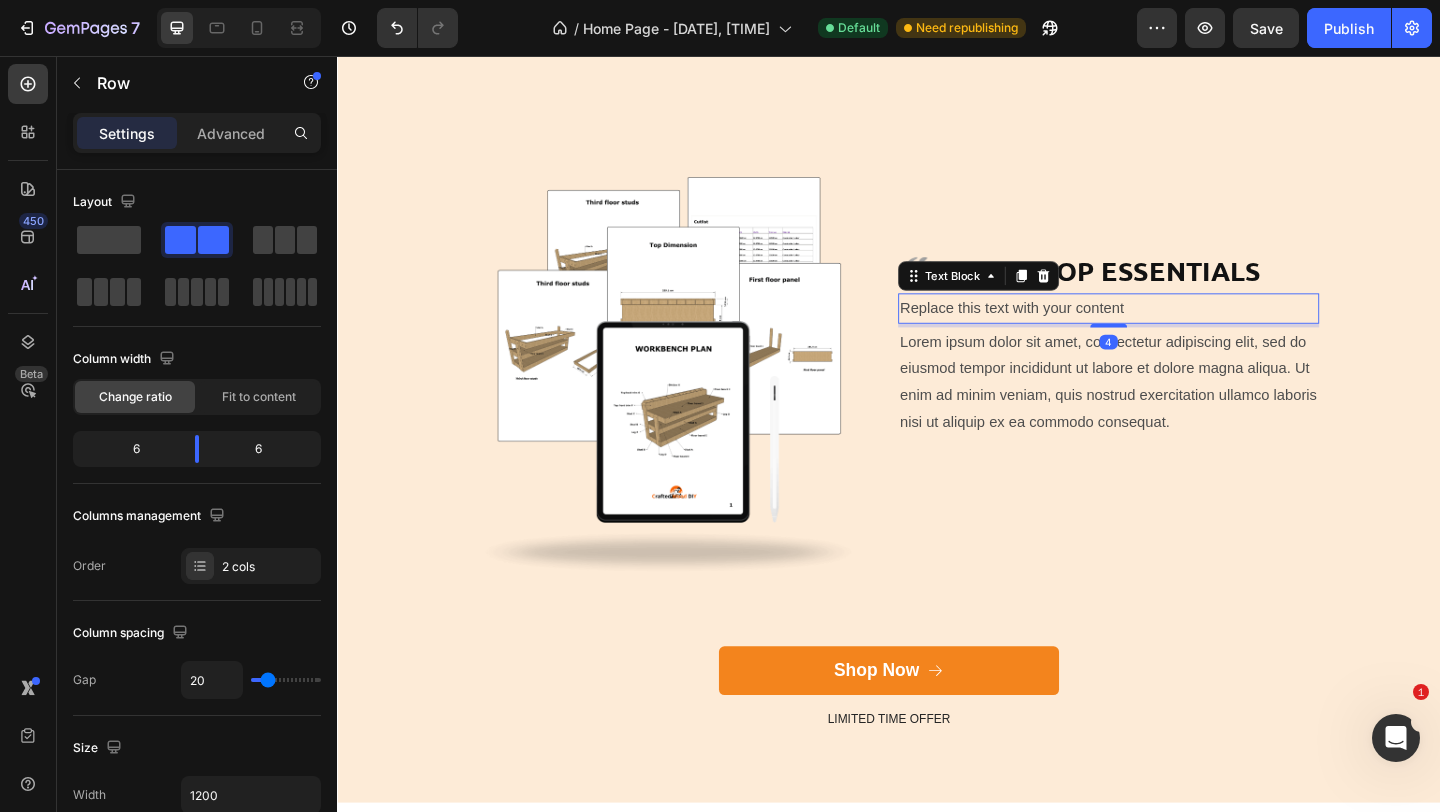 click on "Replace this text with your content" at bounding box center [1176, 330] 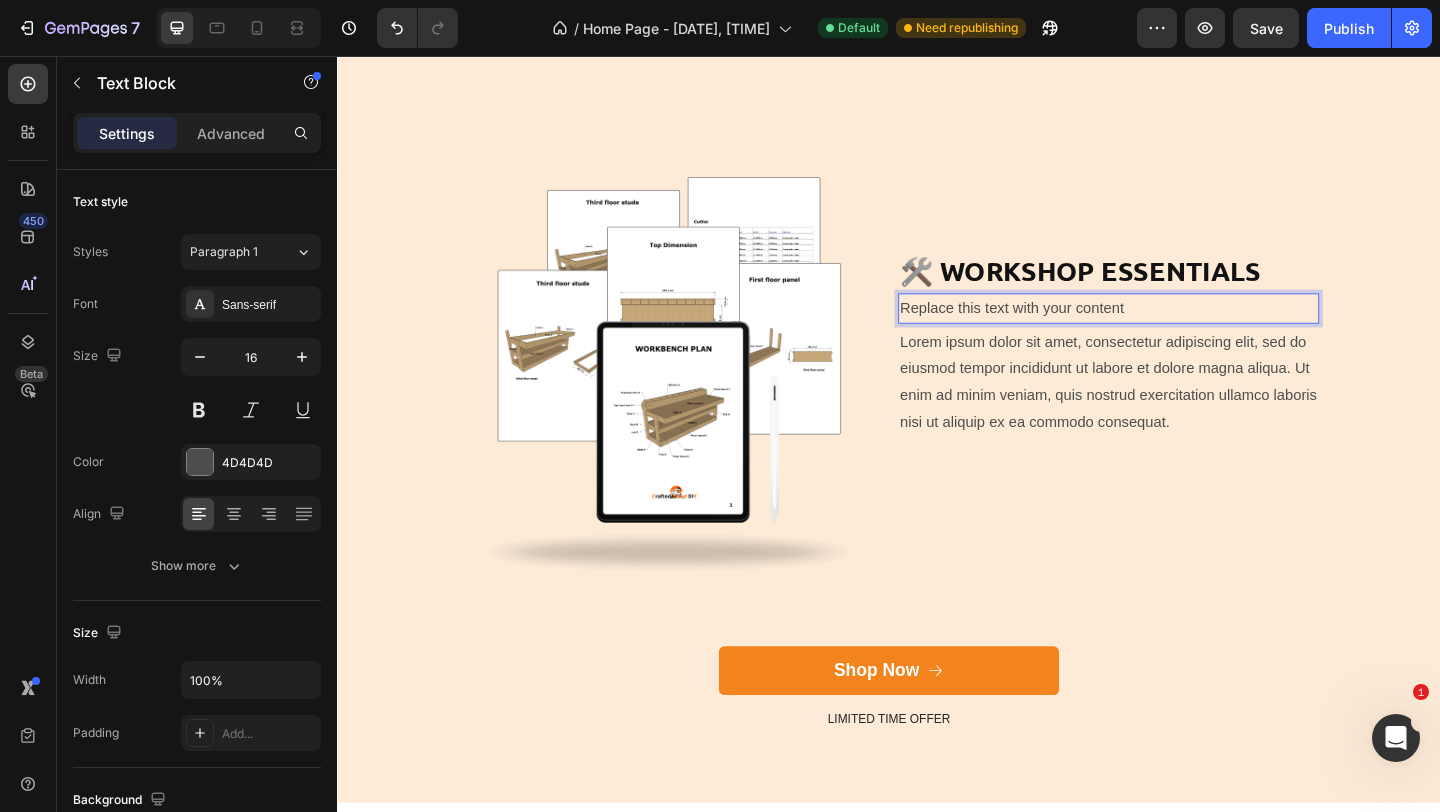 click on "Replace this text with your content" at bounding box center (1176, 330) 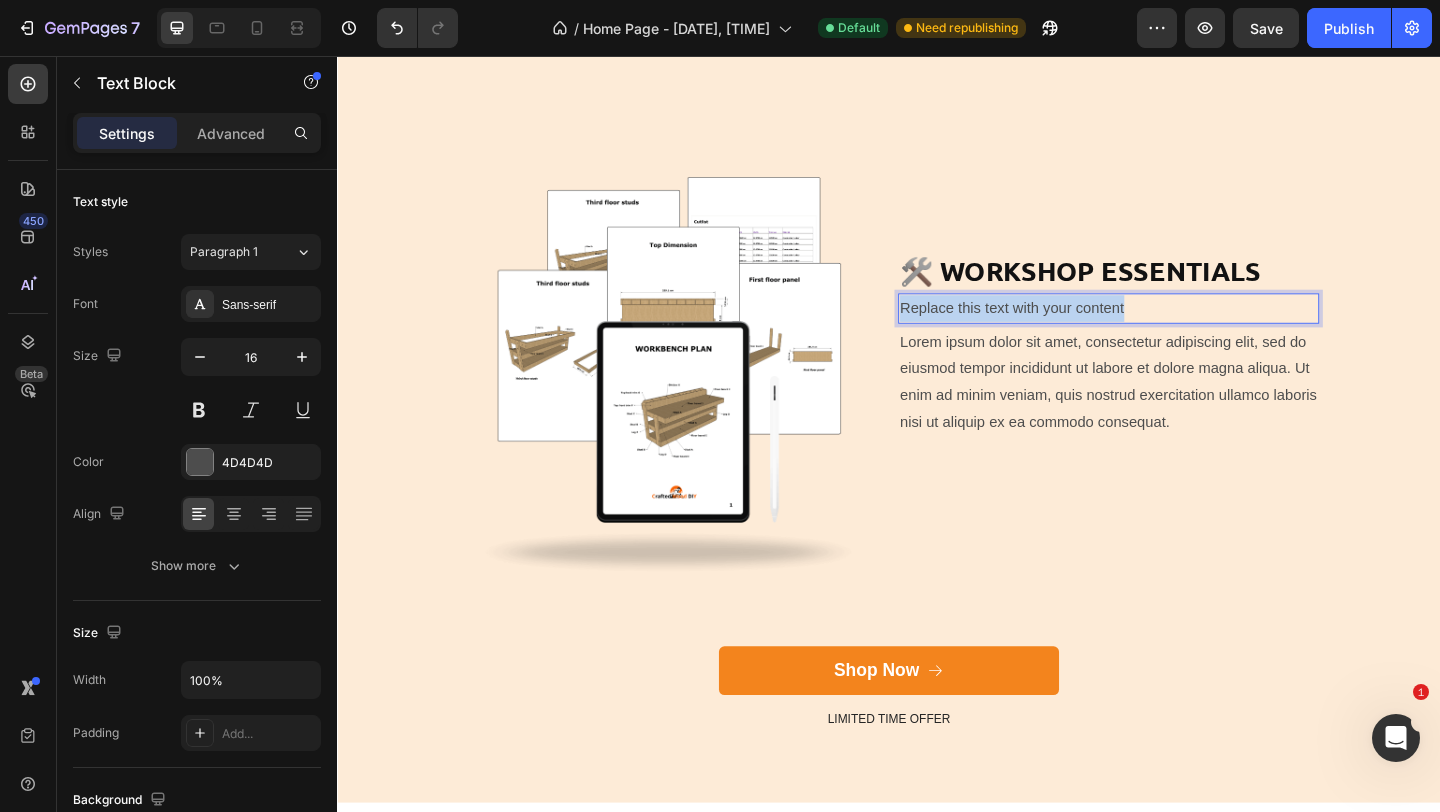 click on "Replace this text with your content" at bounding box center (1176, 330) 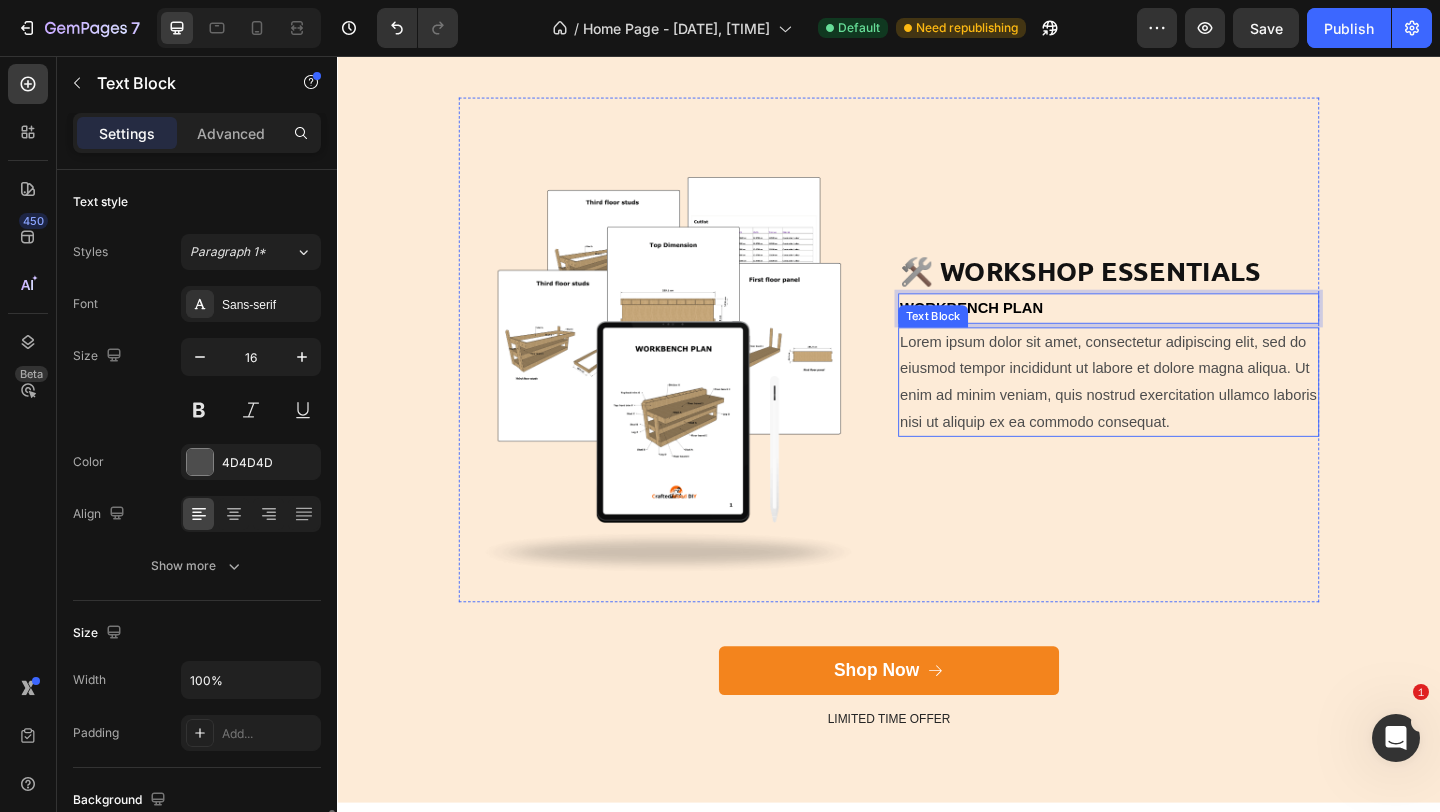 click on "Lorem ipsum dolor sit amet, consectetur adipiscing elit, sed do eiusmod tempor incididunt ut labore et dolore magna aliqua. Ut enim ad minim veniam, quis nostrud exercitation ullamco laboris nisi ut aliquip ex ea commodo consequat." at bounding box center [1176, 410] 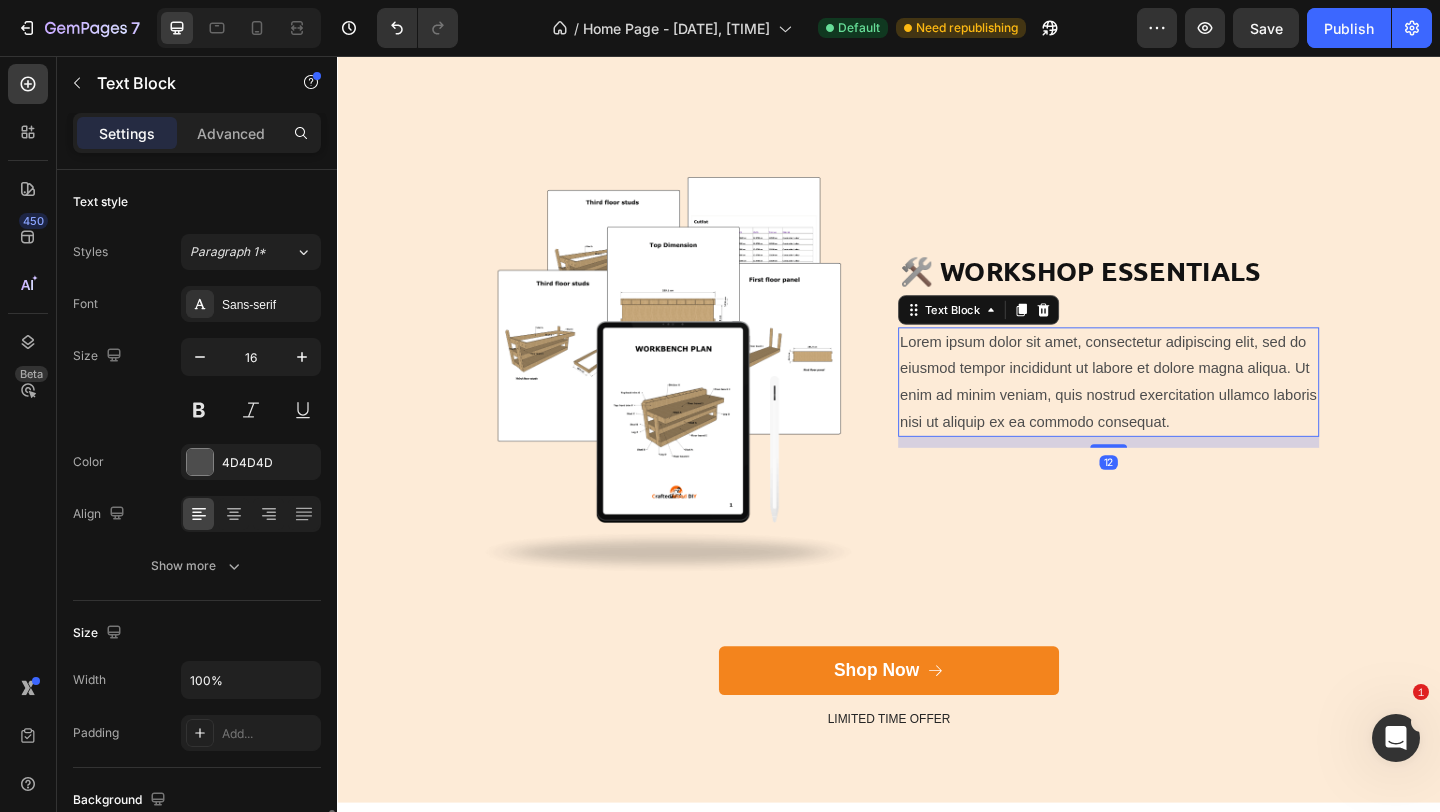 scroll, scrollTop: 403, scrollLeft: 0, axis: vertical 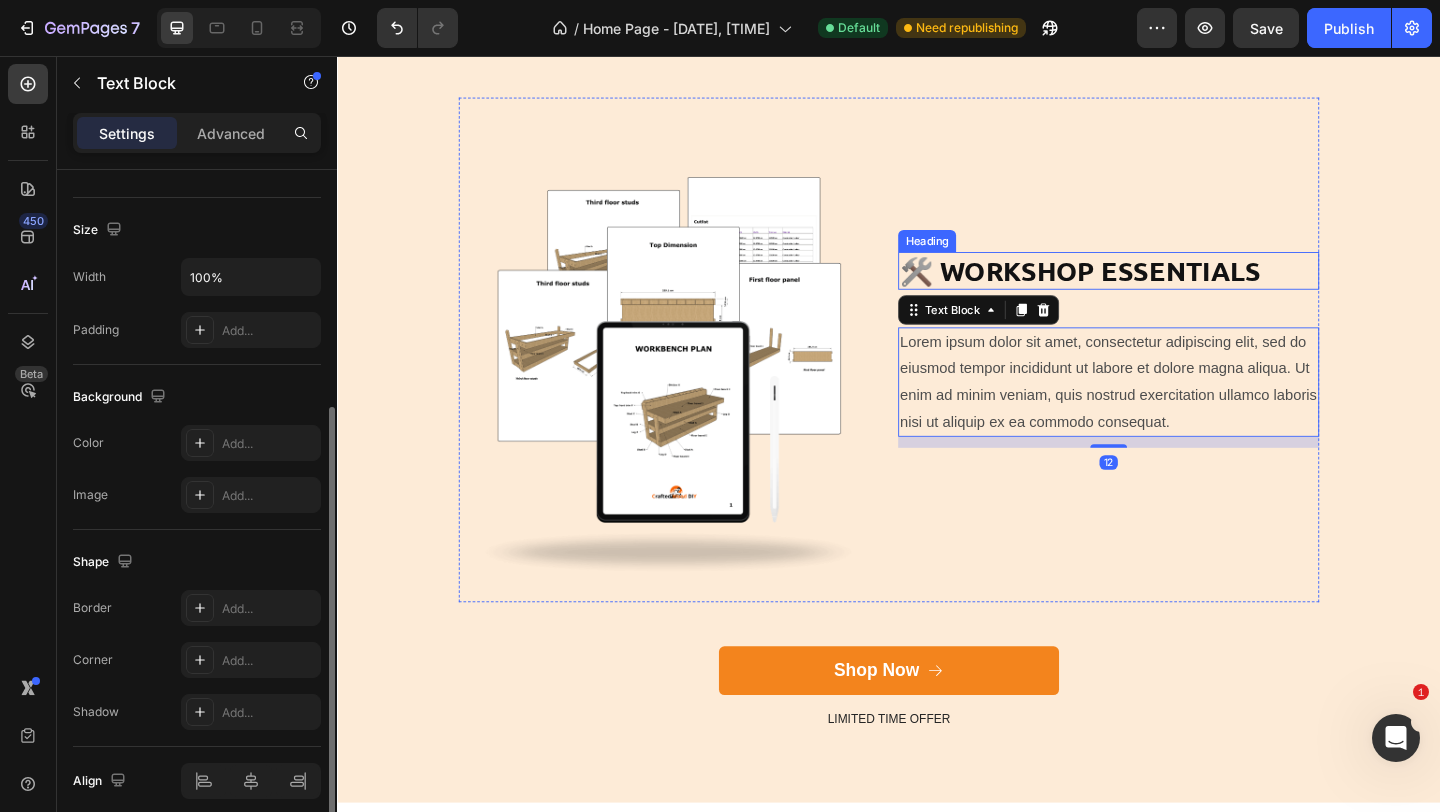 click on "🛠️ Workshop Essentials" at bounding box center (1176, 290) 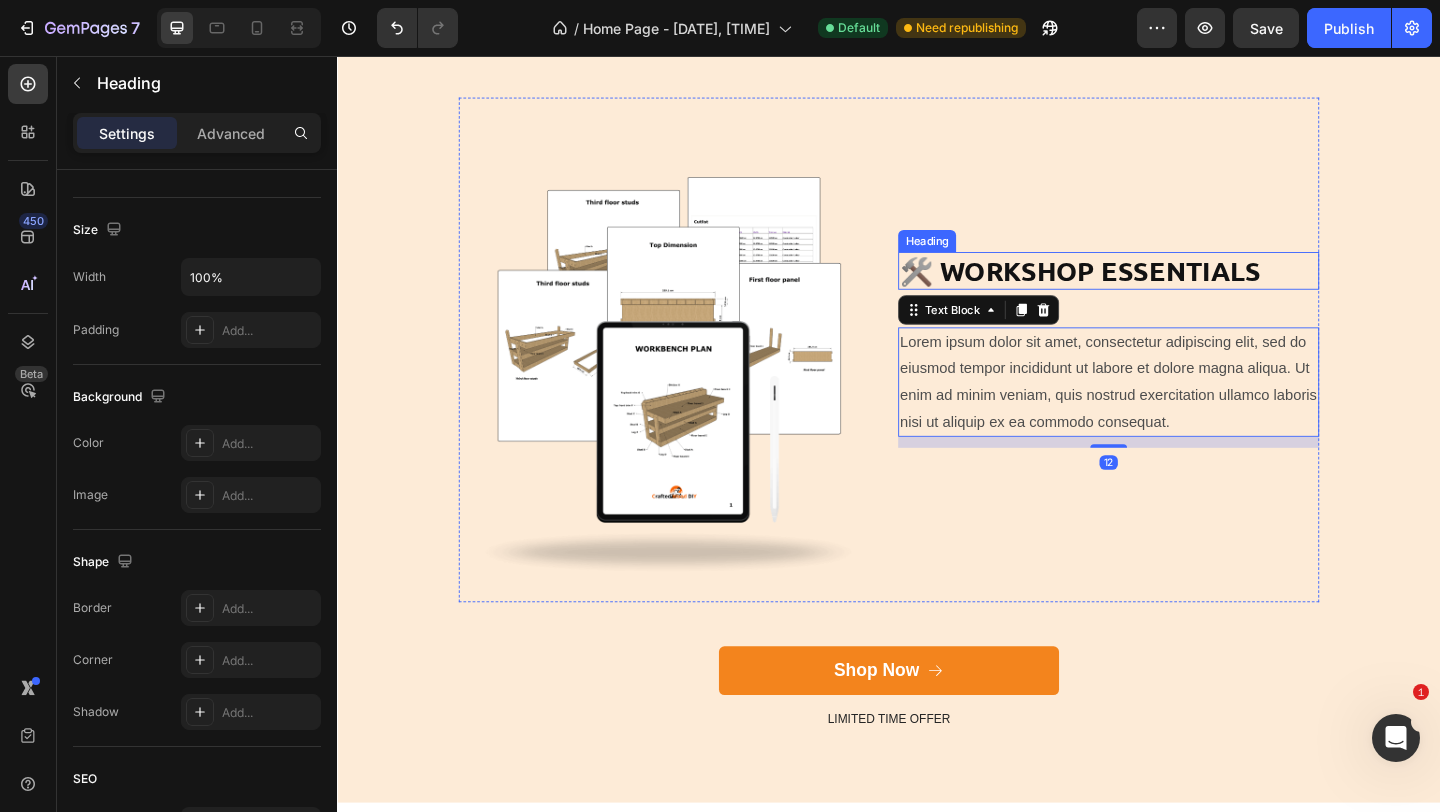 scroll, scrollTop: 0, scrollLeft: 0, axis: both 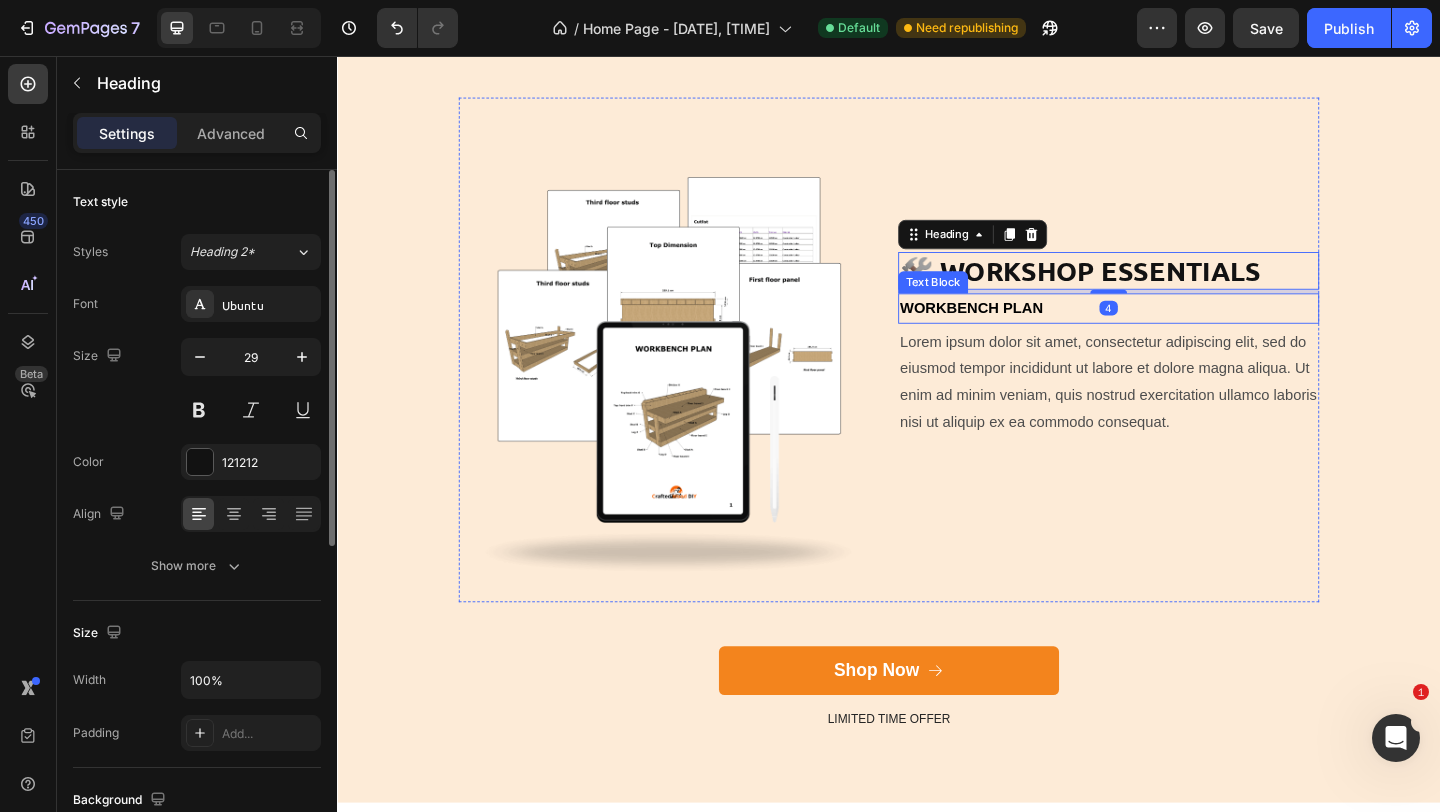 click on "WORKBENCH PLAN" at bounding box center [1176, 330] 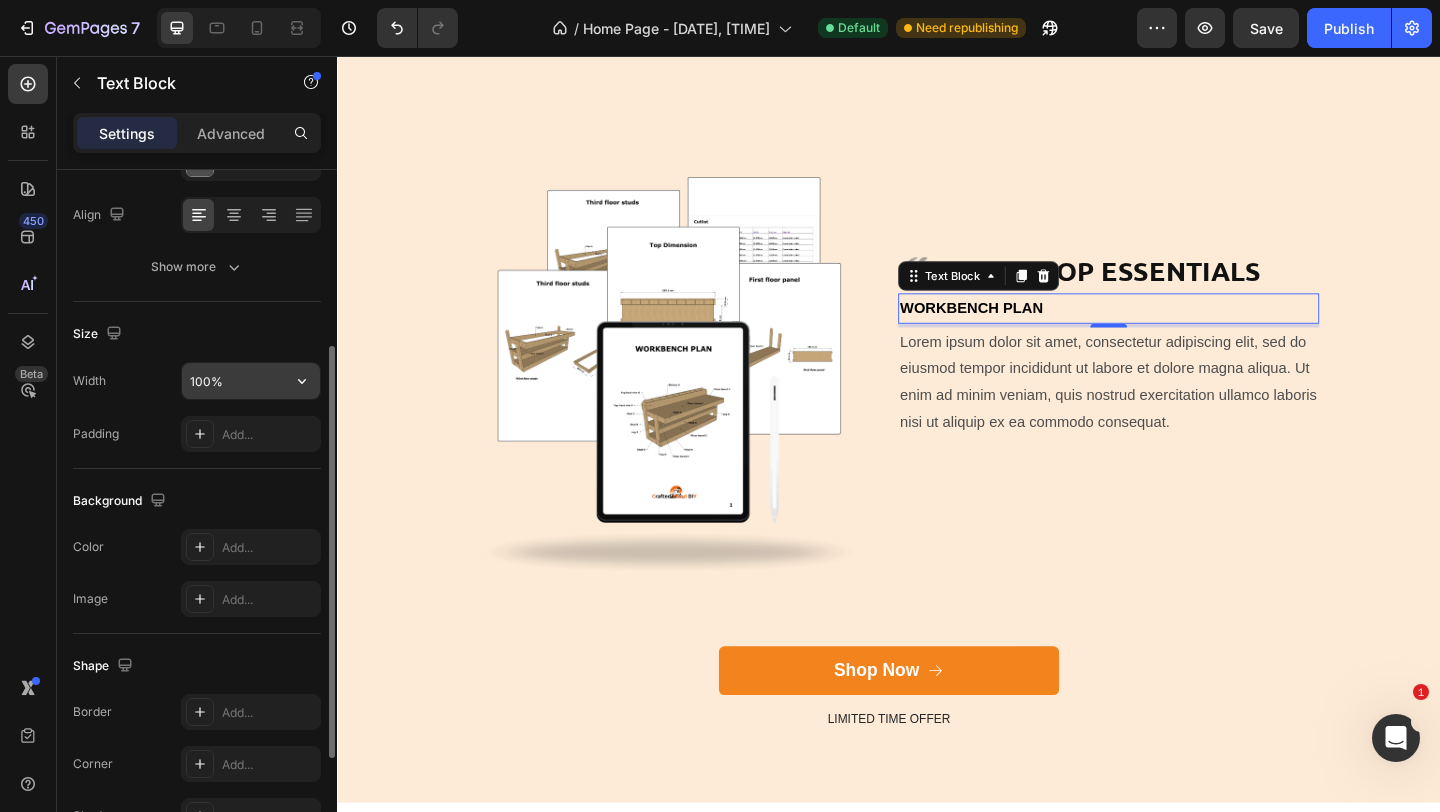scroll, scrollTop: 0, scrollLeft: 0, axis: both 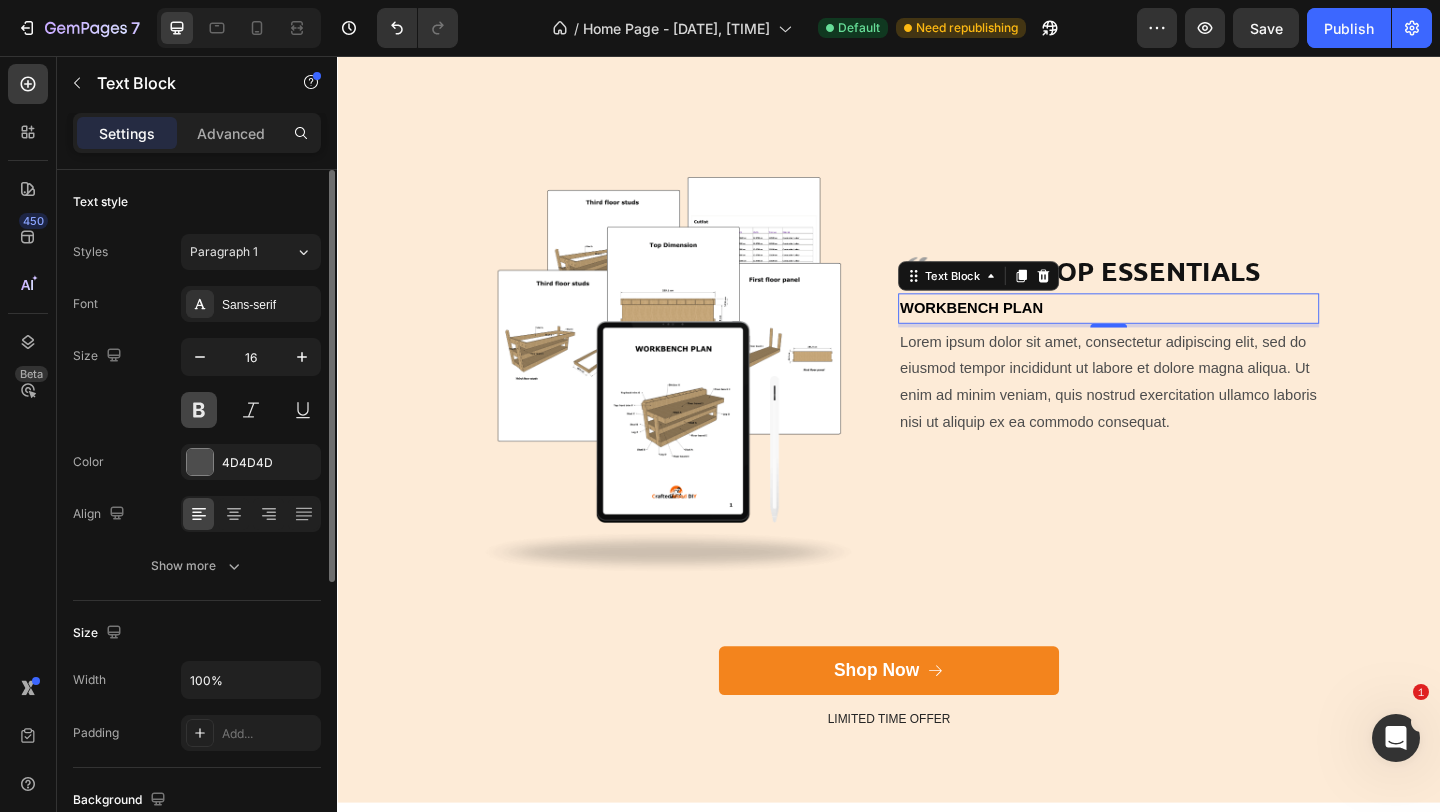 click at bounding box center (199, 410) 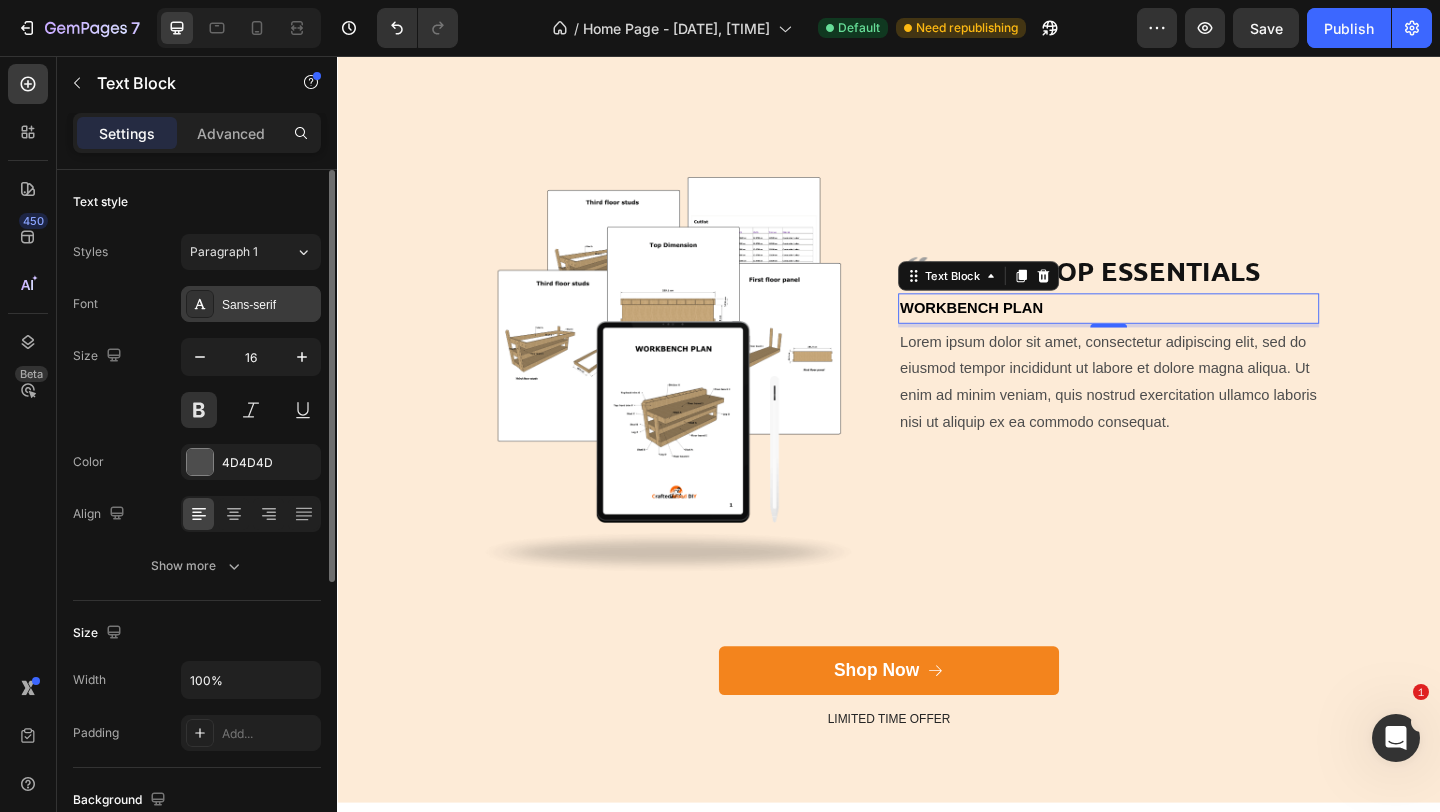 click on "Sans-serif" at bounding box center (269, 305) 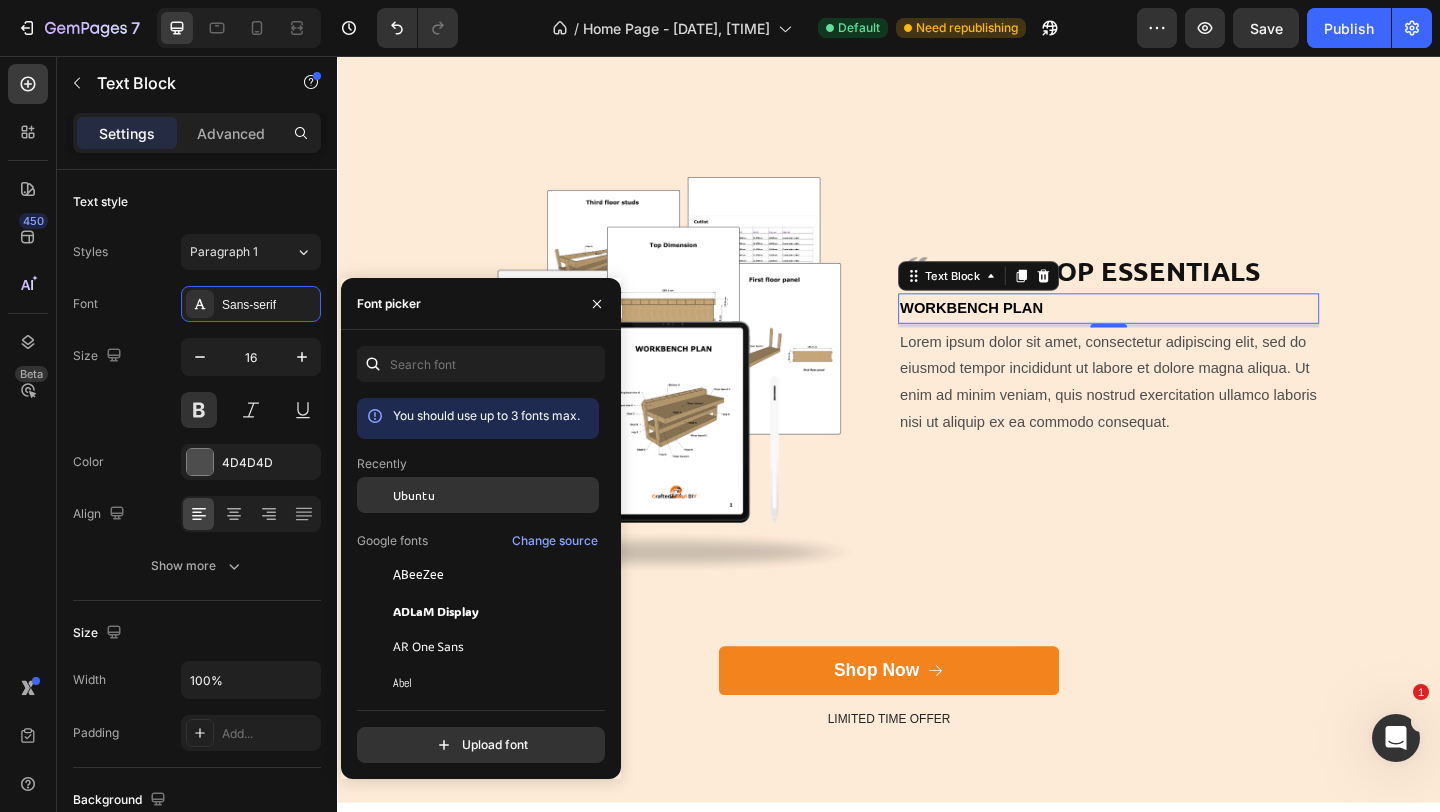 click on "Ubuntu" at bounding box center [414, 495] 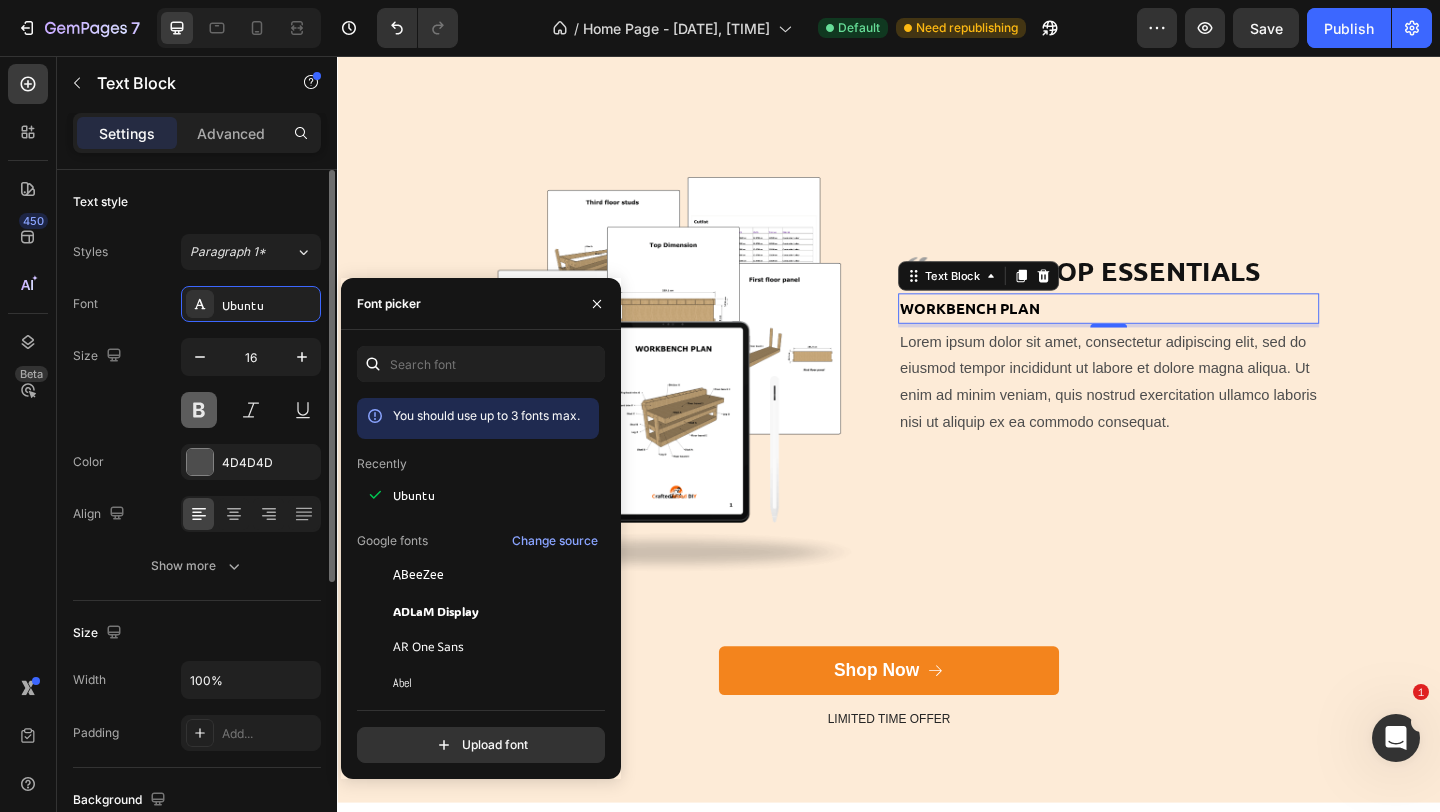 click at bounding box center [199, 410] 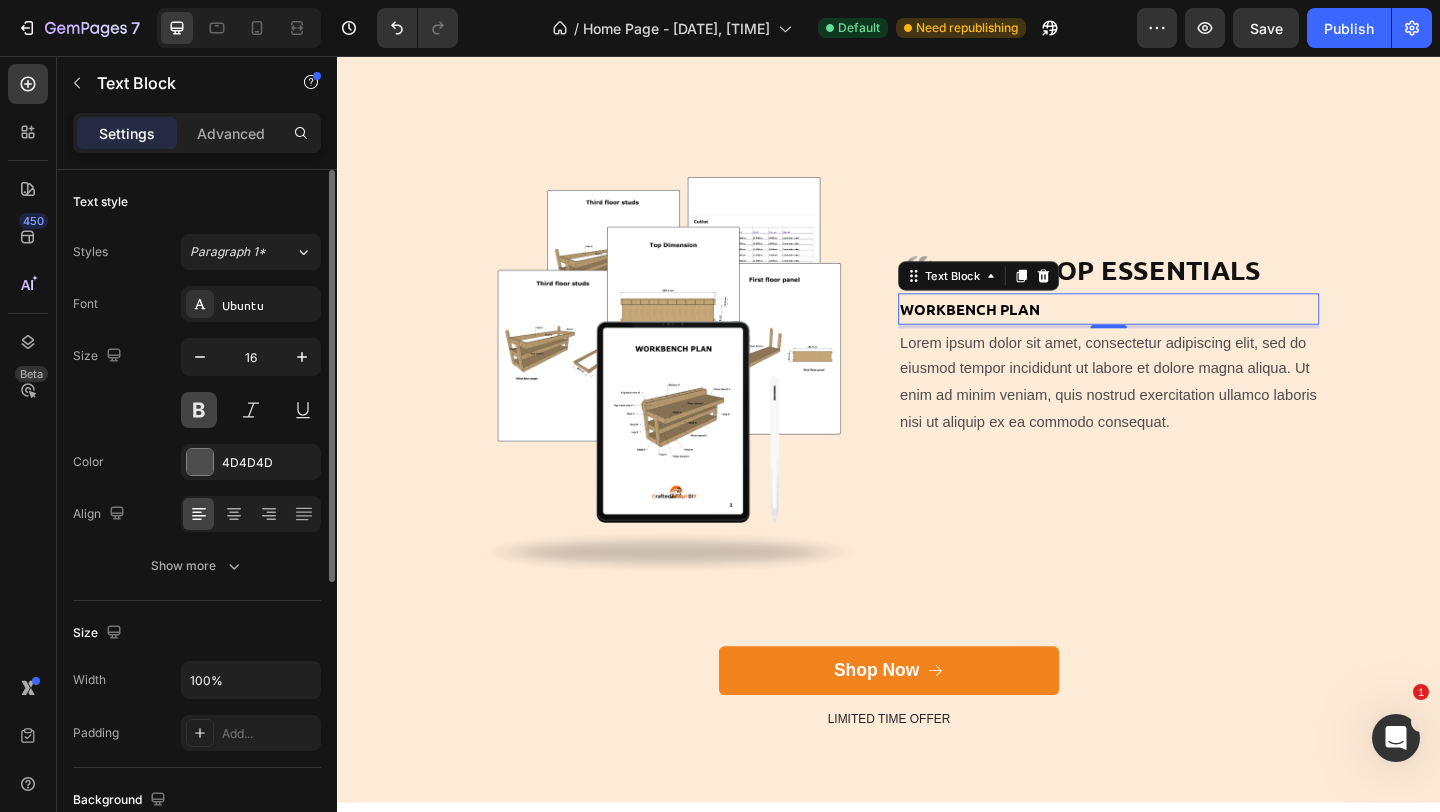 click at bounding box center (199, 410) 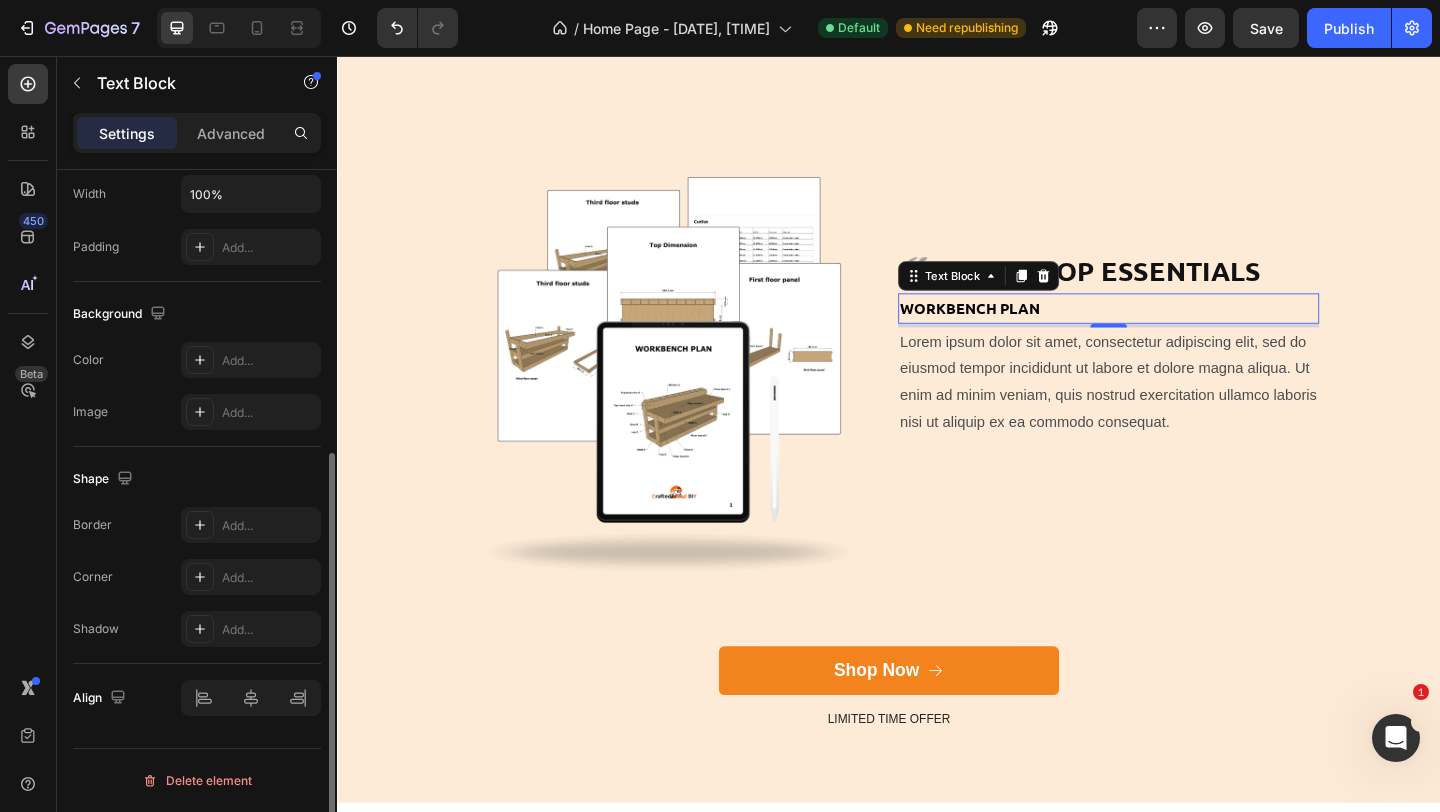scroll, scrollTop: 0, scrollLeft: 0, axis: both 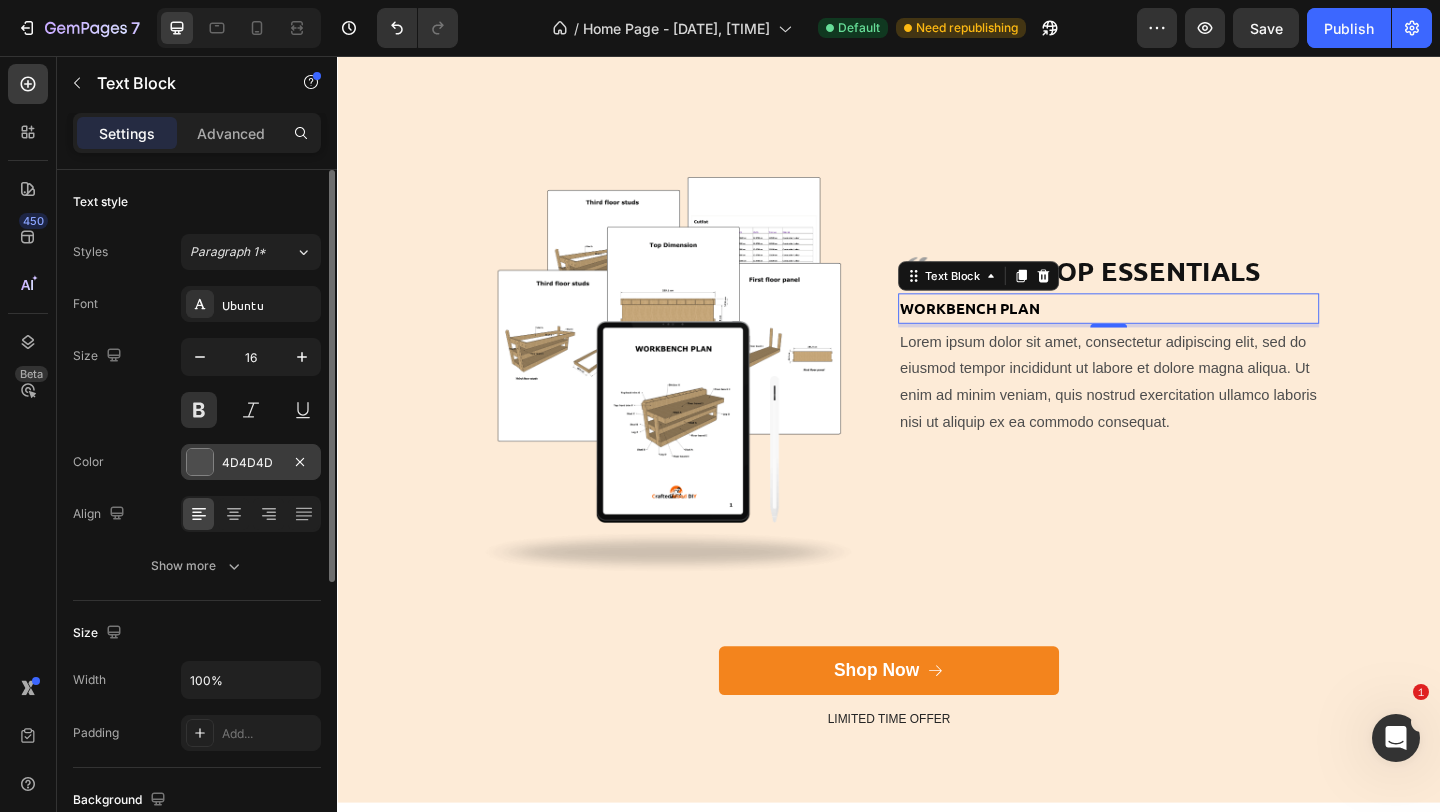 click at bounding box center [200, 462] 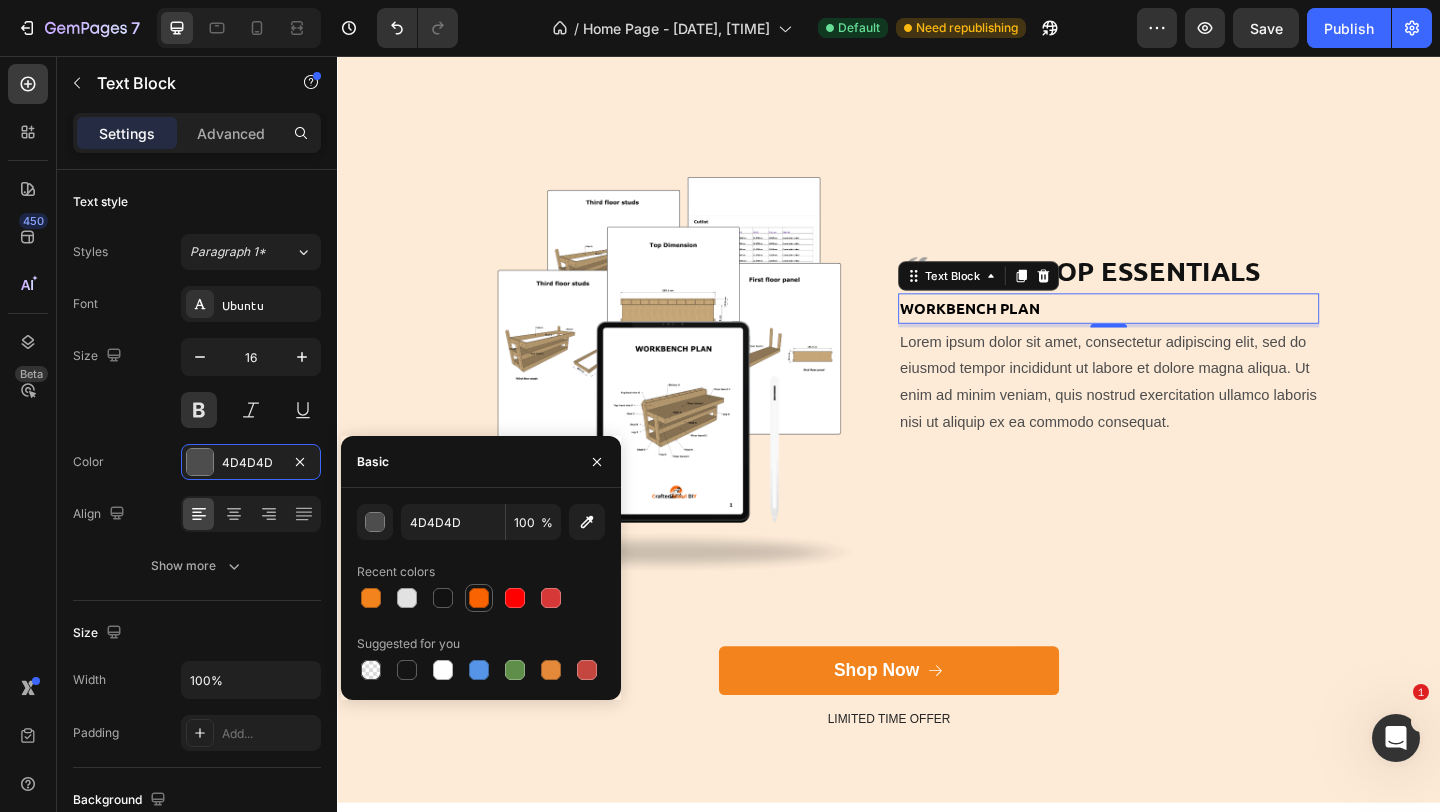 click at bounding box center [479, 598] 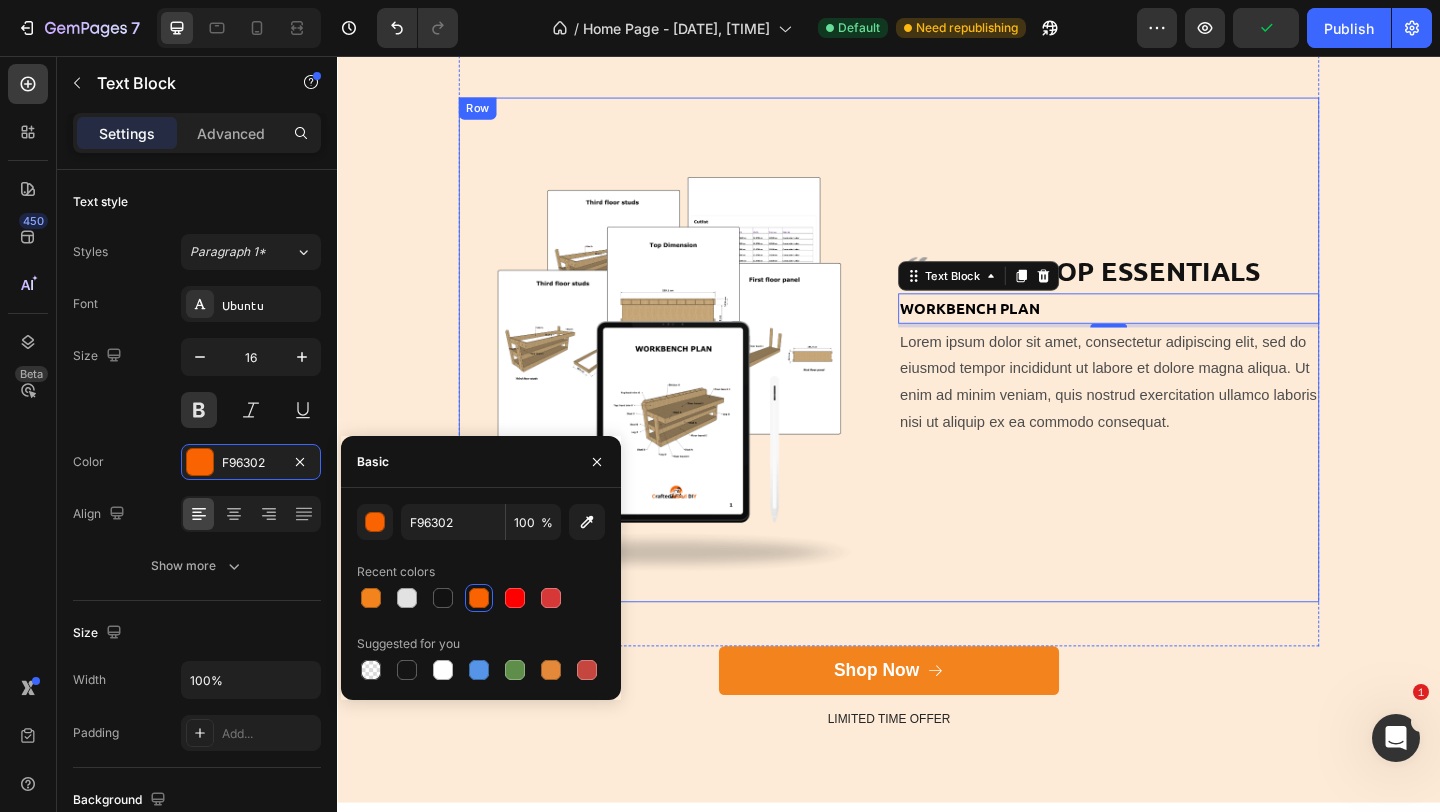 click on "🛠️ Workshop Essentials Heading WORKBENCH PLAN Text Block   4 Lorem ipsum dolor sit amet, consectetur adipiscing elit, sed do eiusmod tempor incididunt ut labore et dolore magna aliqua. Ut enim ad minim veniam, quis nostrud exercitation ullamco laboris nisi ut aliquip ex ea commodo consequat. Text Block Image" at bounding box center (1176, 376) 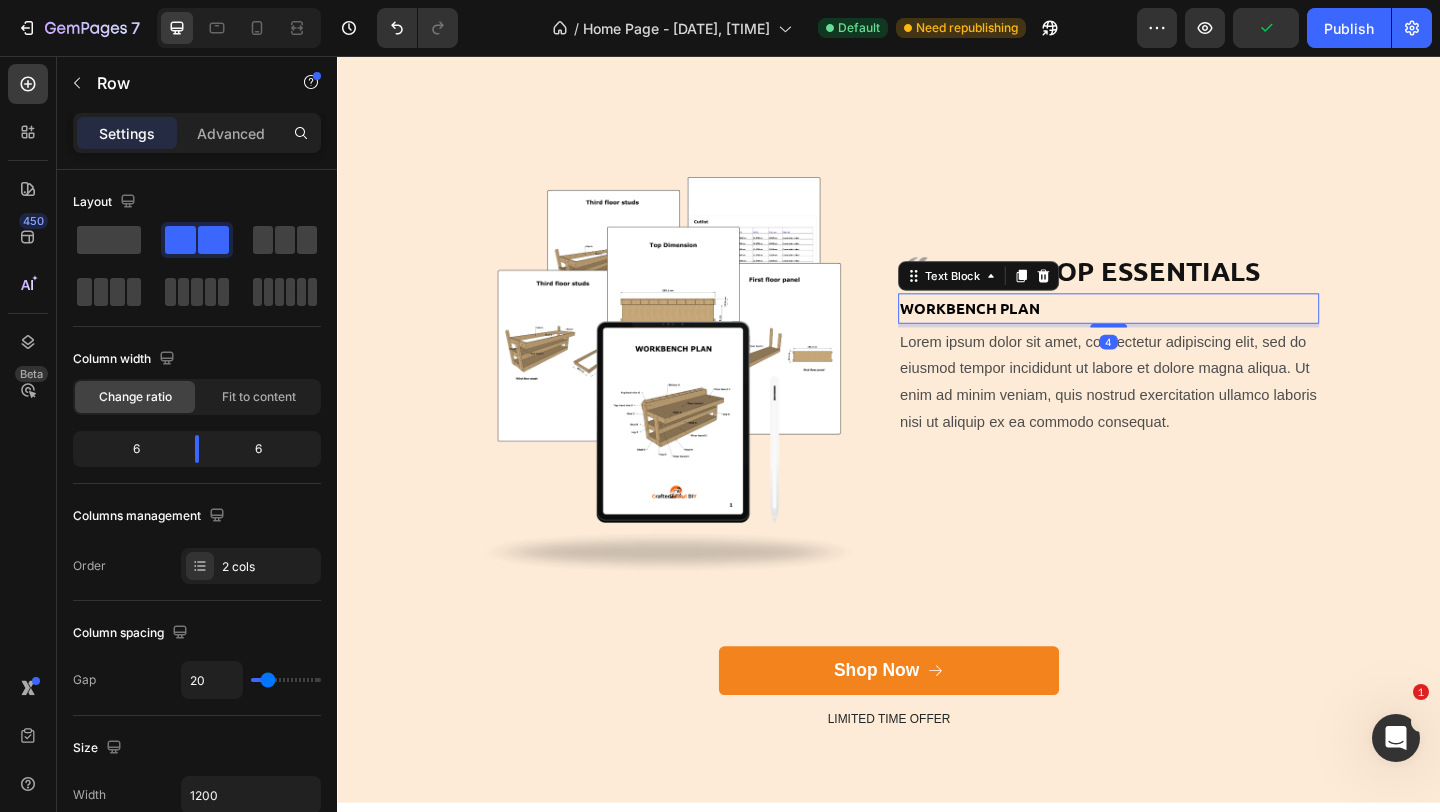 click on "WORKBENCH PLAN" at bounding box center [1025, 329] 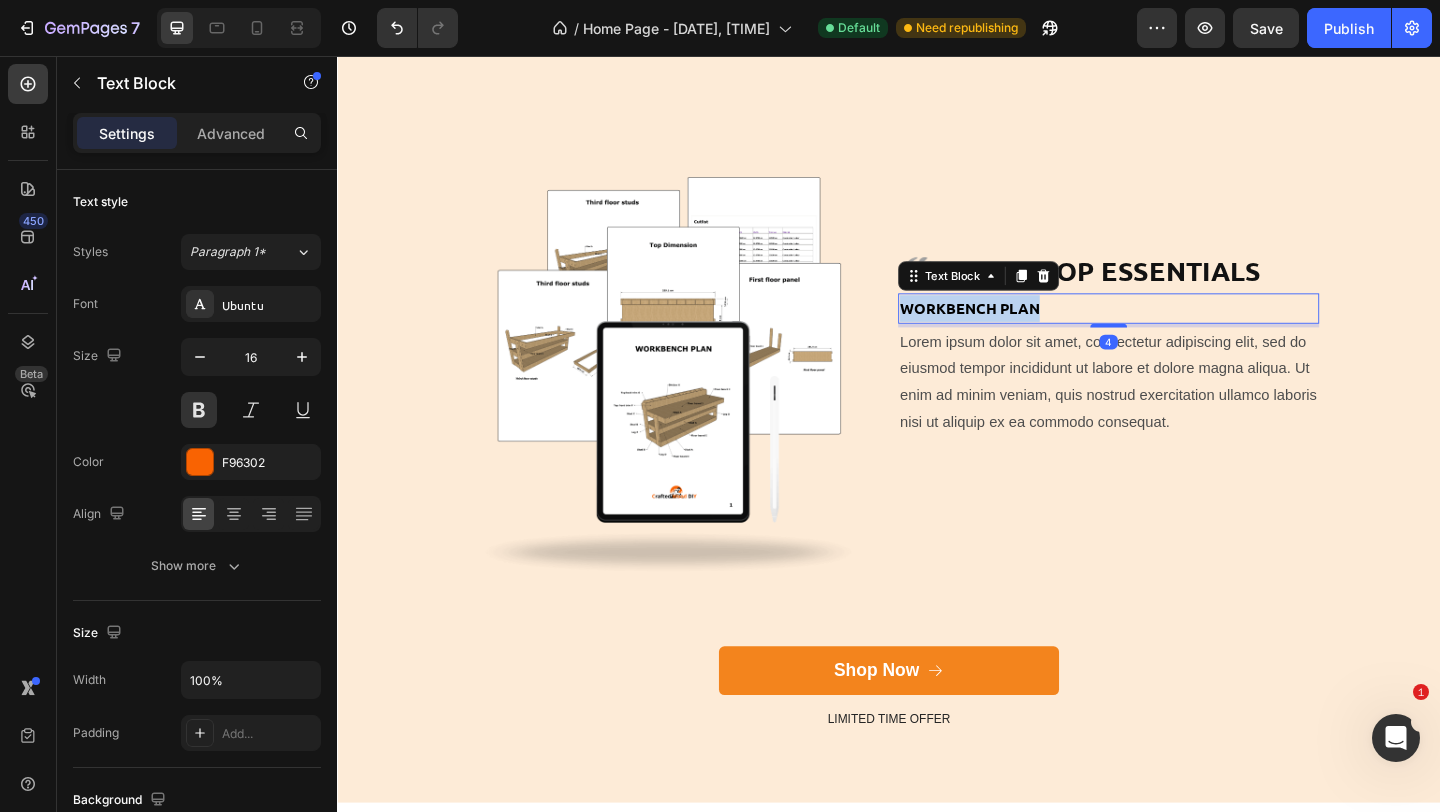 click on "WORKBENCH PLAN" at bounding box center [1025, 329] 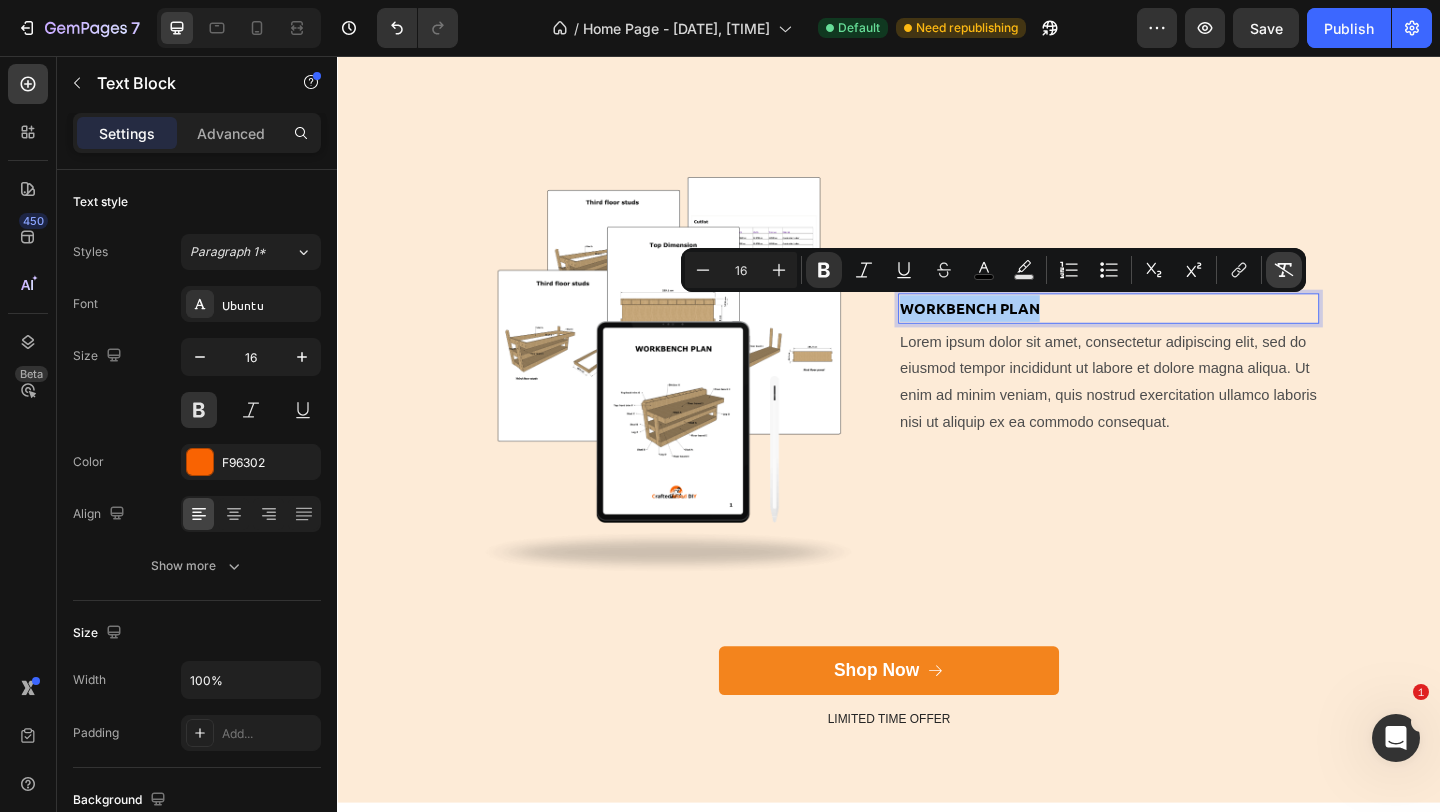 click 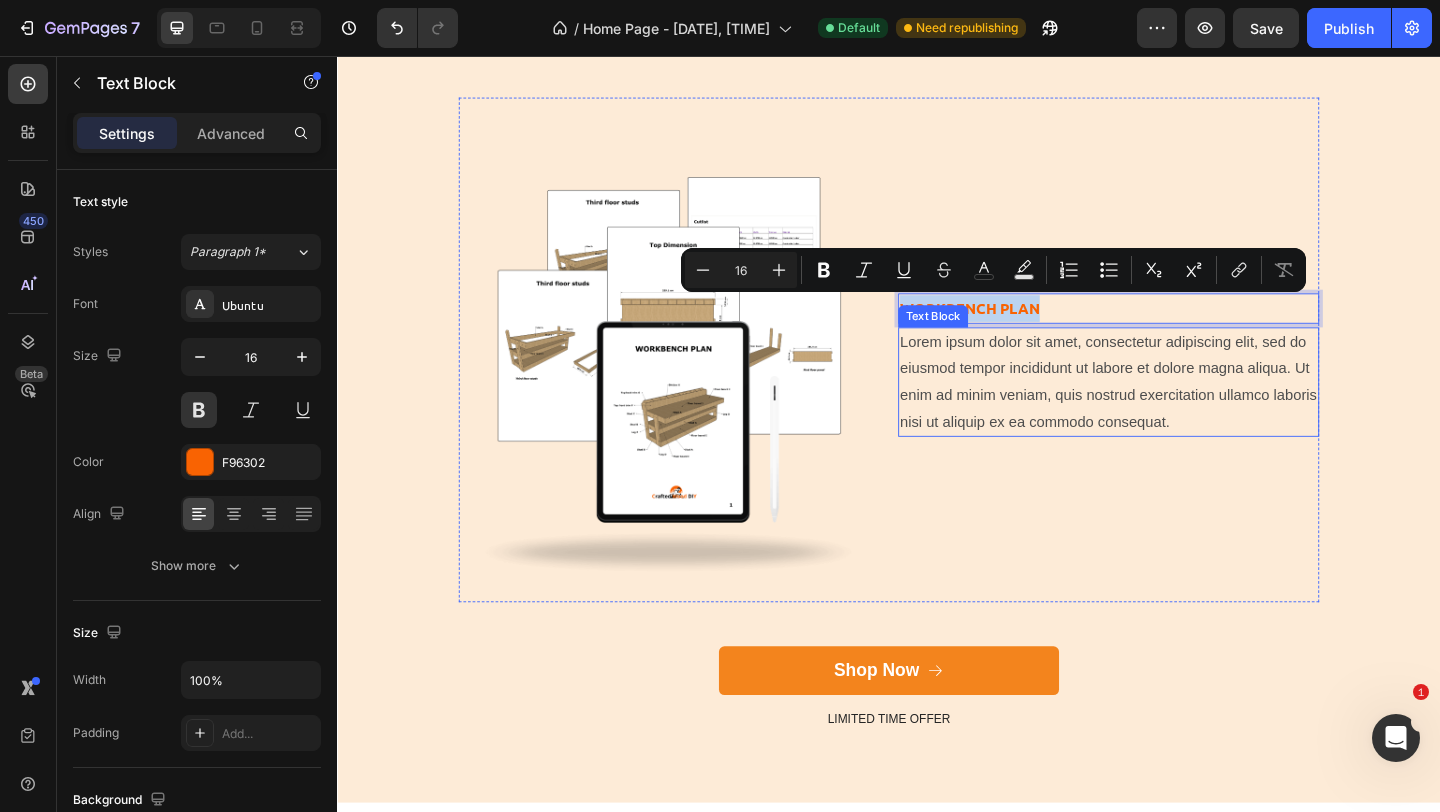 click on "Lorem ipsum dolor sit amet, consectetur adipiscing elit, sed do eiusmod tempor incididunt ut labore et dolore magna aliqua. Ut enim ad minim veniam, quis nostrud exercitation ullamco laboris nisi ut aliquip ex ea commodo consequat." at bounding box center [1176, 410] 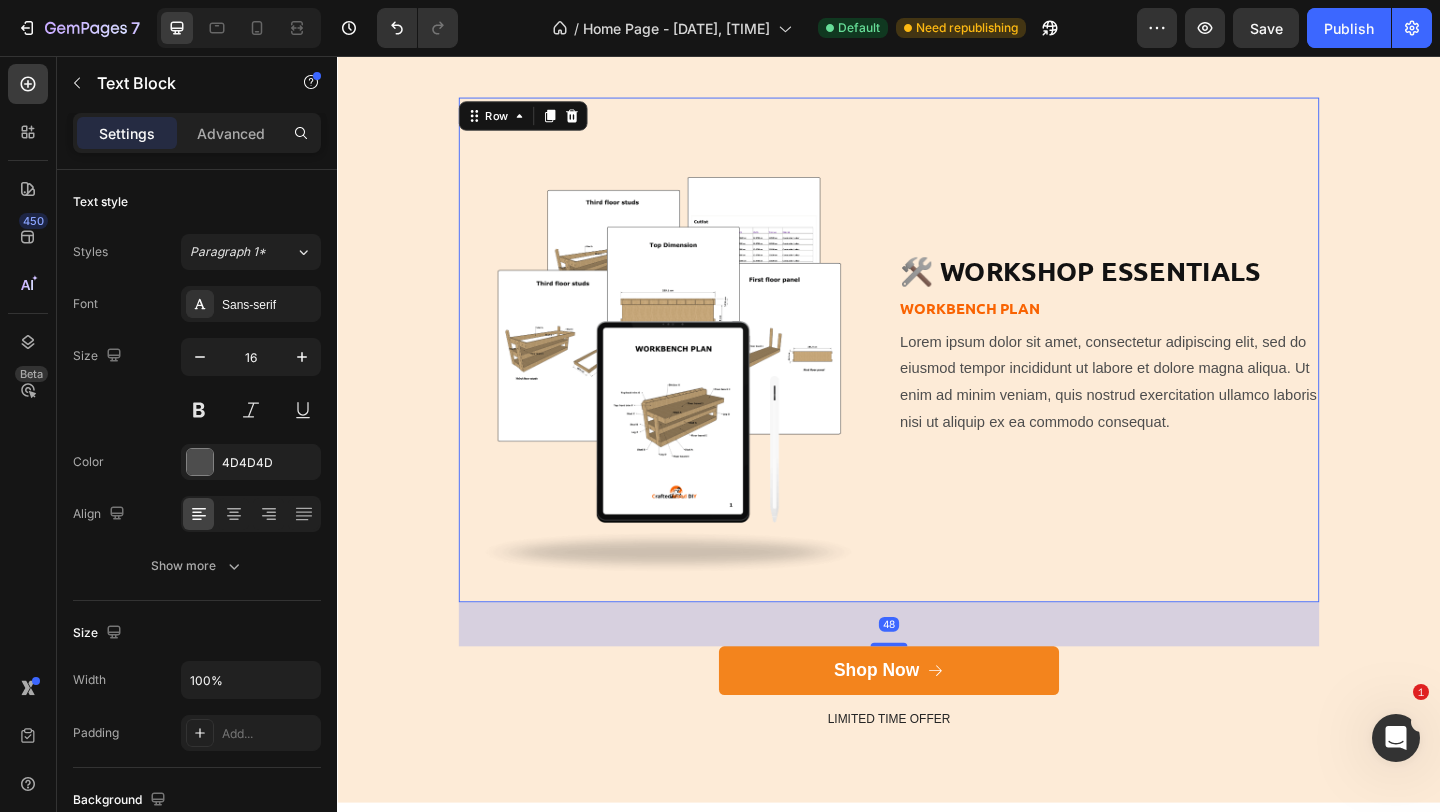 click on "🛠️ Workshop Essentials Heading WORKBENCH PLAN Text Block Lorem ipsum dolor sit amet, consectetur adipiscing elit, sed do eiusmod tempor incididunt ut labore et dolore magna aliqua. Ut enim ad minim veniam, quis nostrud exercitation ullamco laboris nisi ut aliquip ex ea commodo consequat. Text Block Image" at bounding box center (1176, 376) 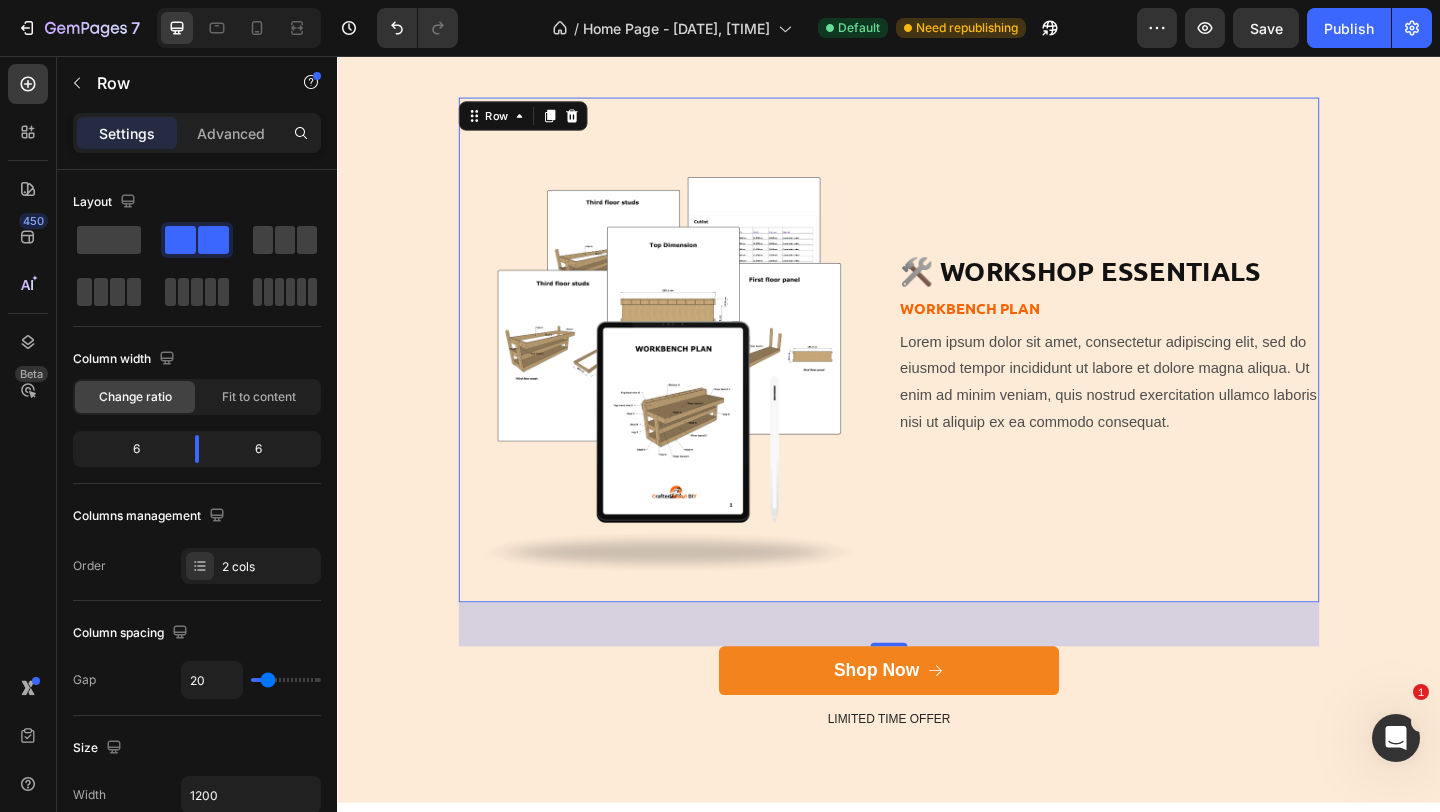 click on "7   /  Home Page - [DATE], [TIME] Default Need republishing Preview  Save   Publish" 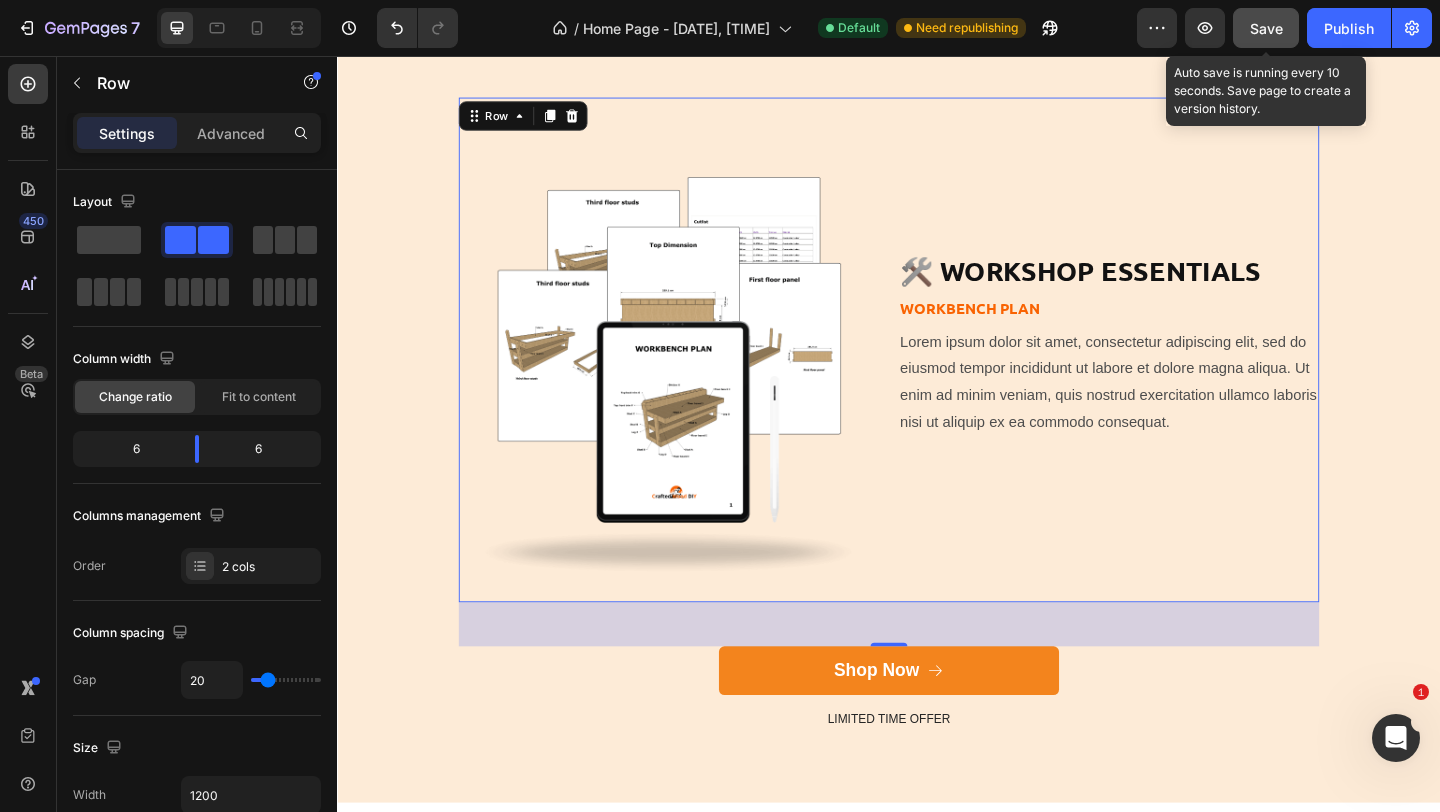 click on "Save" 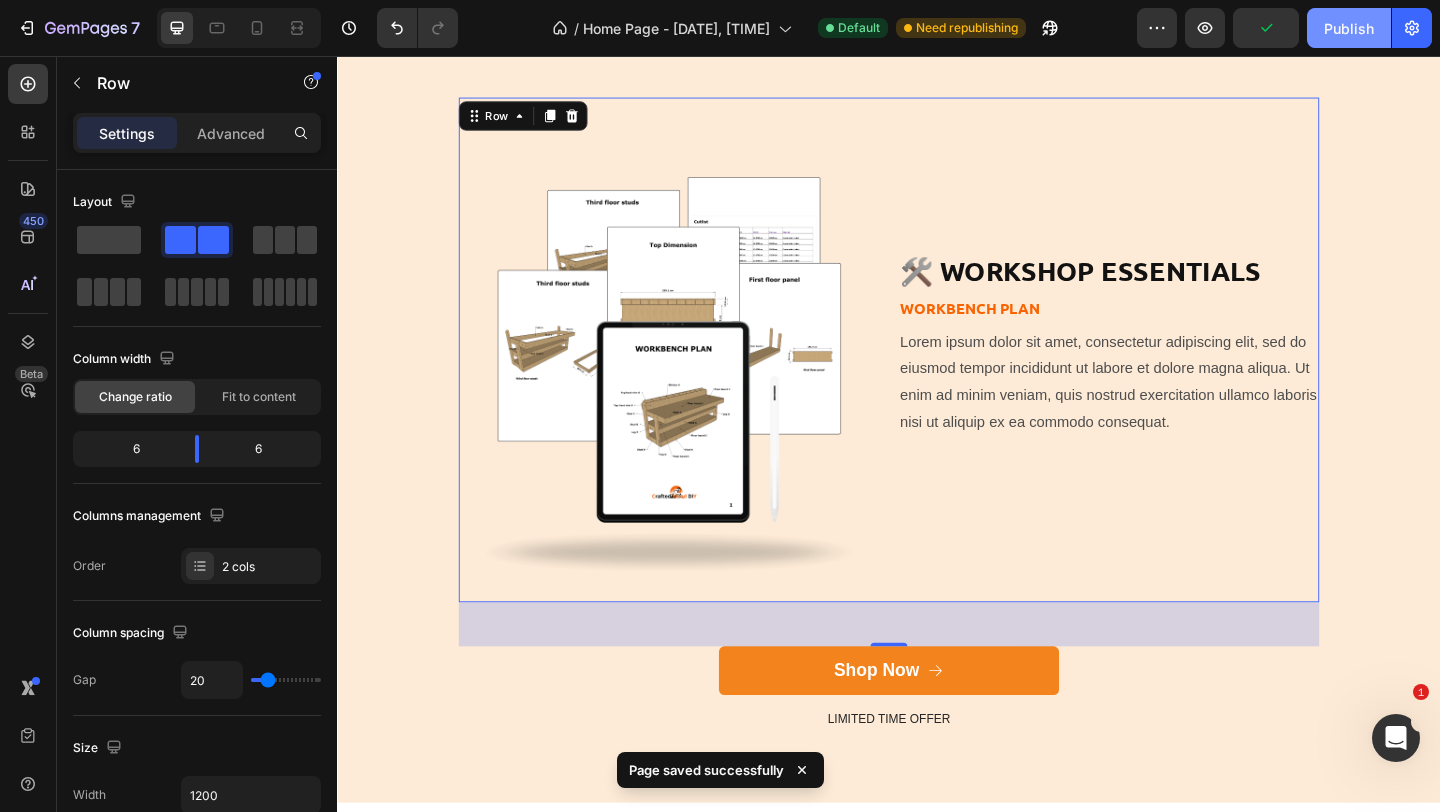 click on "Publish" 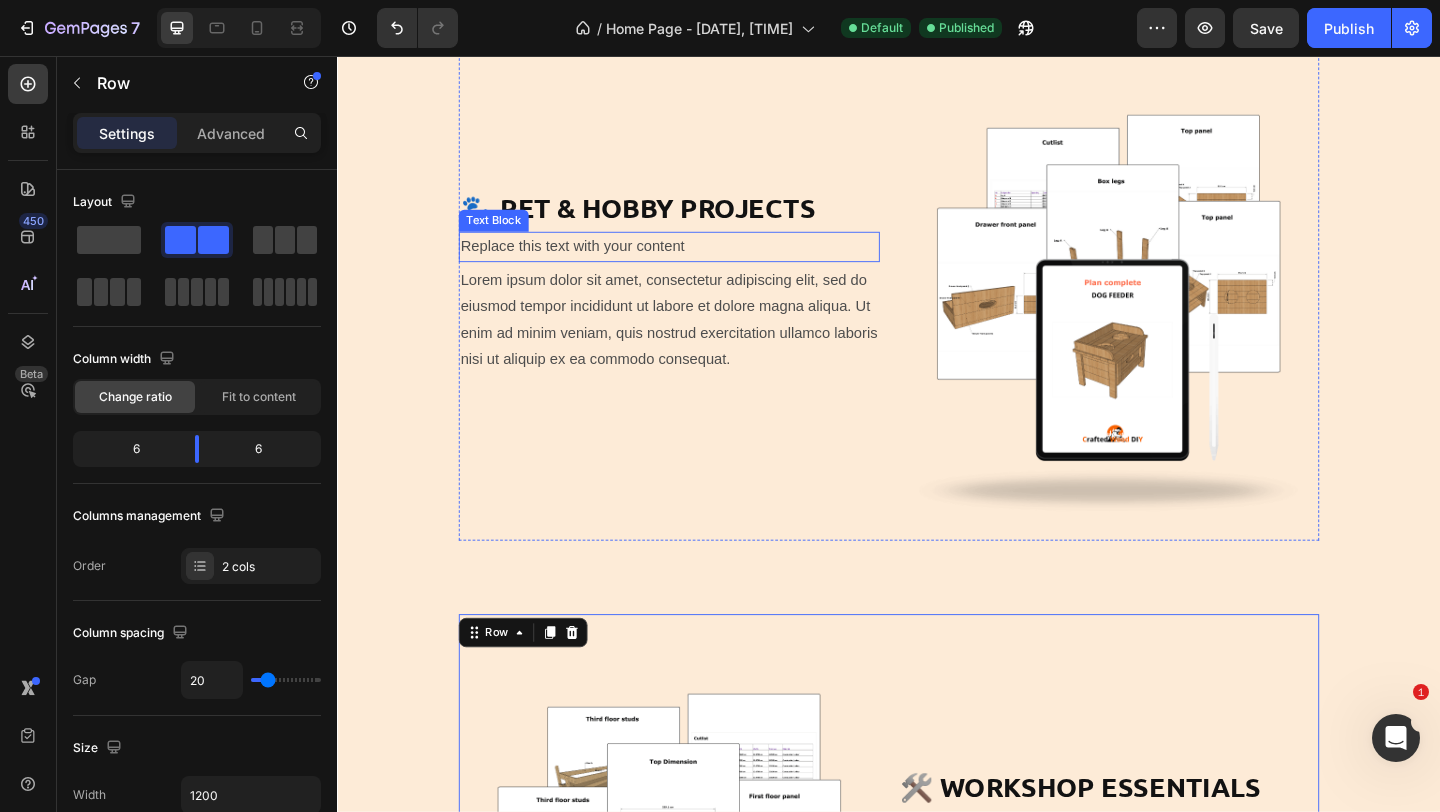 scroll, scrollTop: 7159, scrollLeft: 0, axis: vertical 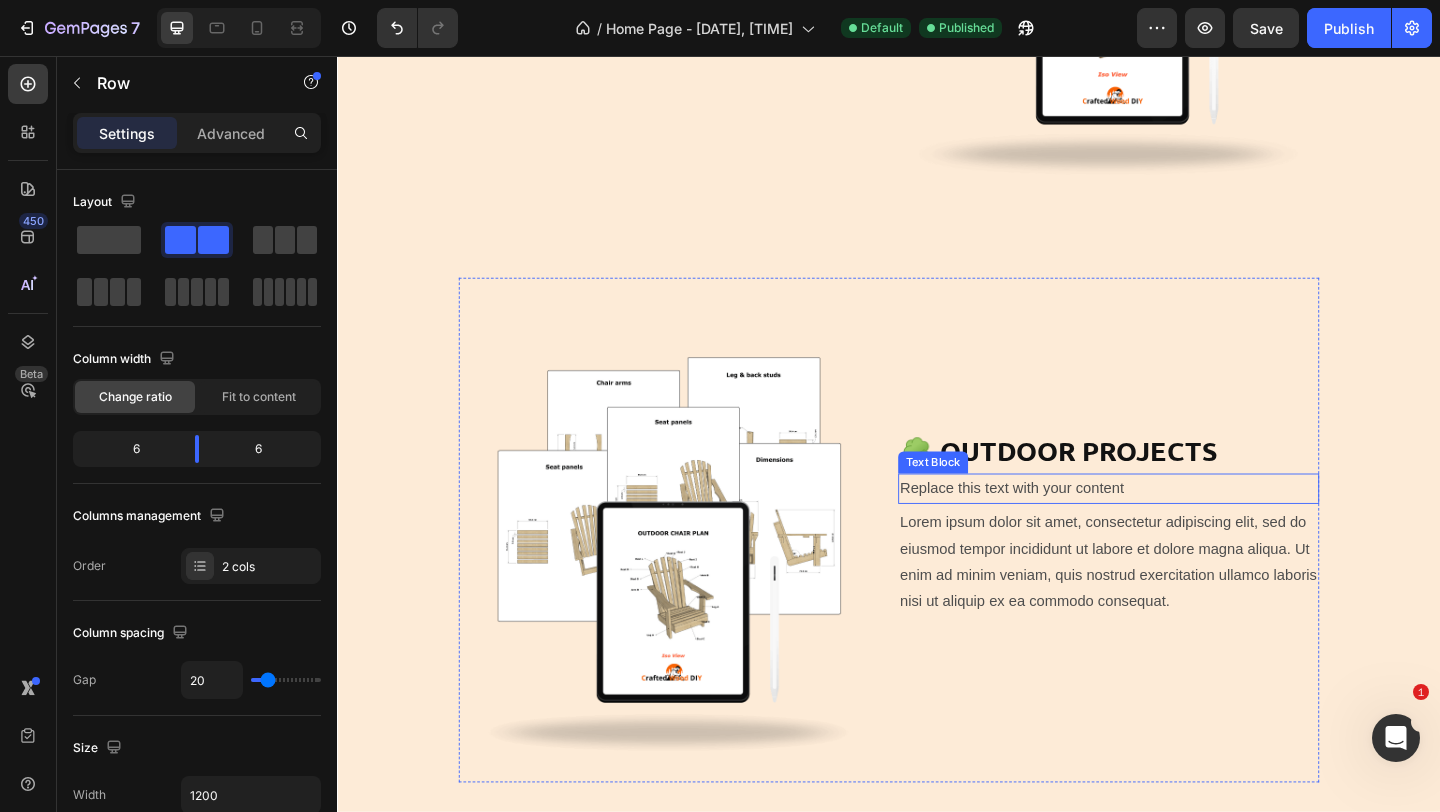 click on "Replace this text with your content" at bounding box center (1176, 526) 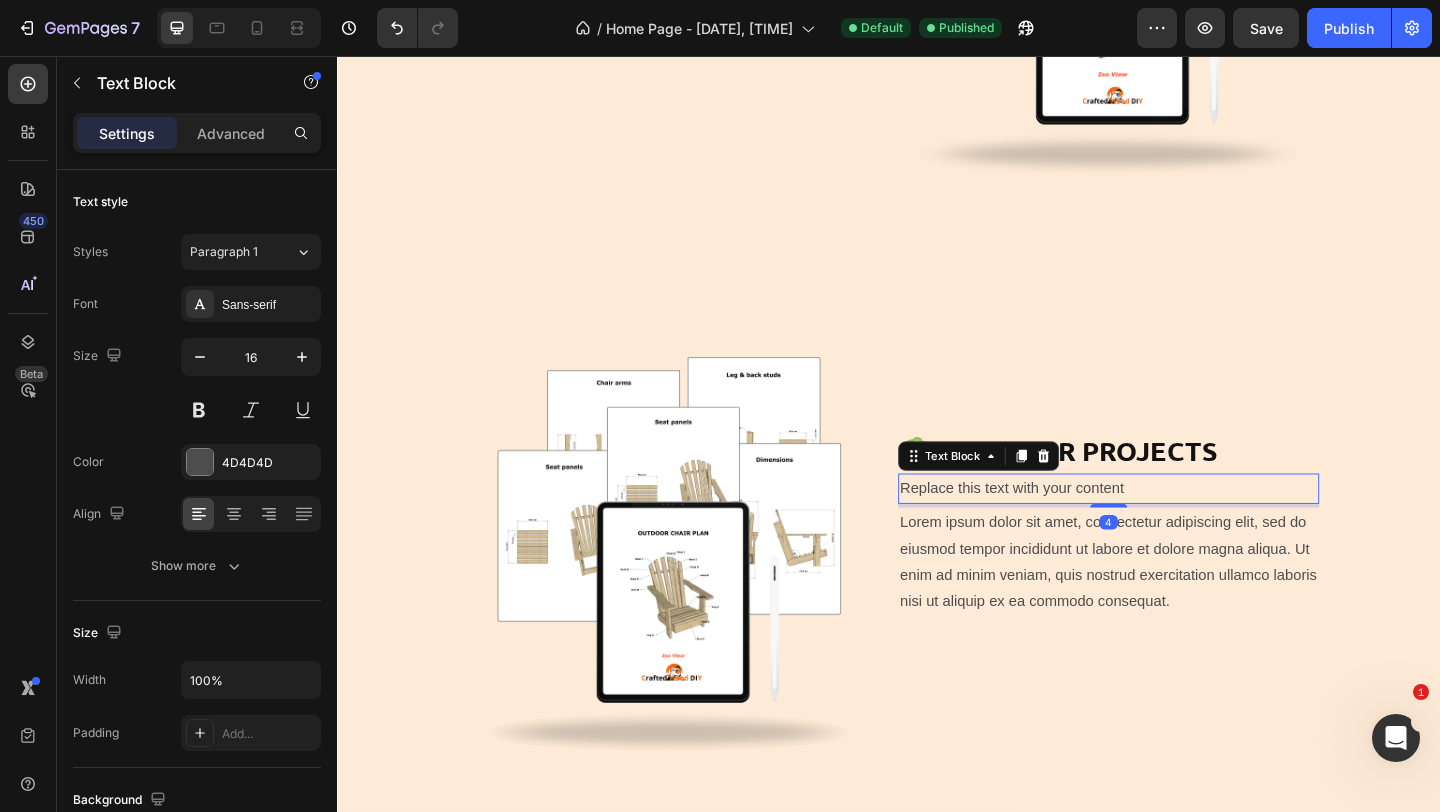 click on "Replace this text with your content" at bounding box center [1176, 526] 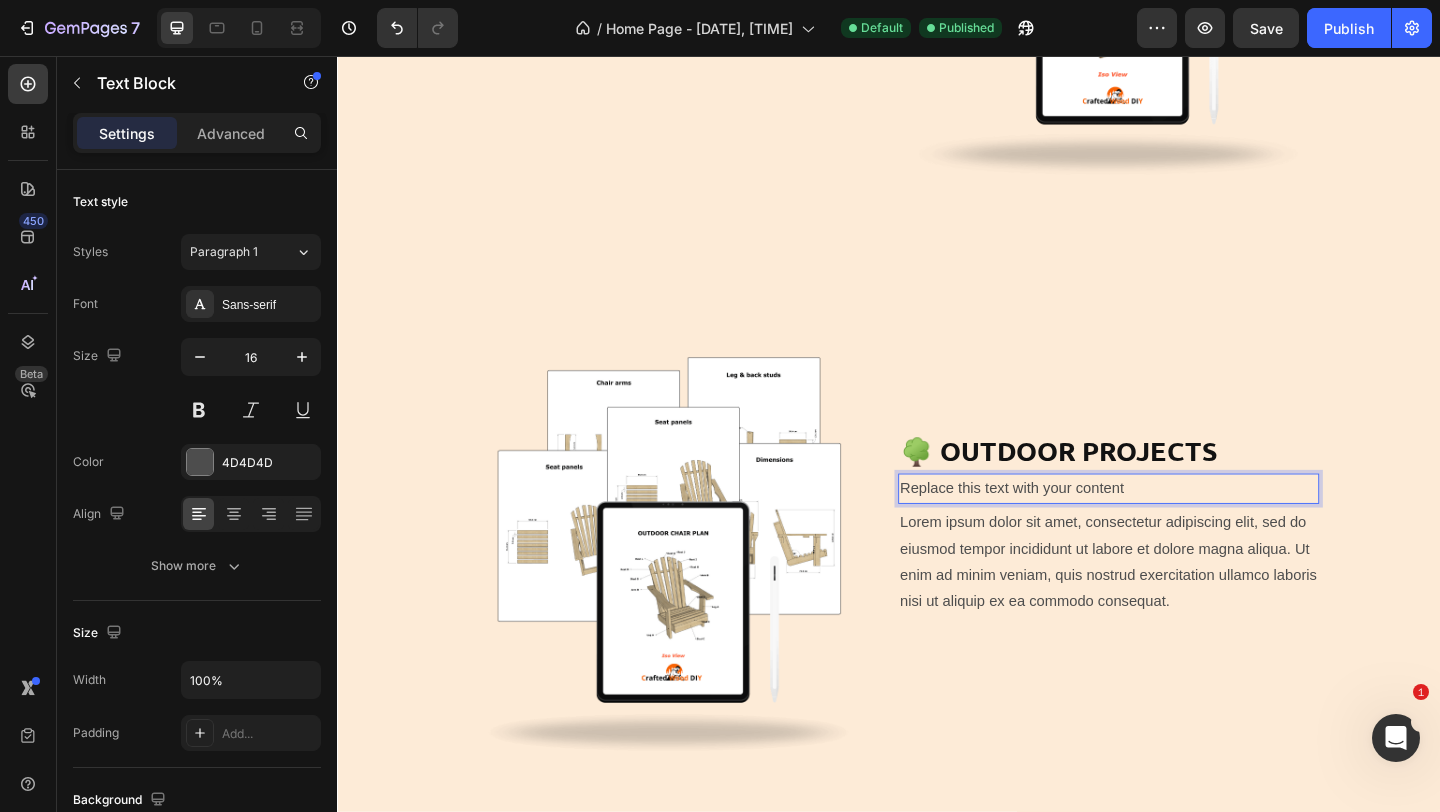 click on "Replace this text with your content" at bounding box center [1176, 526] 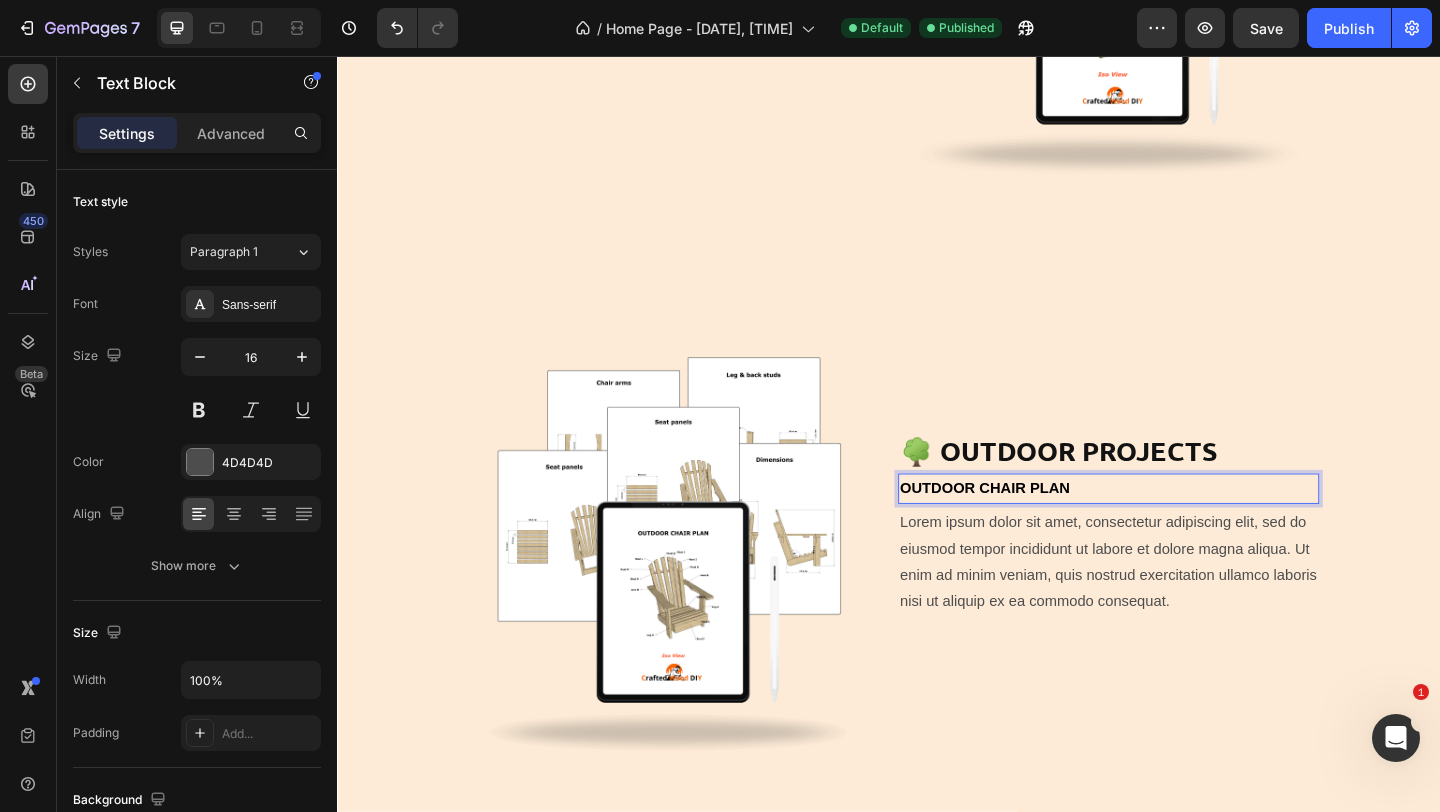 click on "OUTDOOR CHAIR PLAN" at bounding box center (1041, 525) 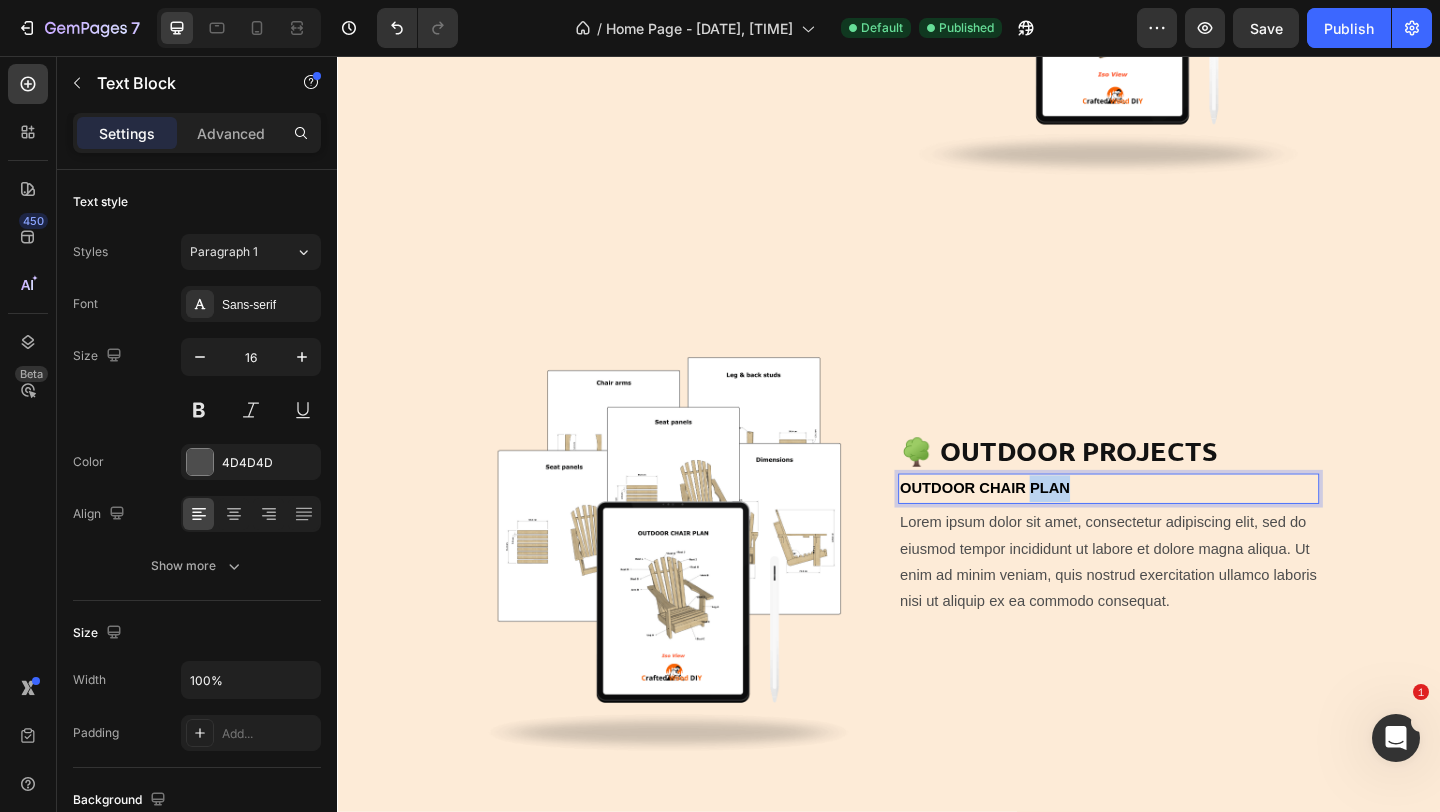 click on "OUTDOOR CHAIR PLAN" at bounding box center (1041, 525) 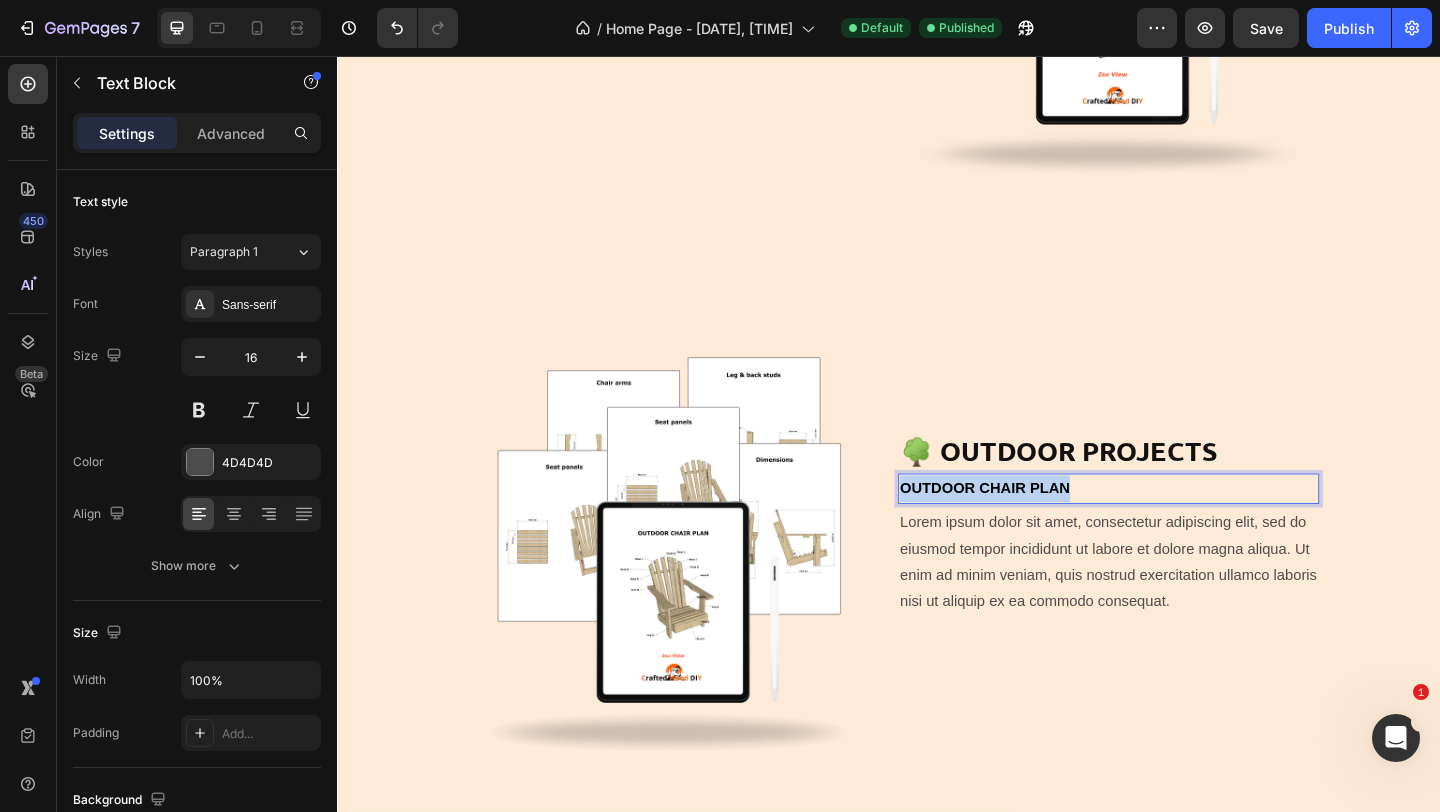 click on "OUTDOOR CHAIR PLAN" at bounding box center [1041, 525] 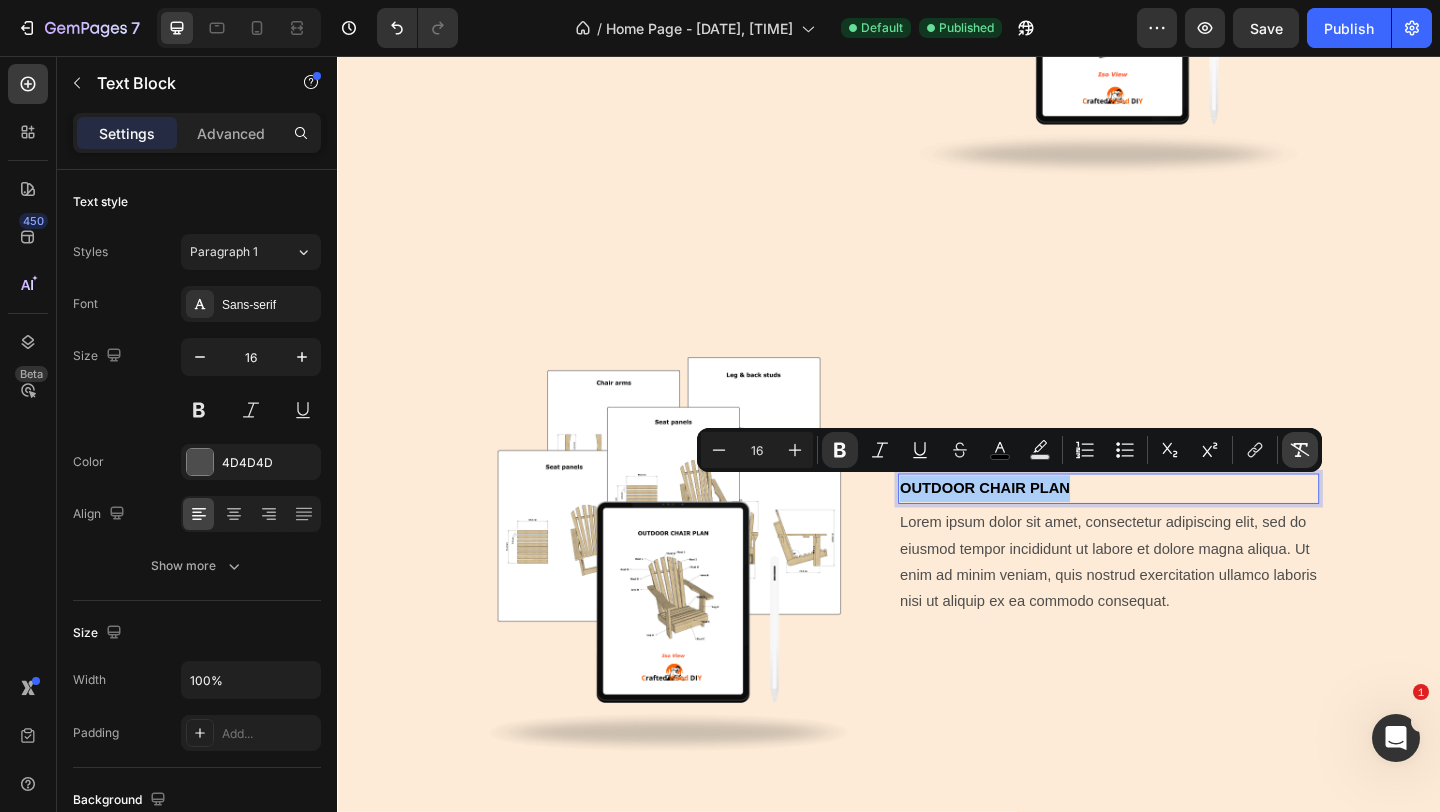 click 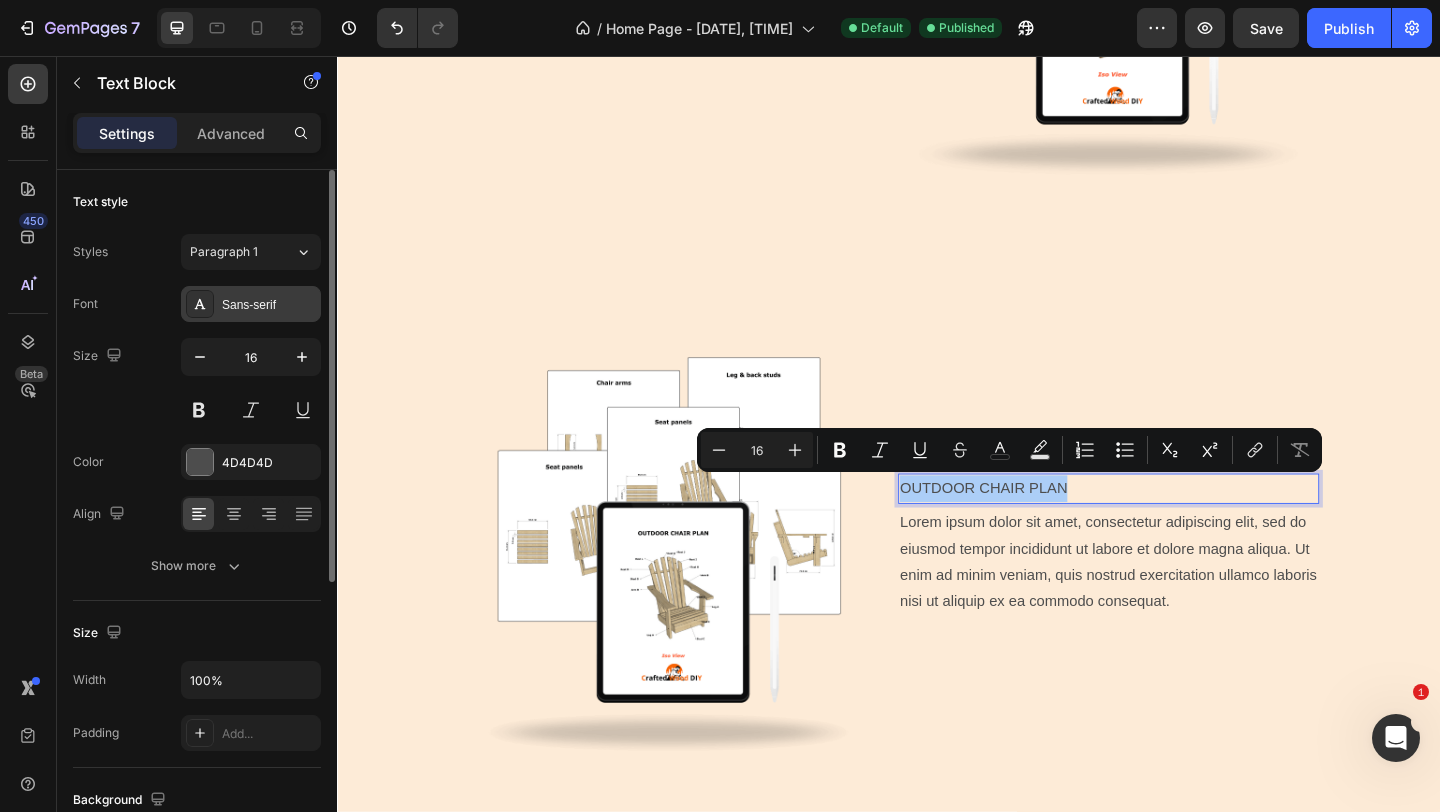 click on "Sans-serif" at bounding box center [251, 304] 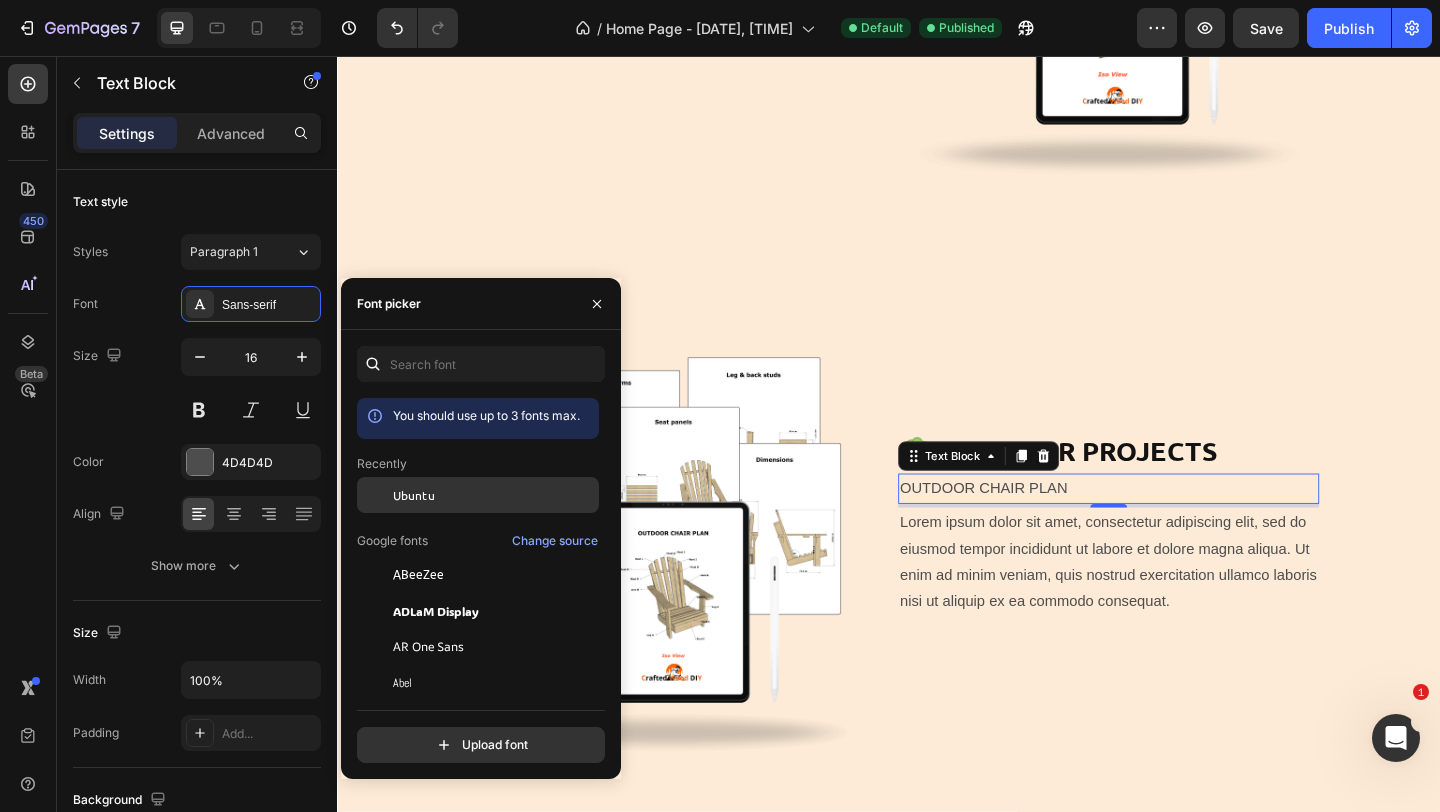 click at bounding box center (375, 495) 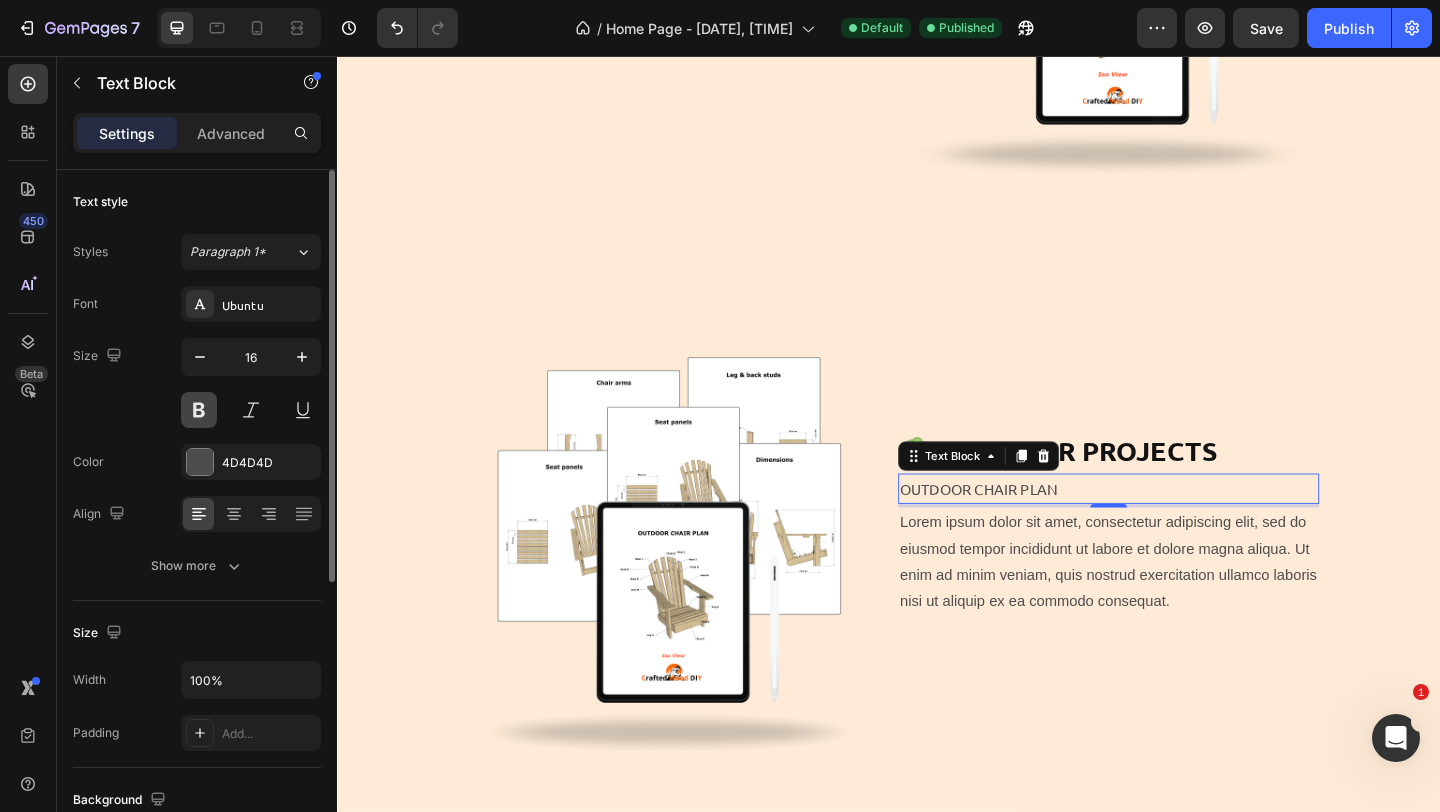 click at bounding box center [199, 410] 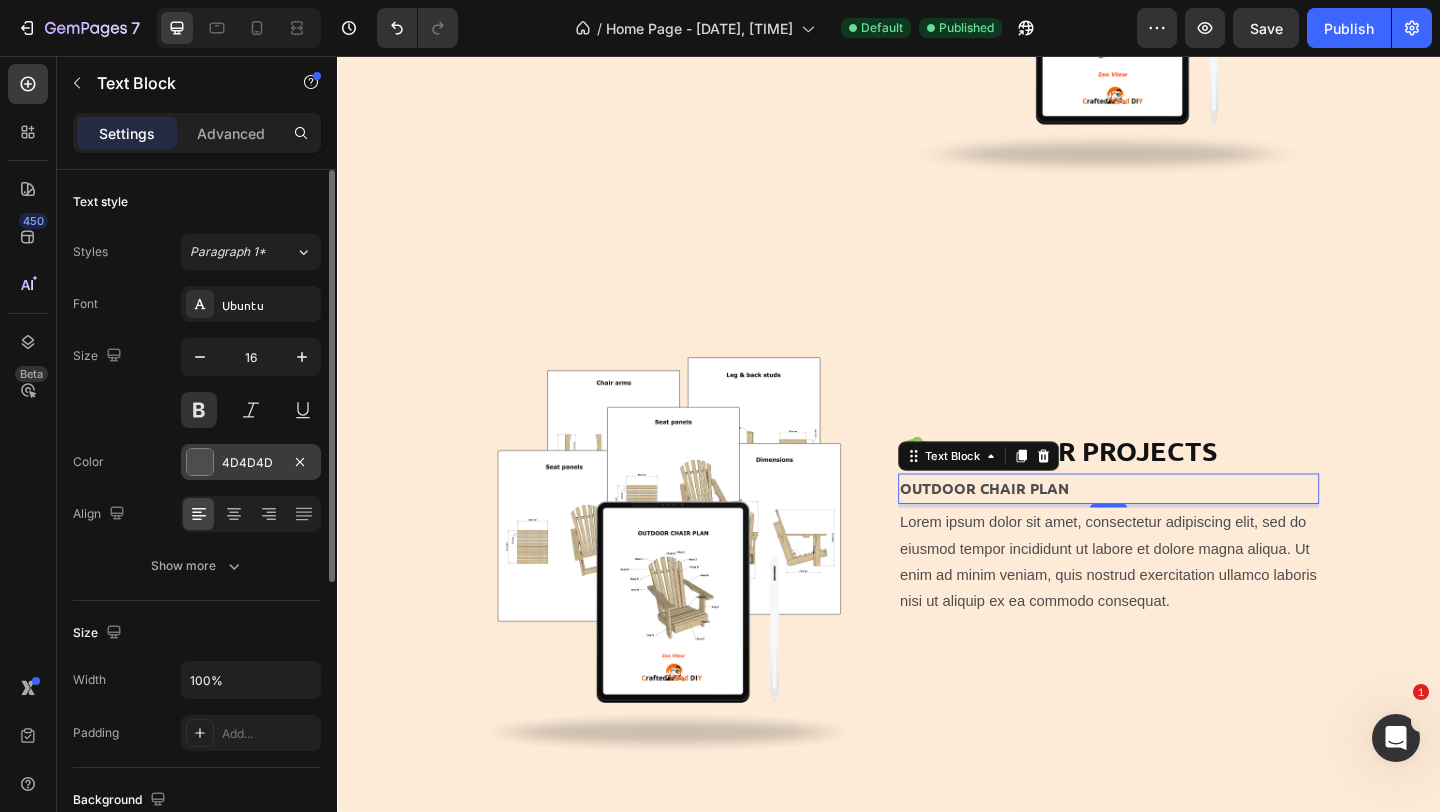 click on "4D4D4D" at bounding box center (251, 462) 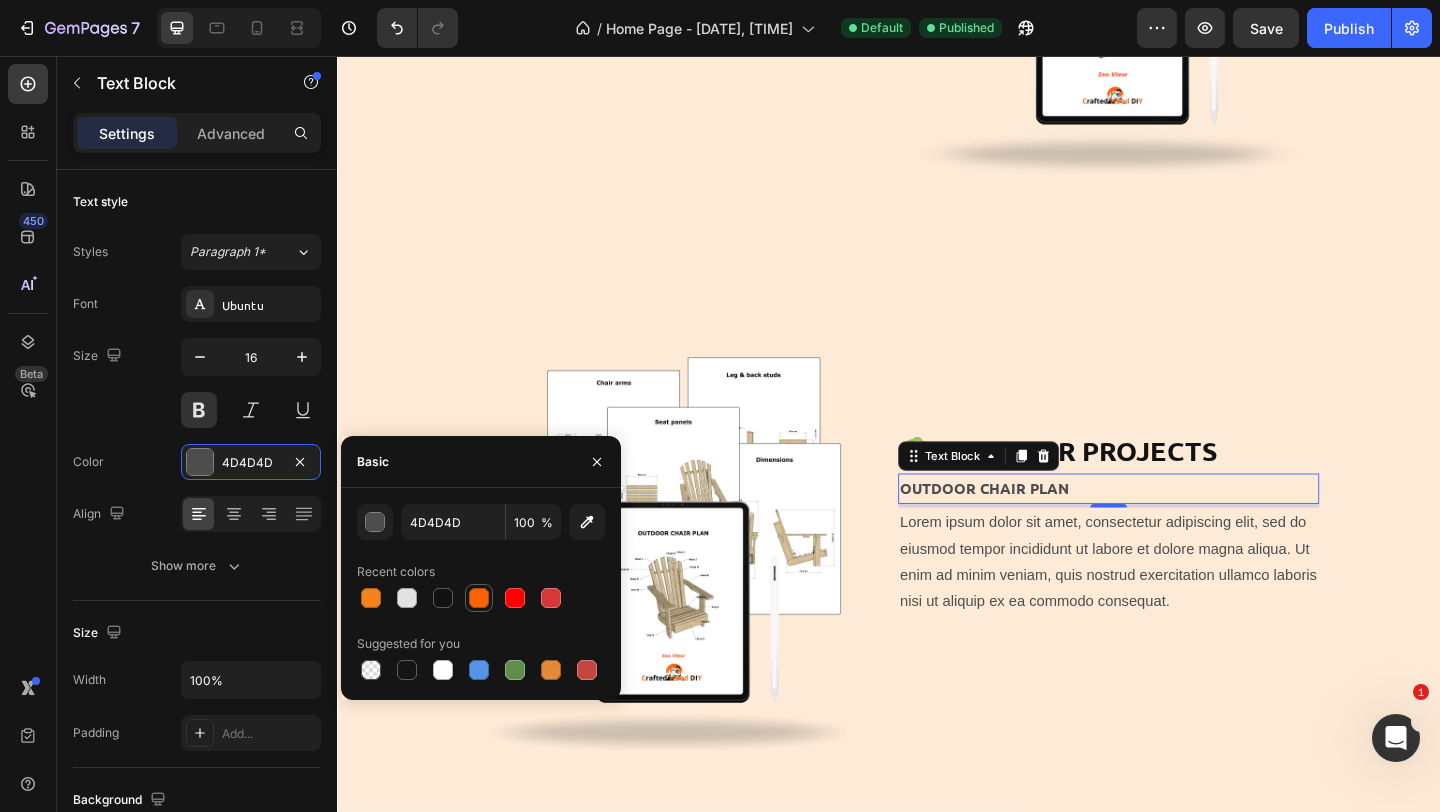 click at bounding box center [479, 598] 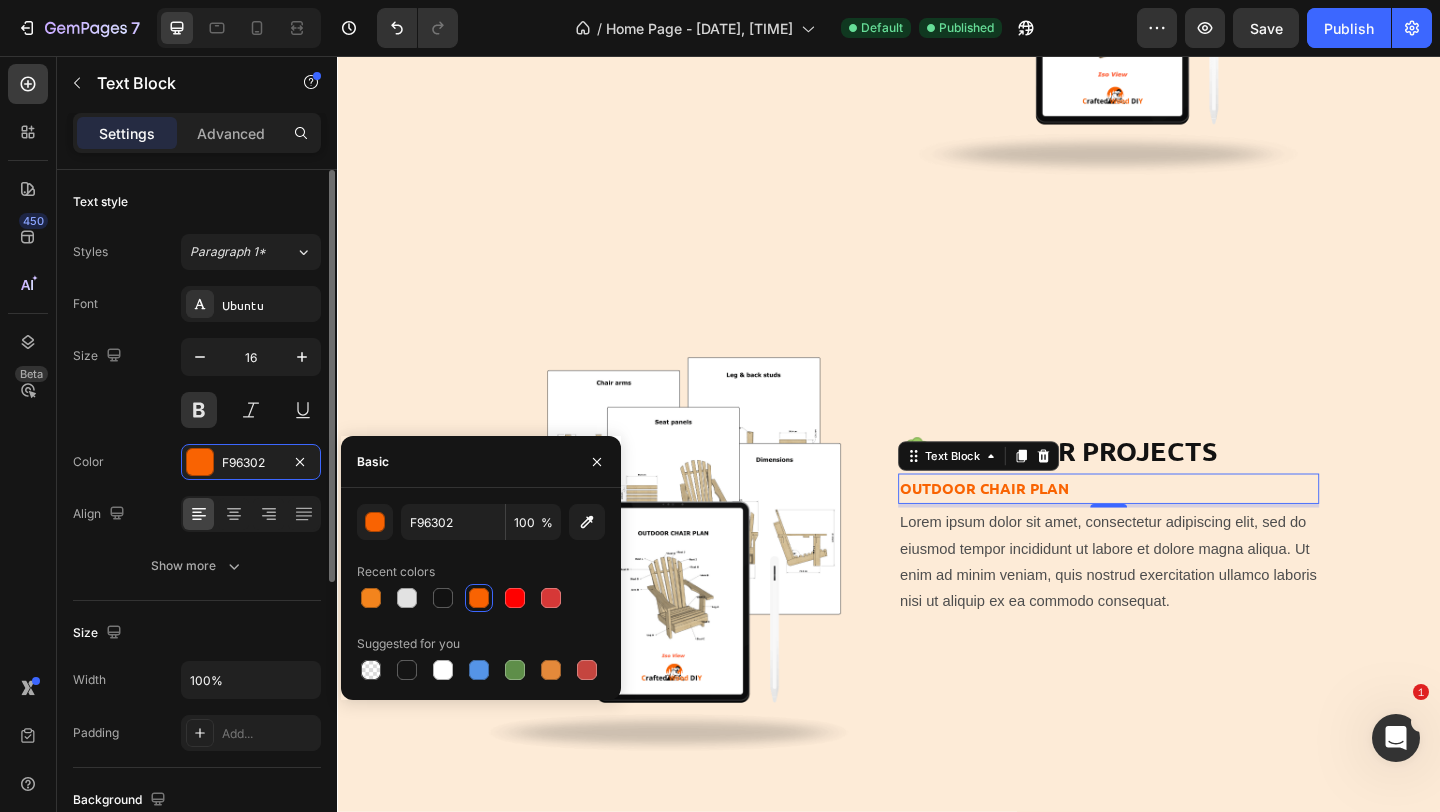 click on "Size 16" at bounding box center [197, 383] 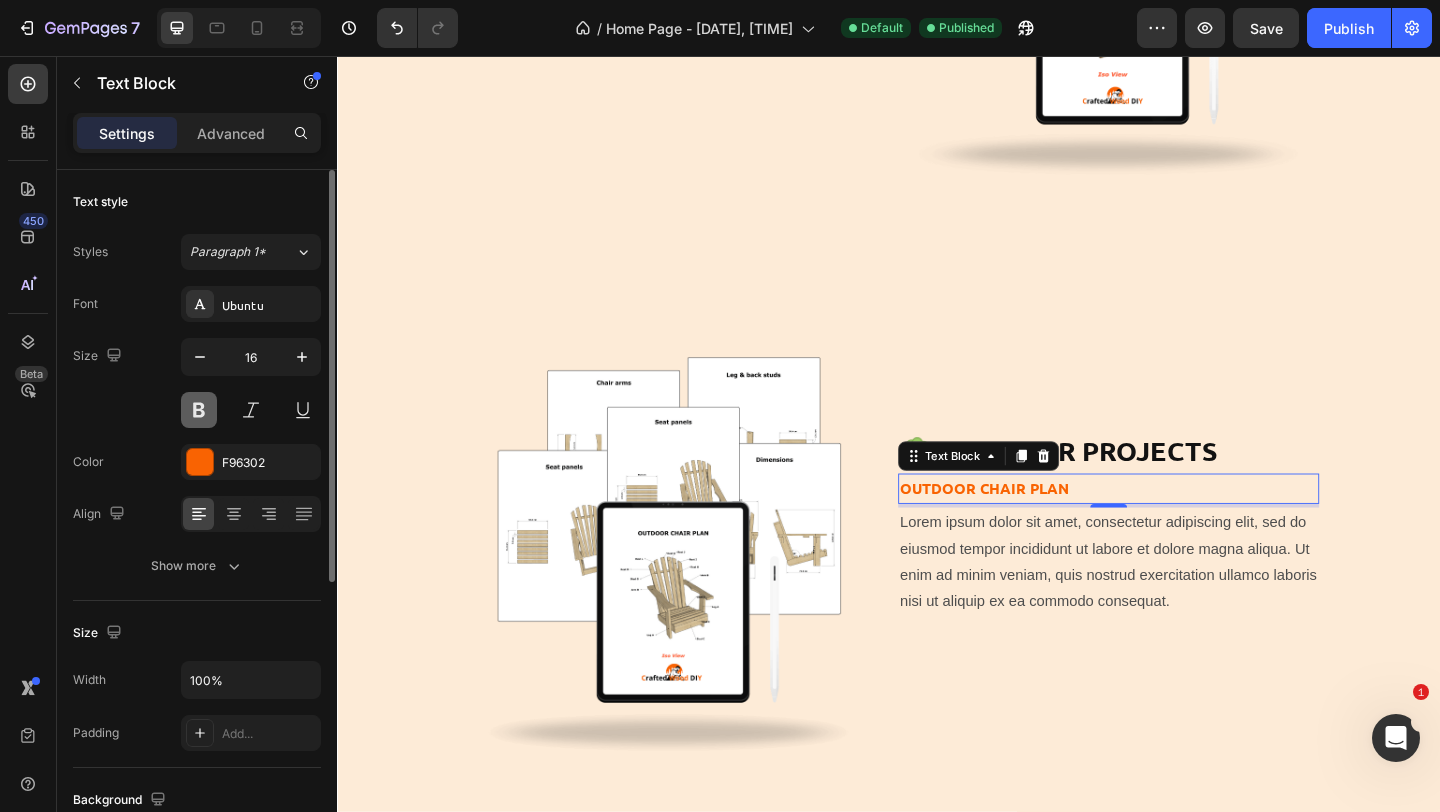 click at bounding box center (199, 410) 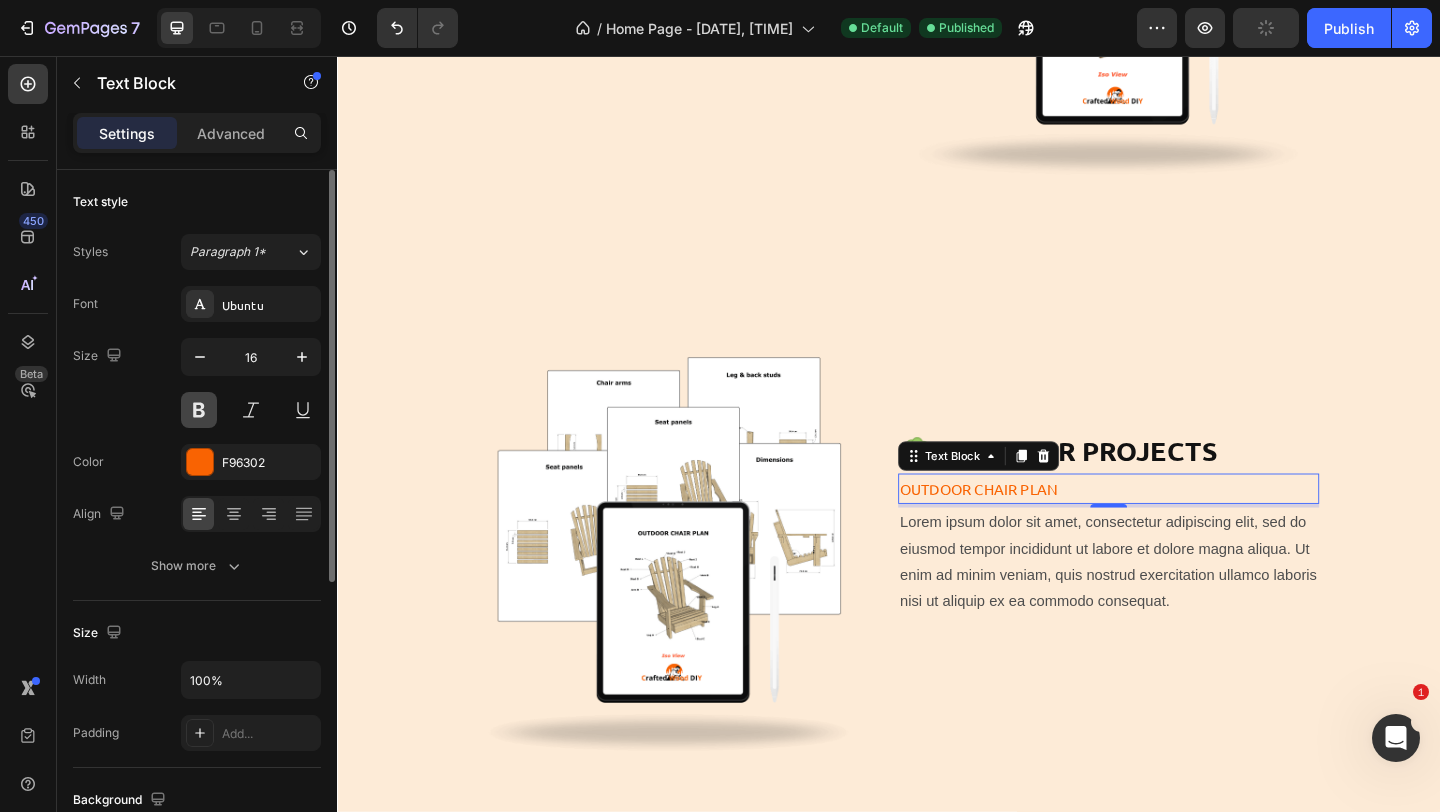 click at bounding box center (199, 410) 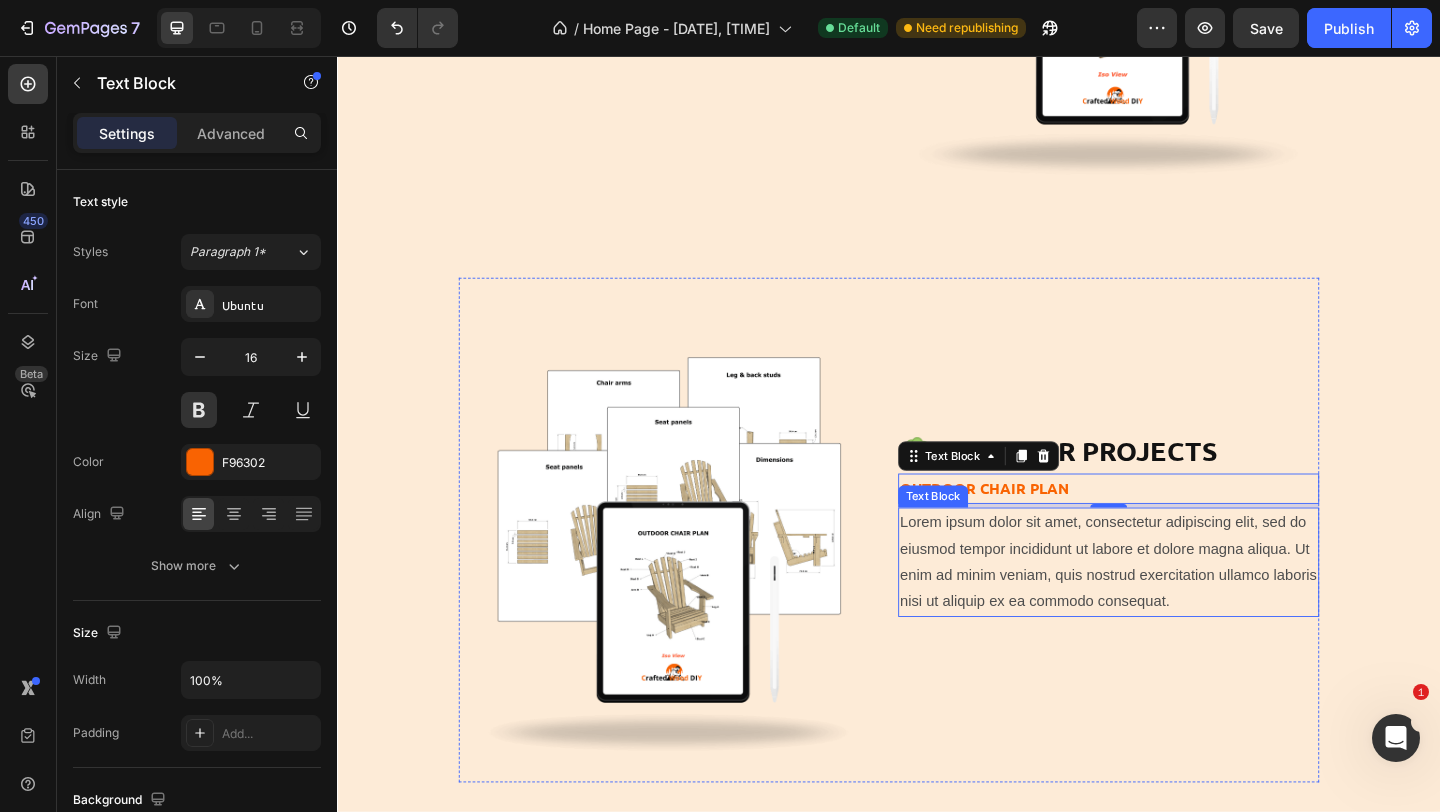 click on "Lorem ipsum dolor sit amet, consectetur adipiscing elit, sed do eiusmod tempor incididunt ut labore et dolore magna aliqua. Ut enim ad minim veniam, quis nostrud exercitation ullamco laboris nisi ut aliquip ex ea commodo consequat." at bounding box center (1176, 606) 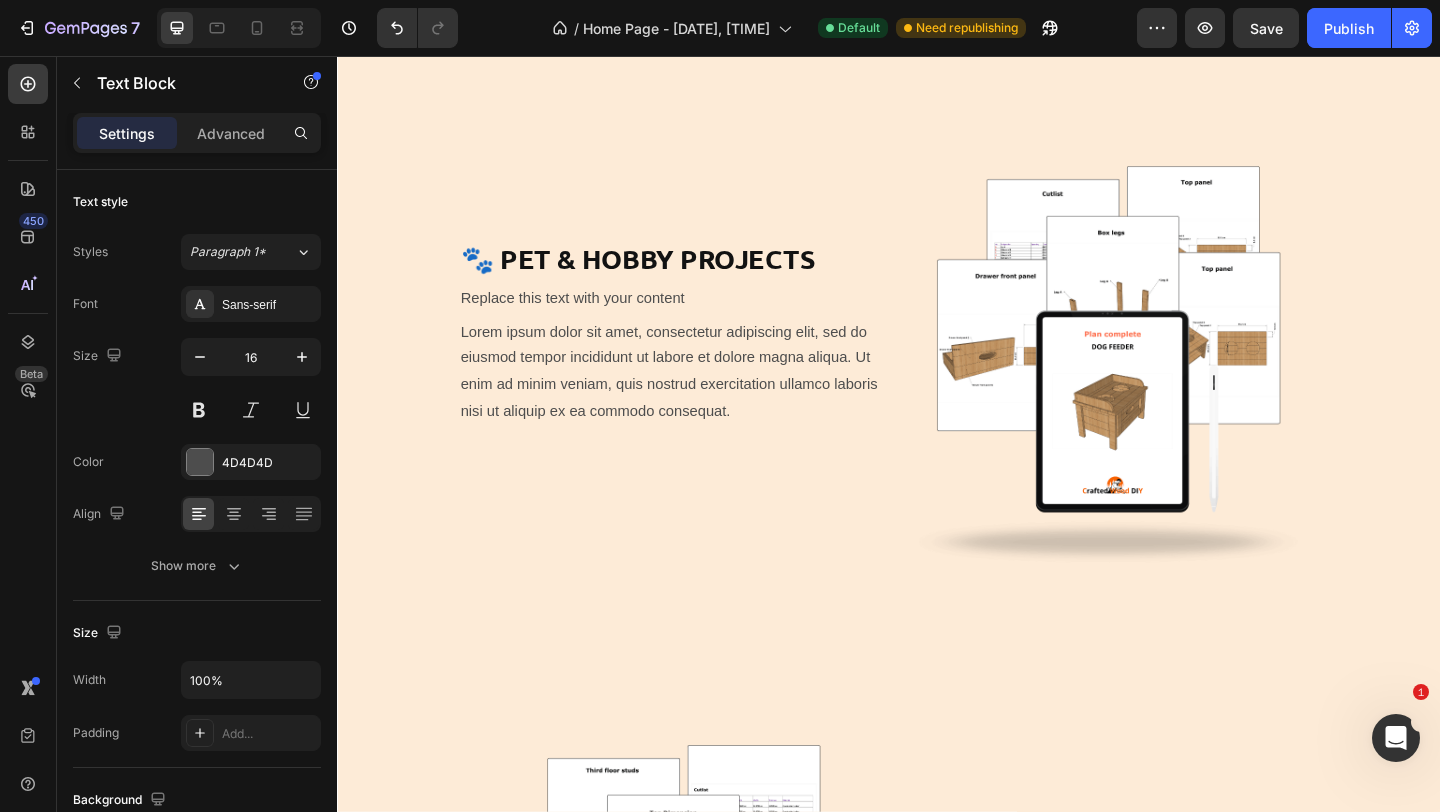 scroll, scrollTop: 7108, scrollLeft: 0, axis: vertical 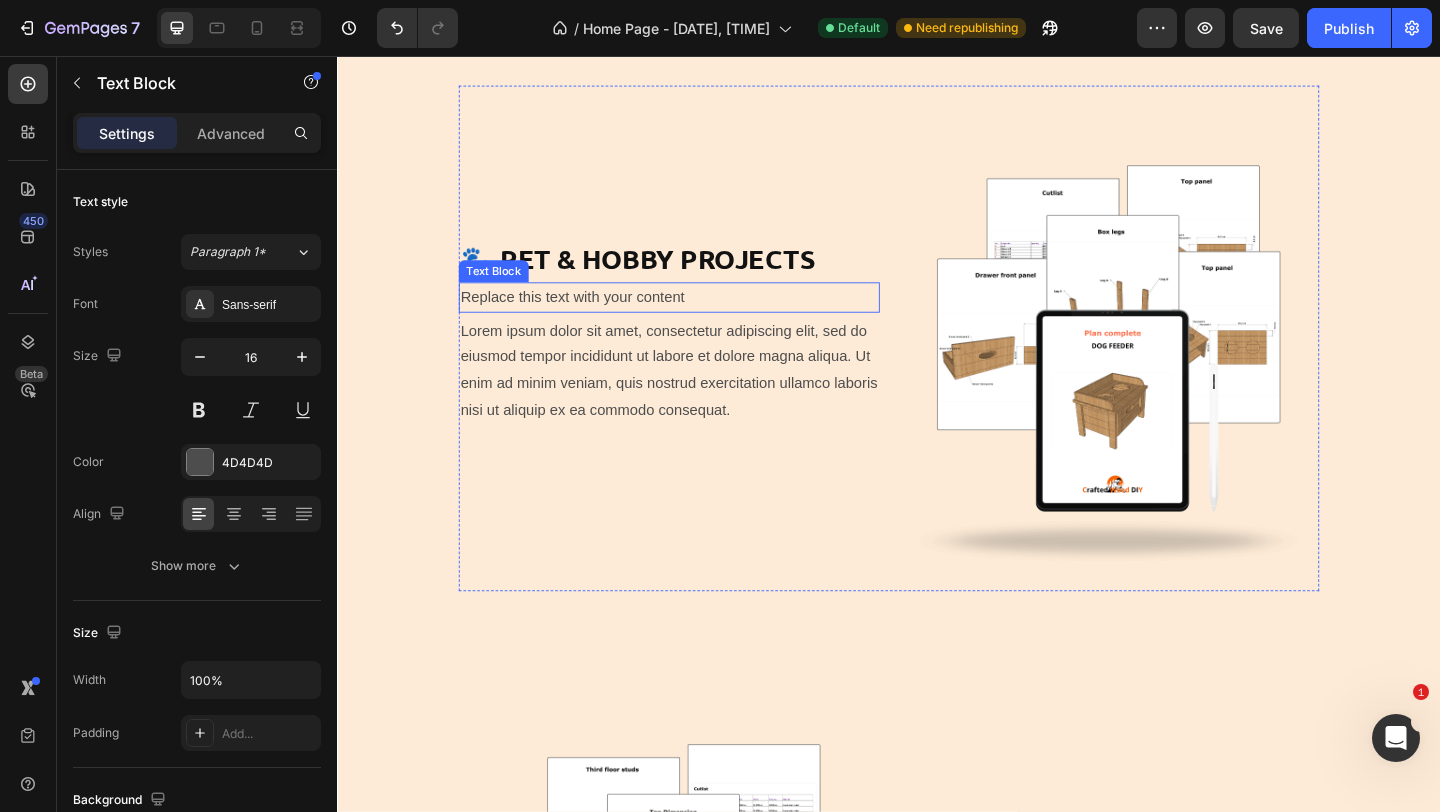 click on "Replace this text with your content" at bounding box center (698, 318) 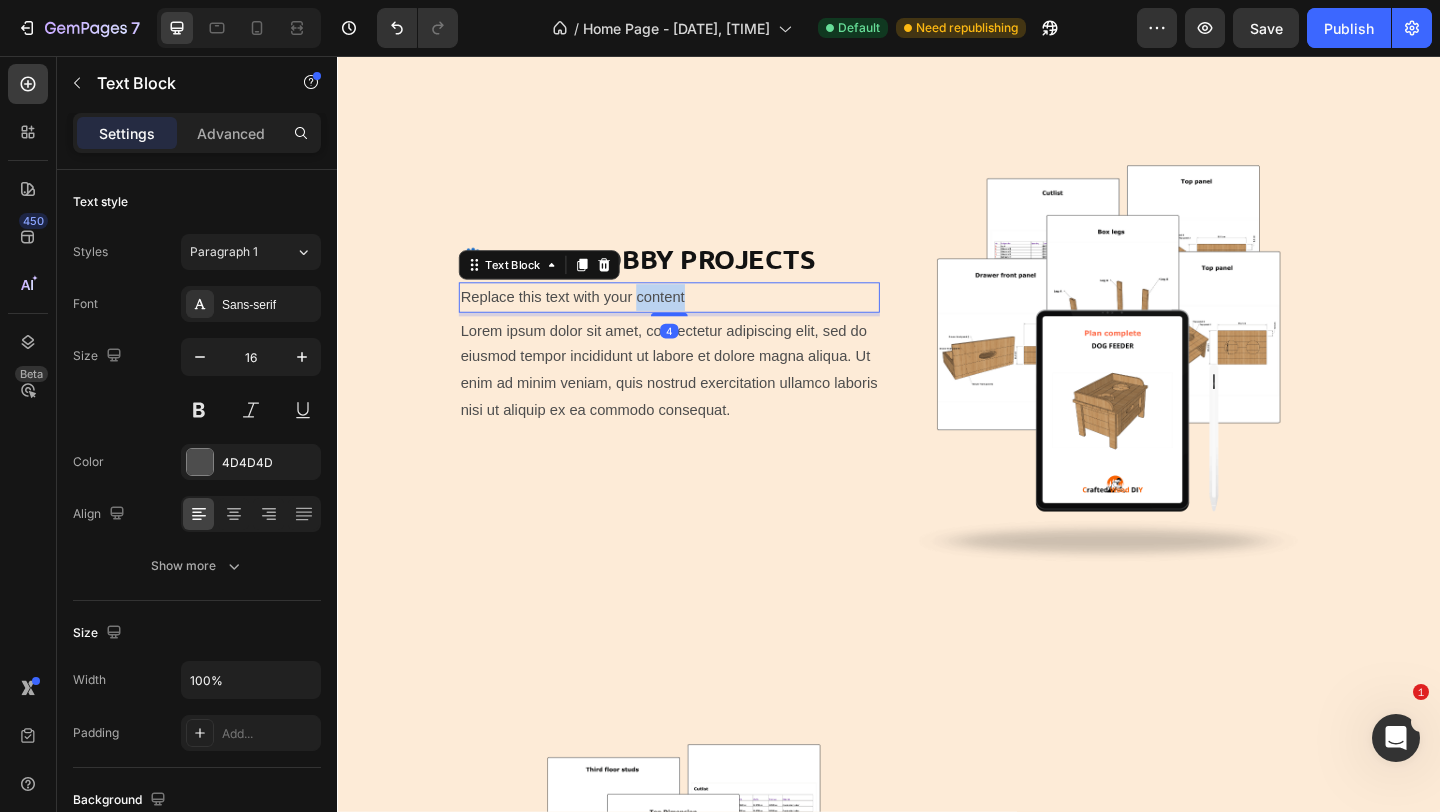 click on "Replace this text with your content" at bounding box center [698, 318] 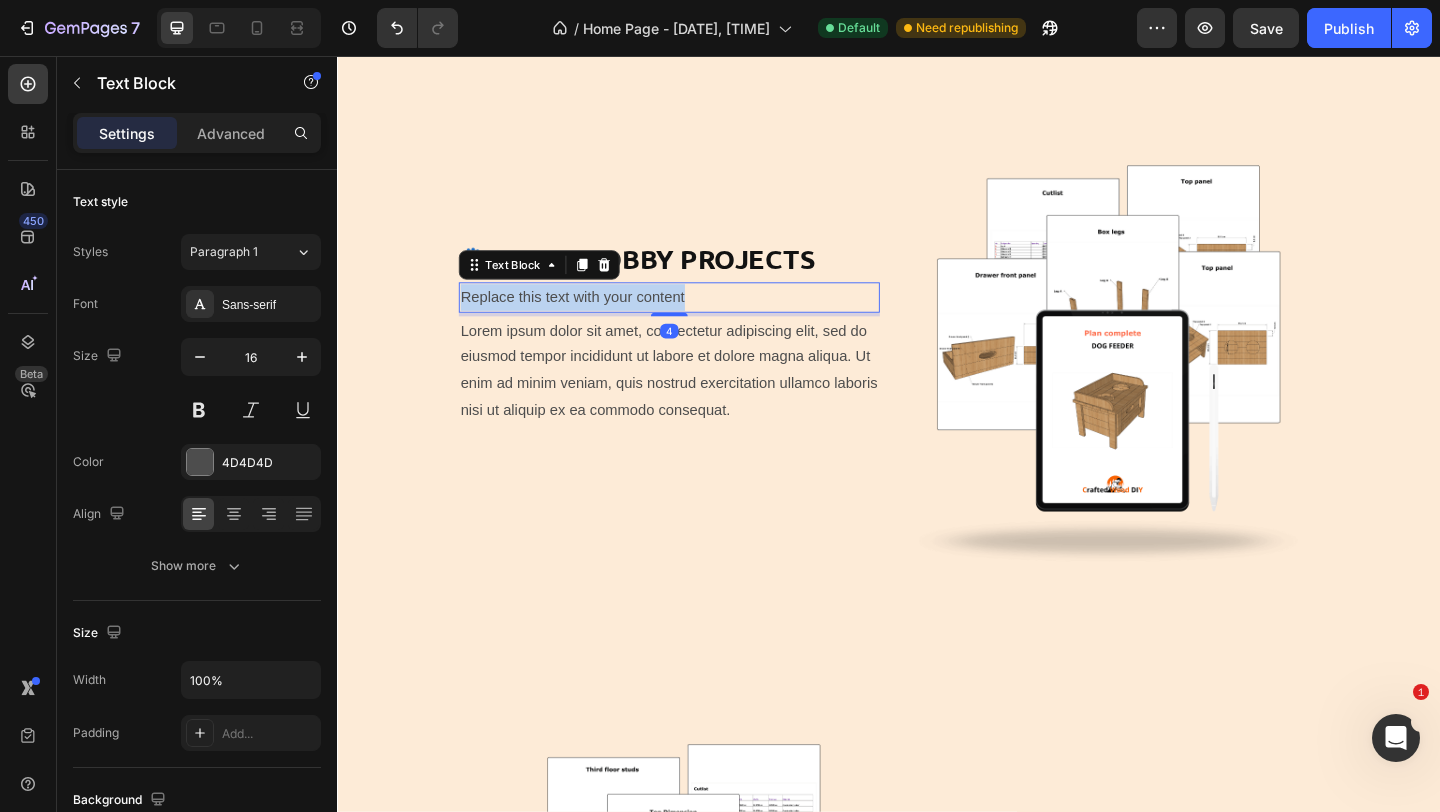 click on "Replace this text with your content" at bounding box center (698, 318) 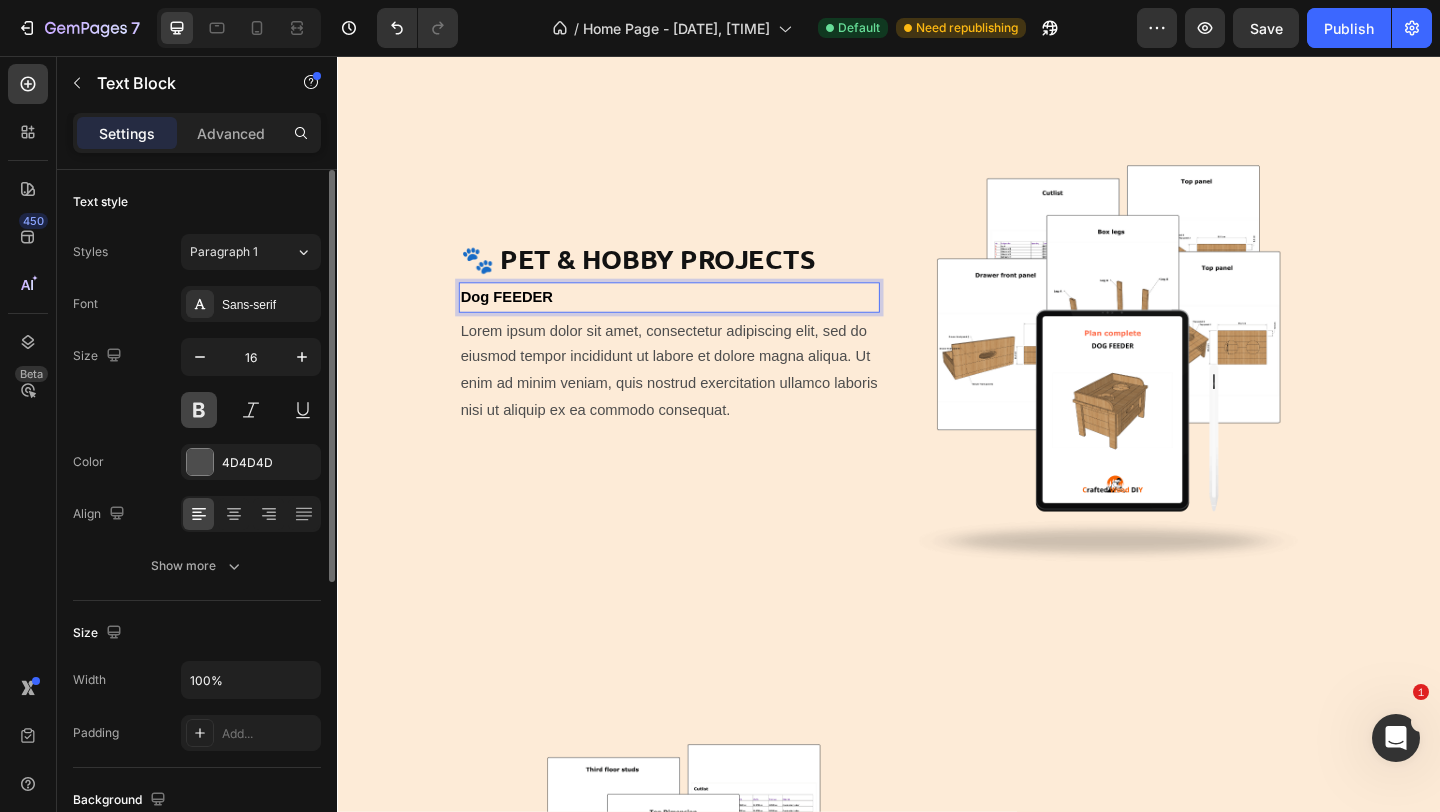 click at bounding box center [199, 410] 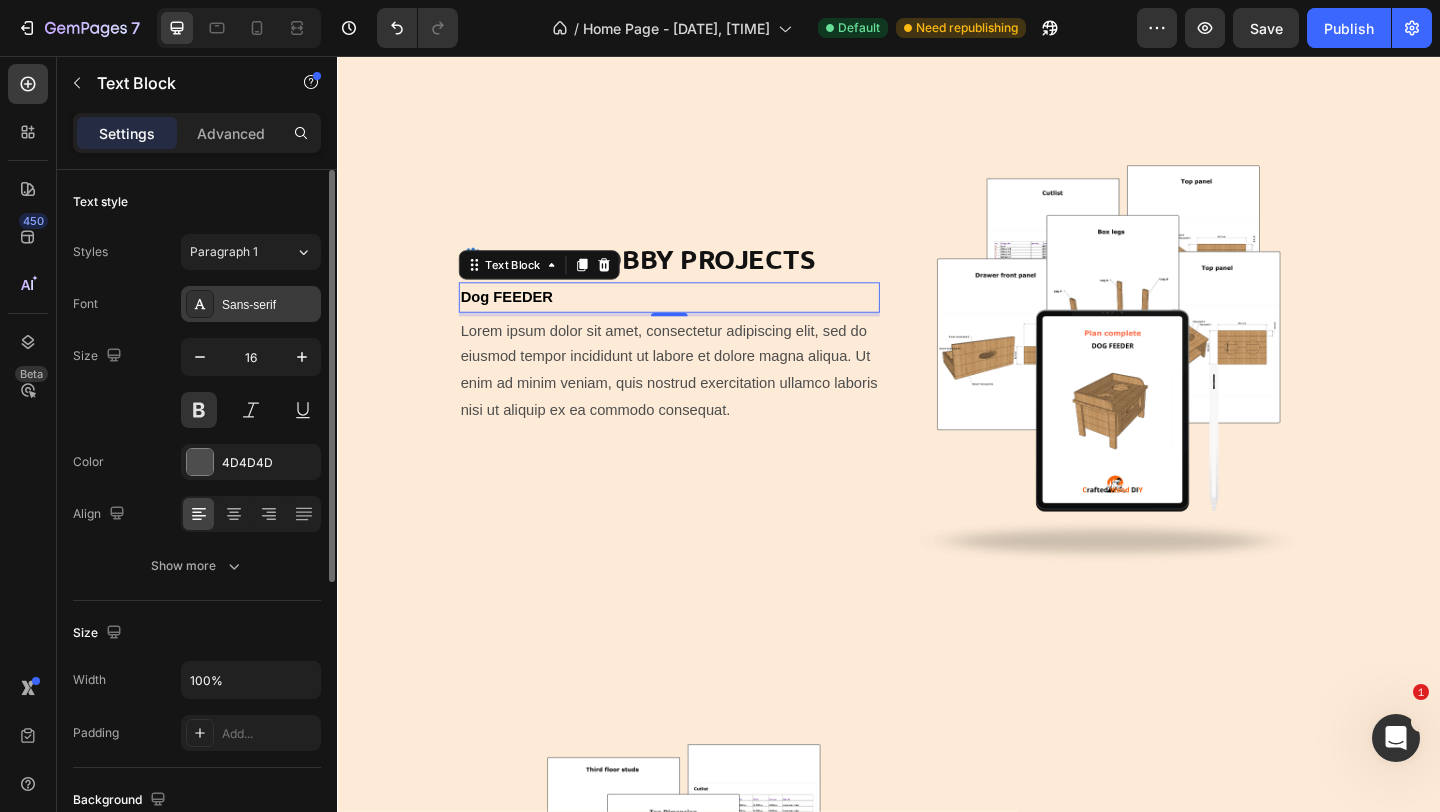 click on "Sans-serif" at bounding box center (269, 305) 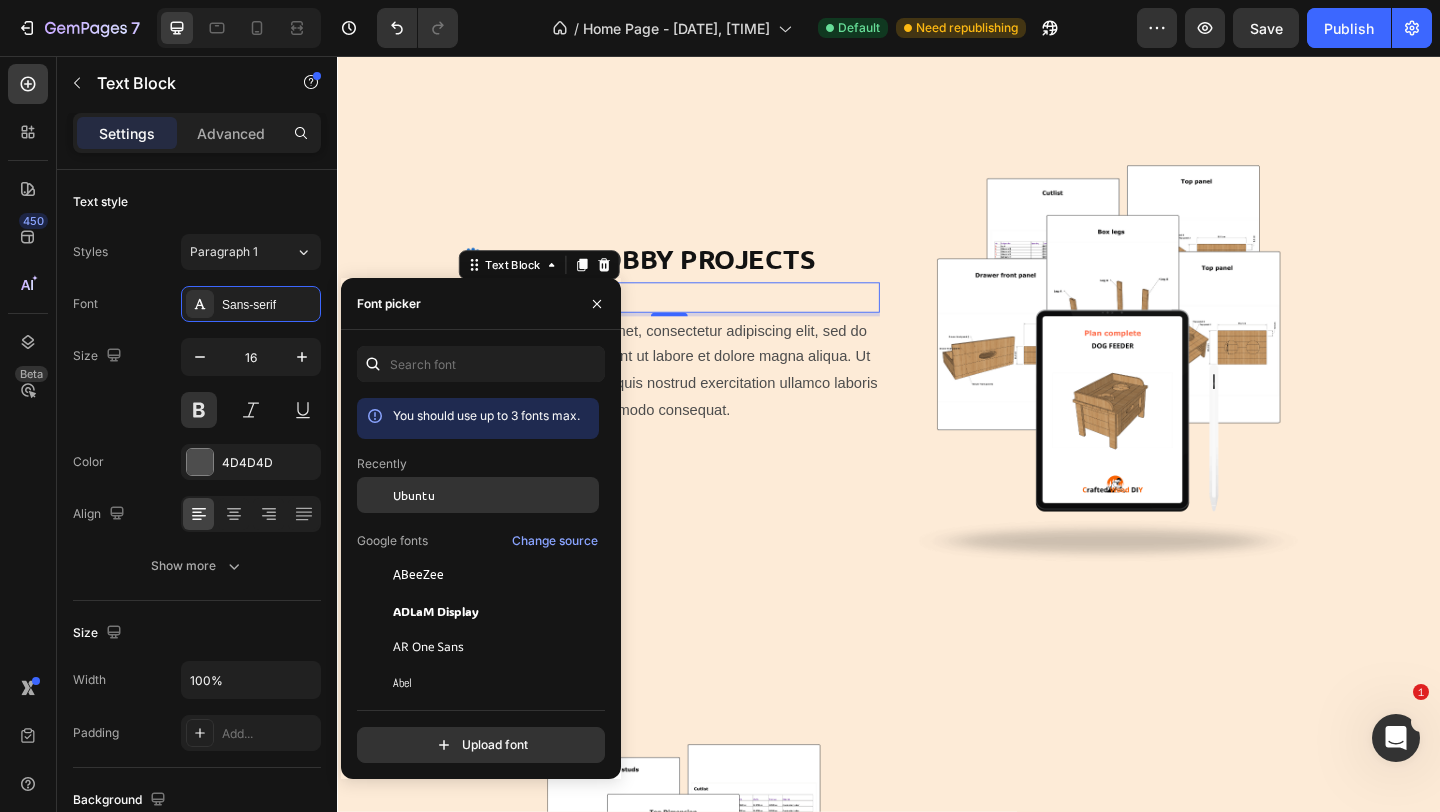 click on "Ubuntu" at bounding box center (414, 495) 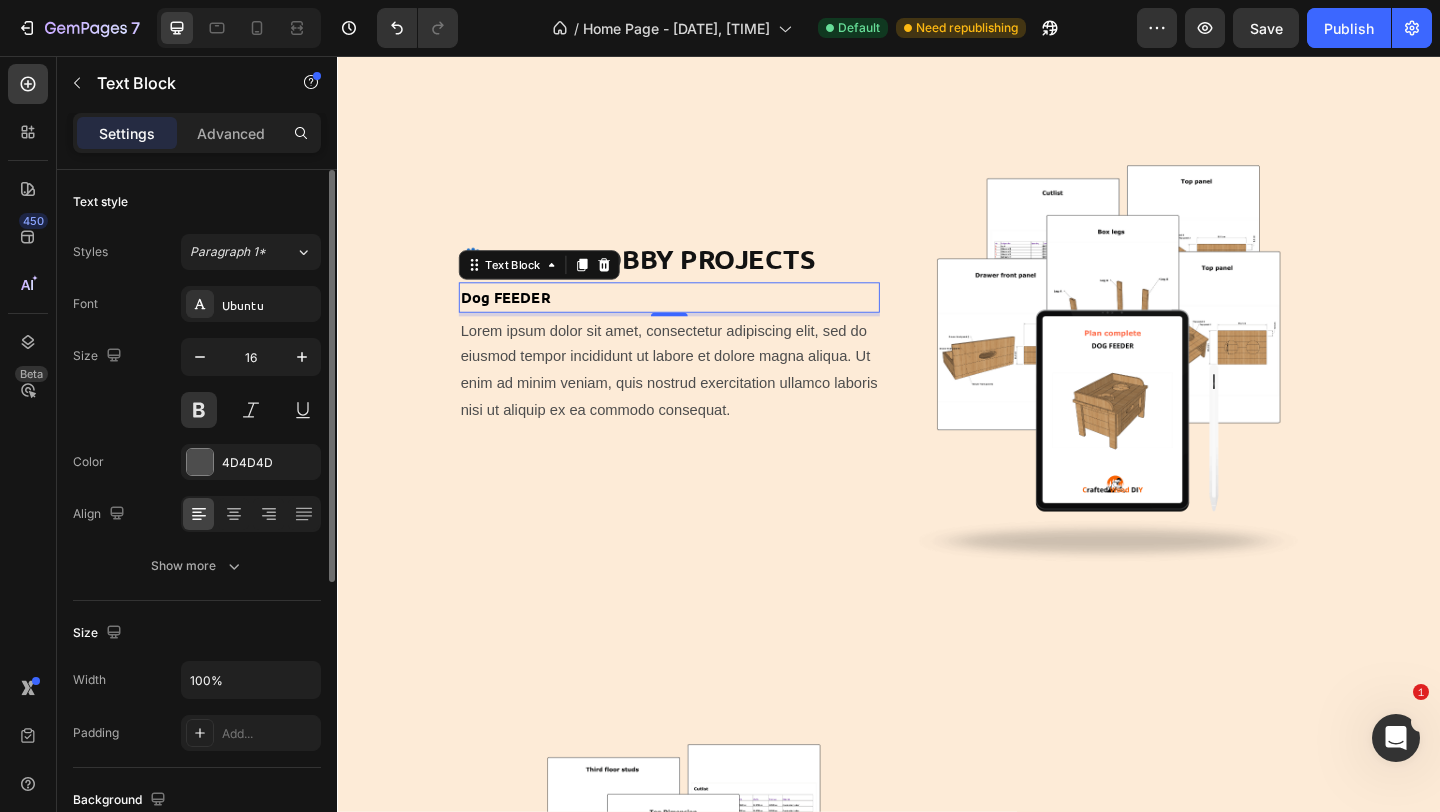click on "Size 16" at bounding box center (197, 383) 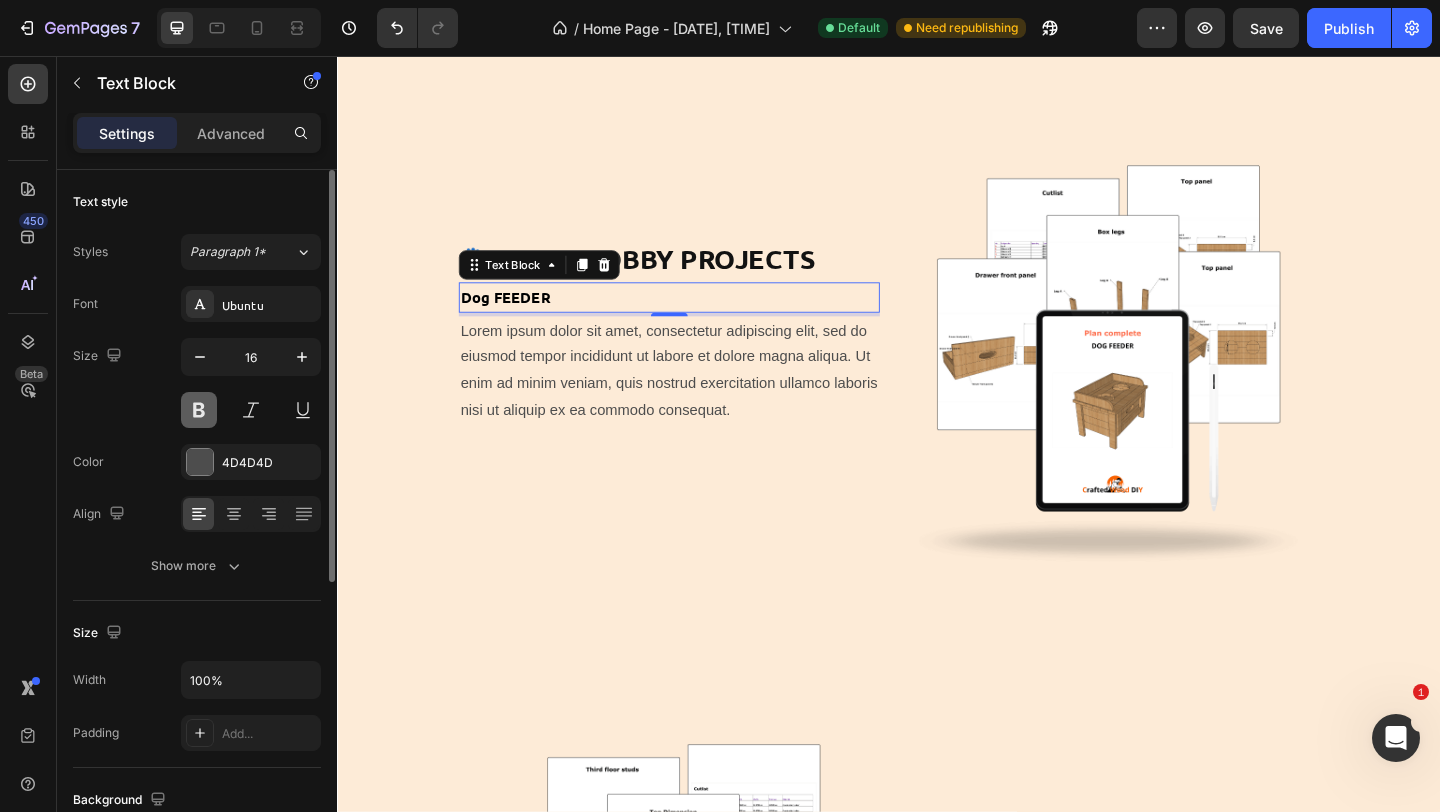 click at bounding box center (199, 410) 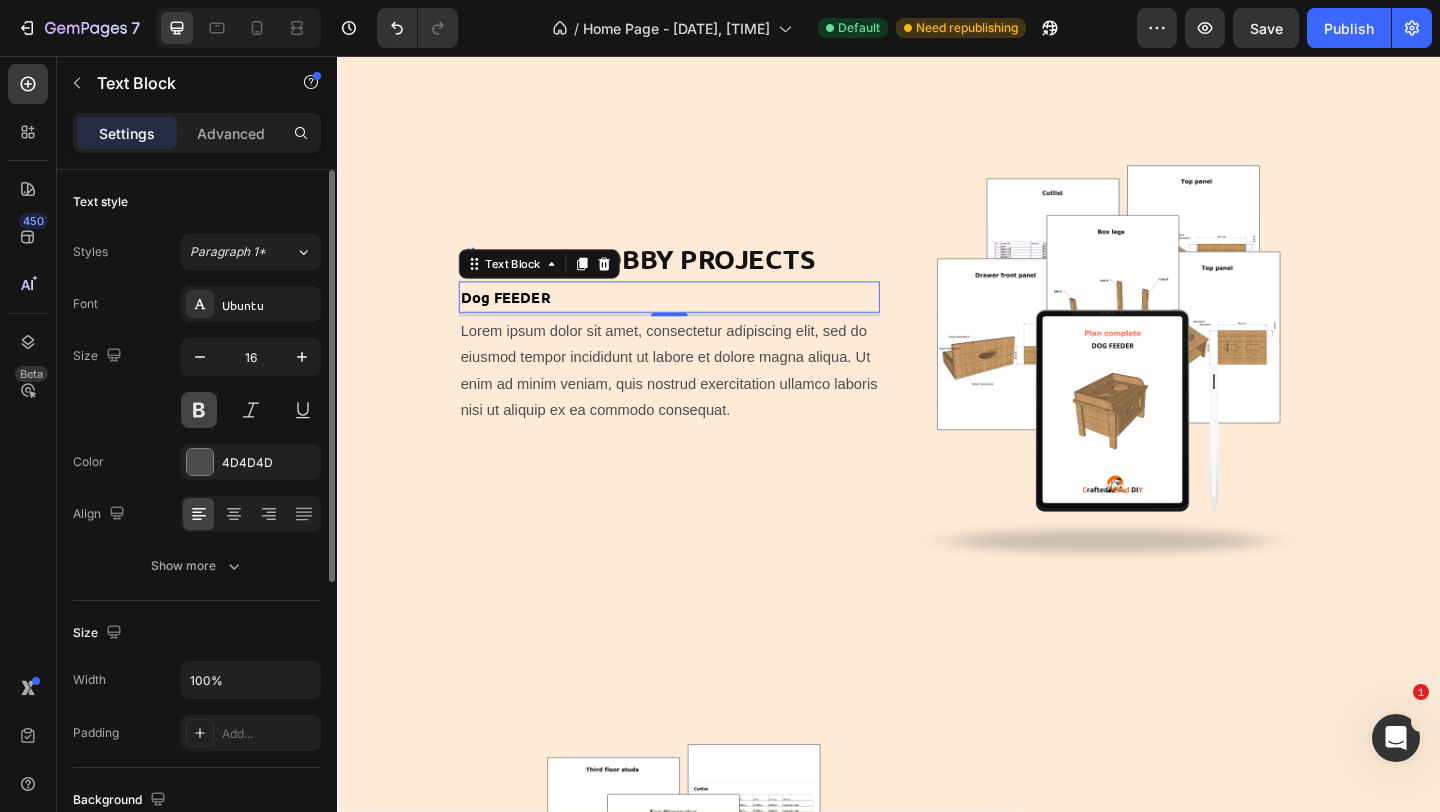 click at bounding box center (199, 410) 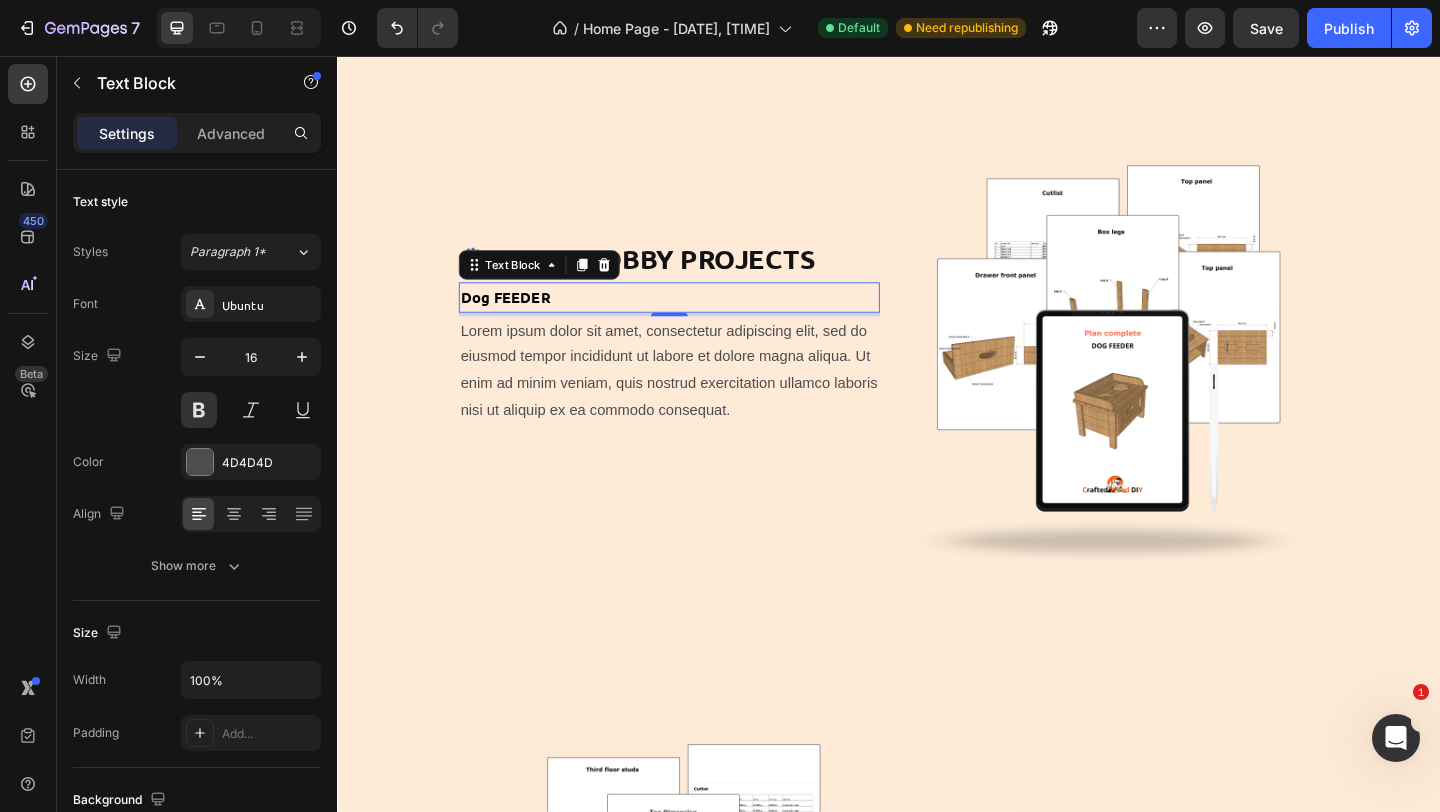 click on "Dog FEEDER" at bounding box center [698, 318] 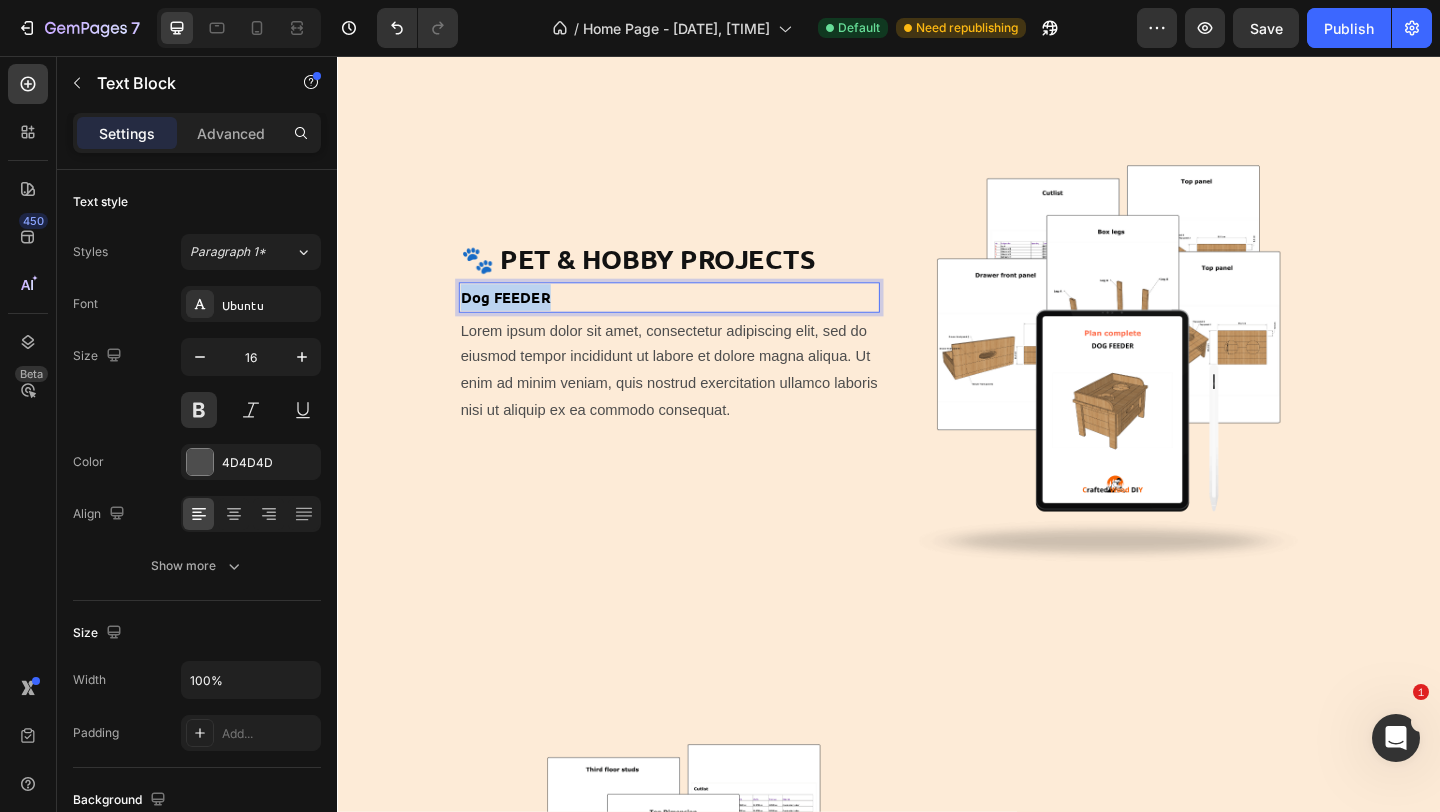 click on "Dog FEEDER" at bounding box center [698, 318] 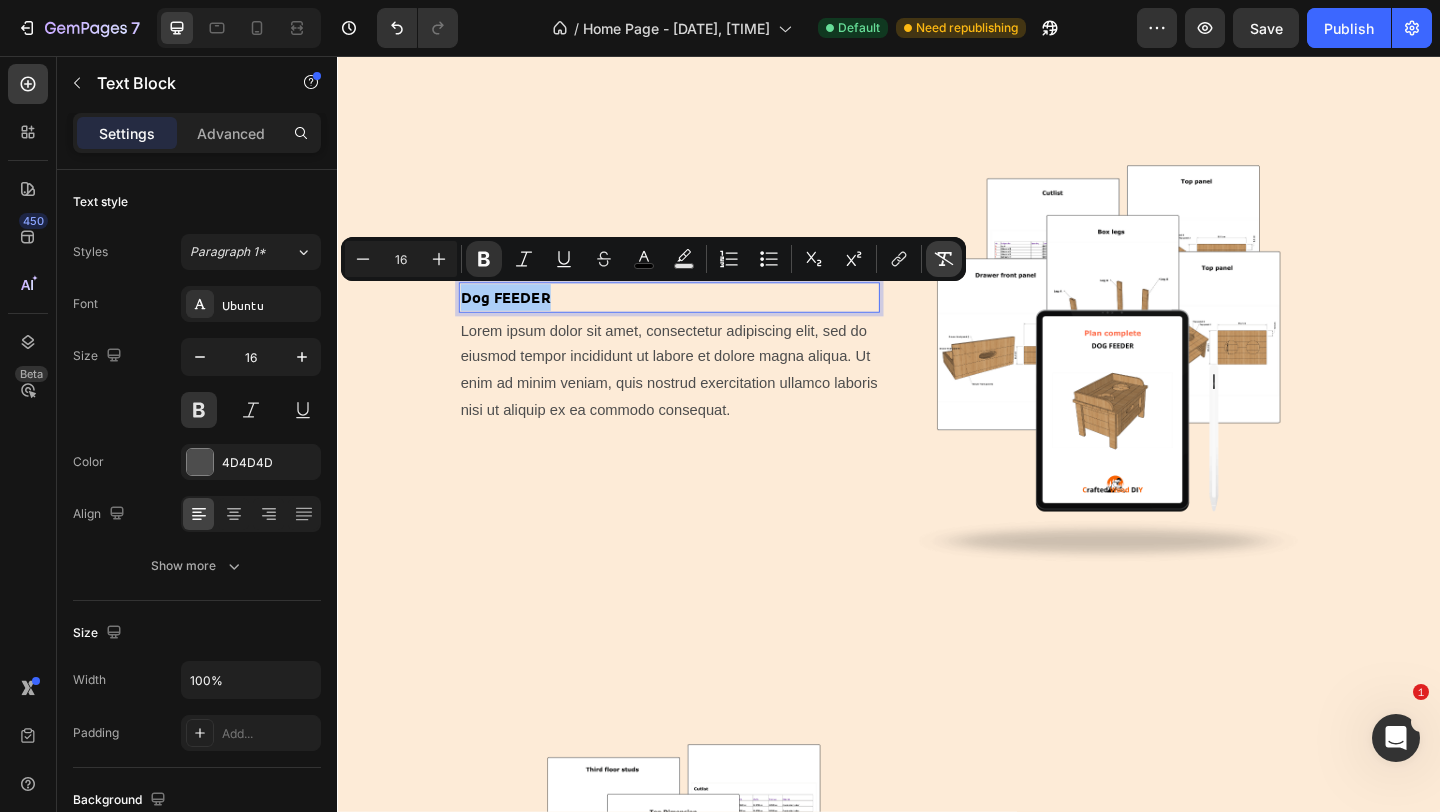 click 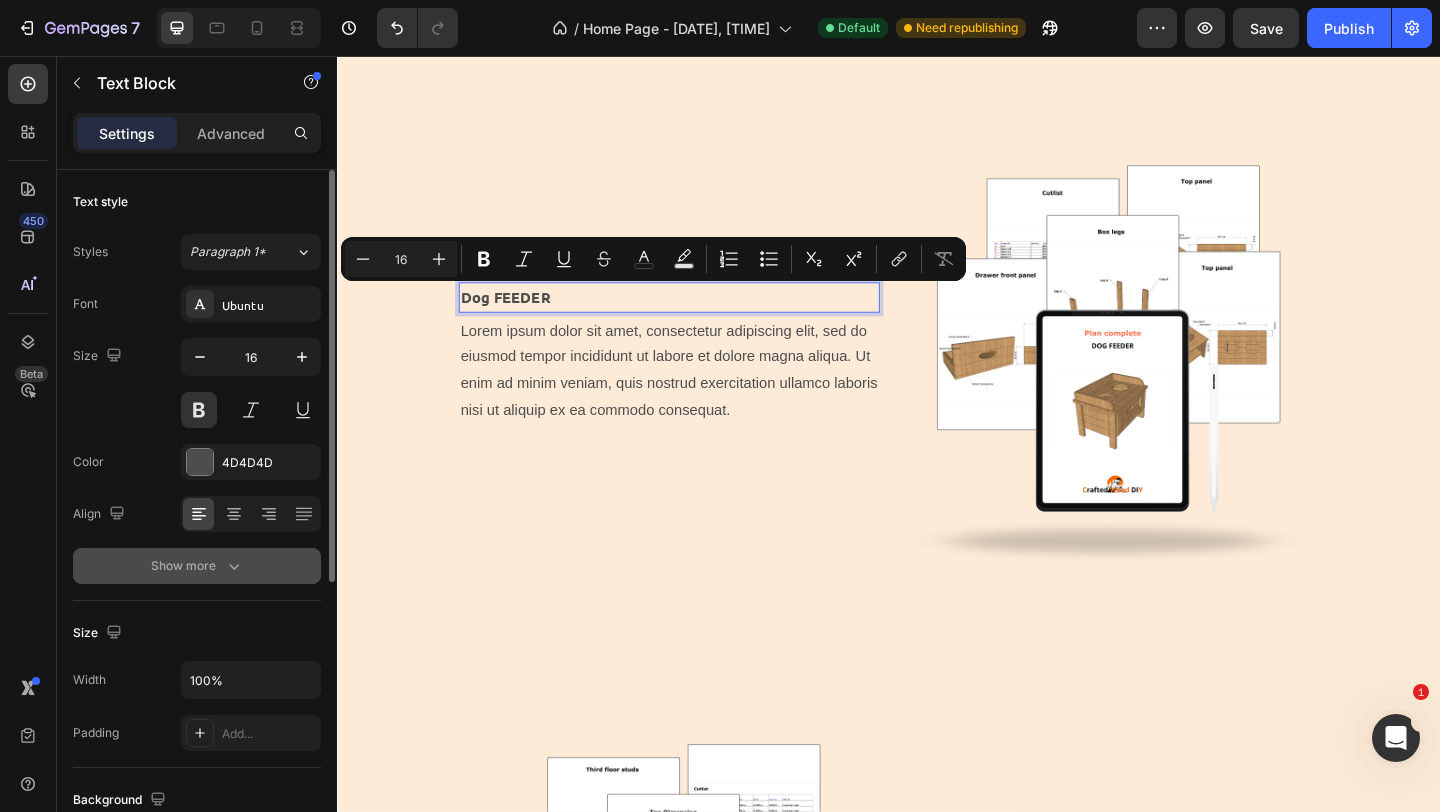 click on "Show more" at bounding box center [197, 566] 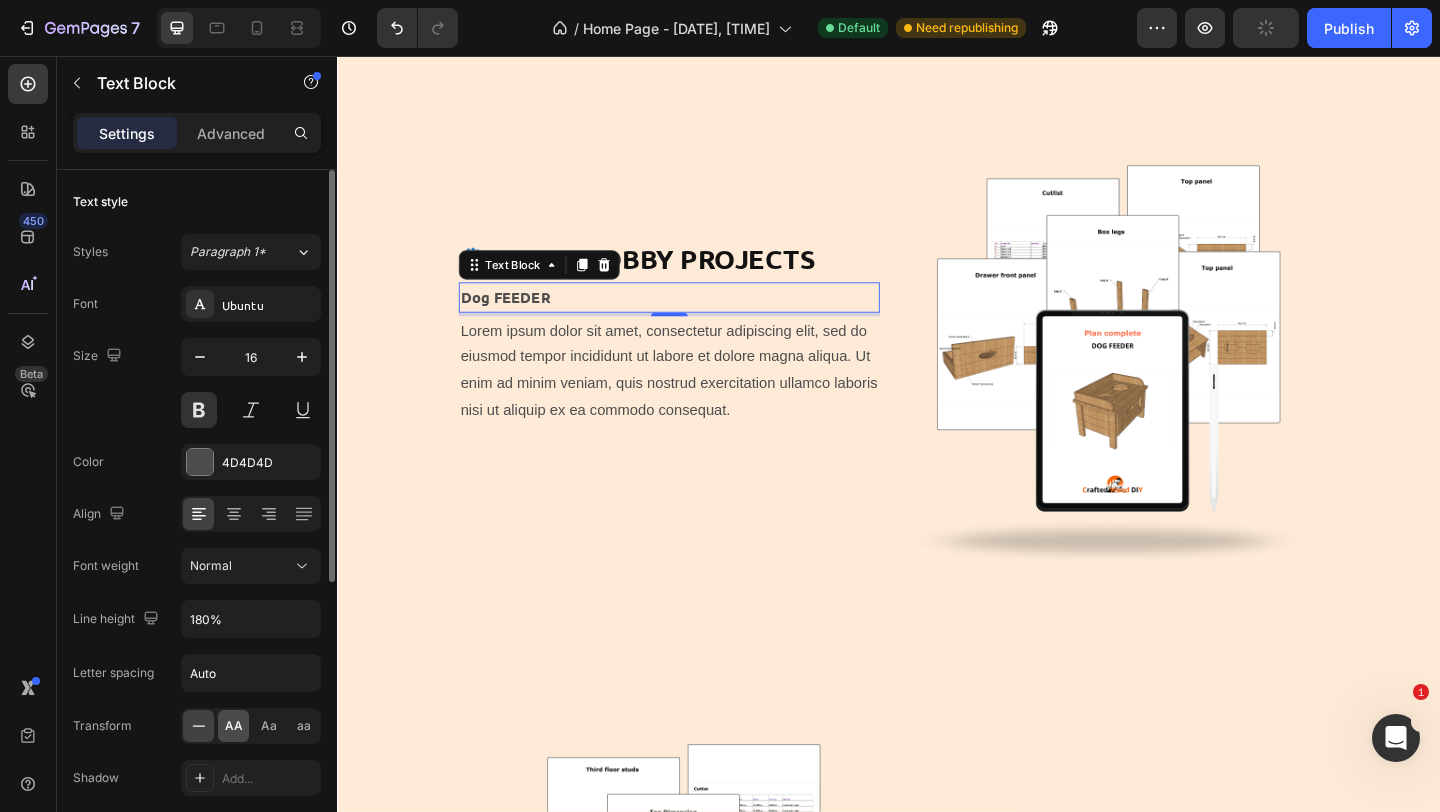 click on "AA" 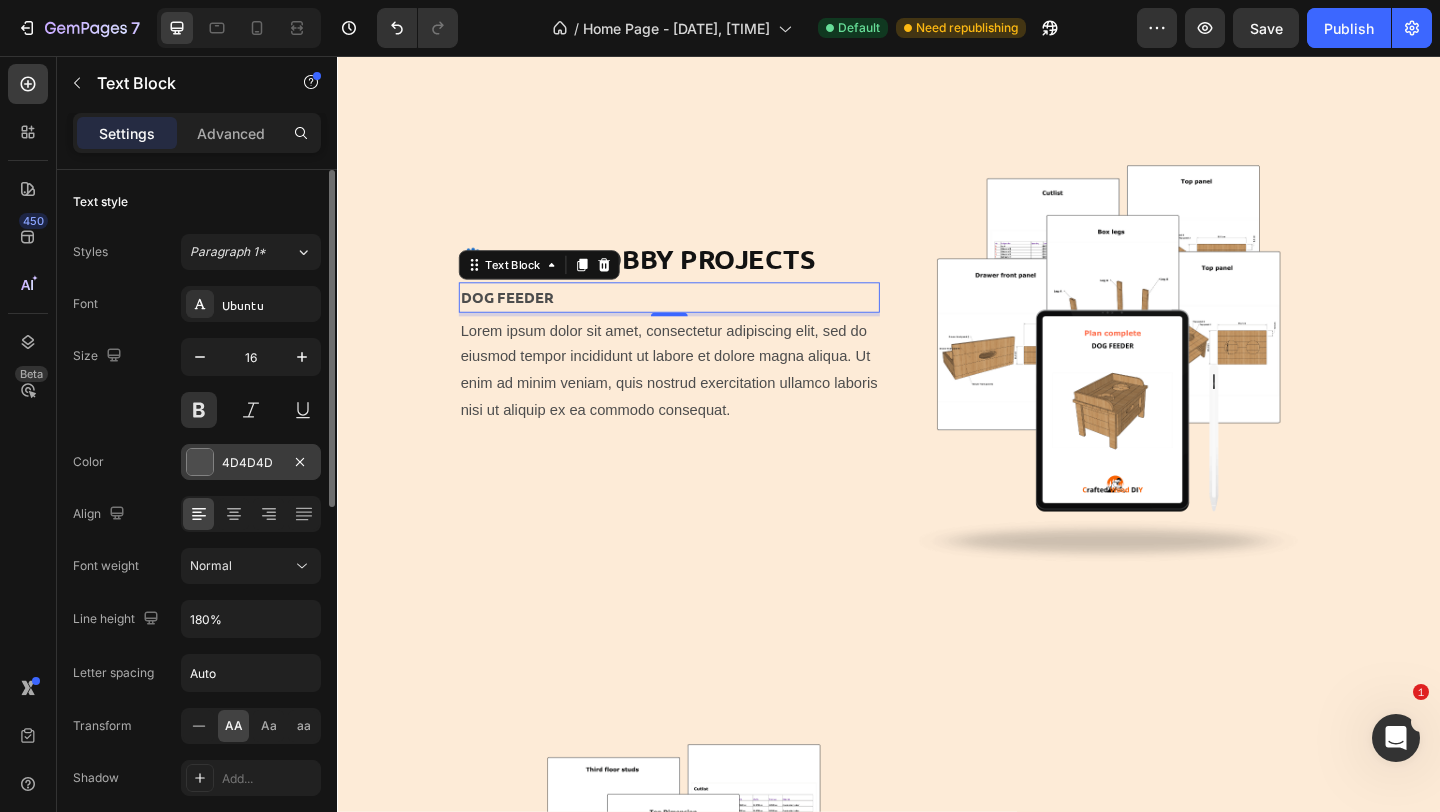click on "4D4D4D" at bounding box center [251, 462] 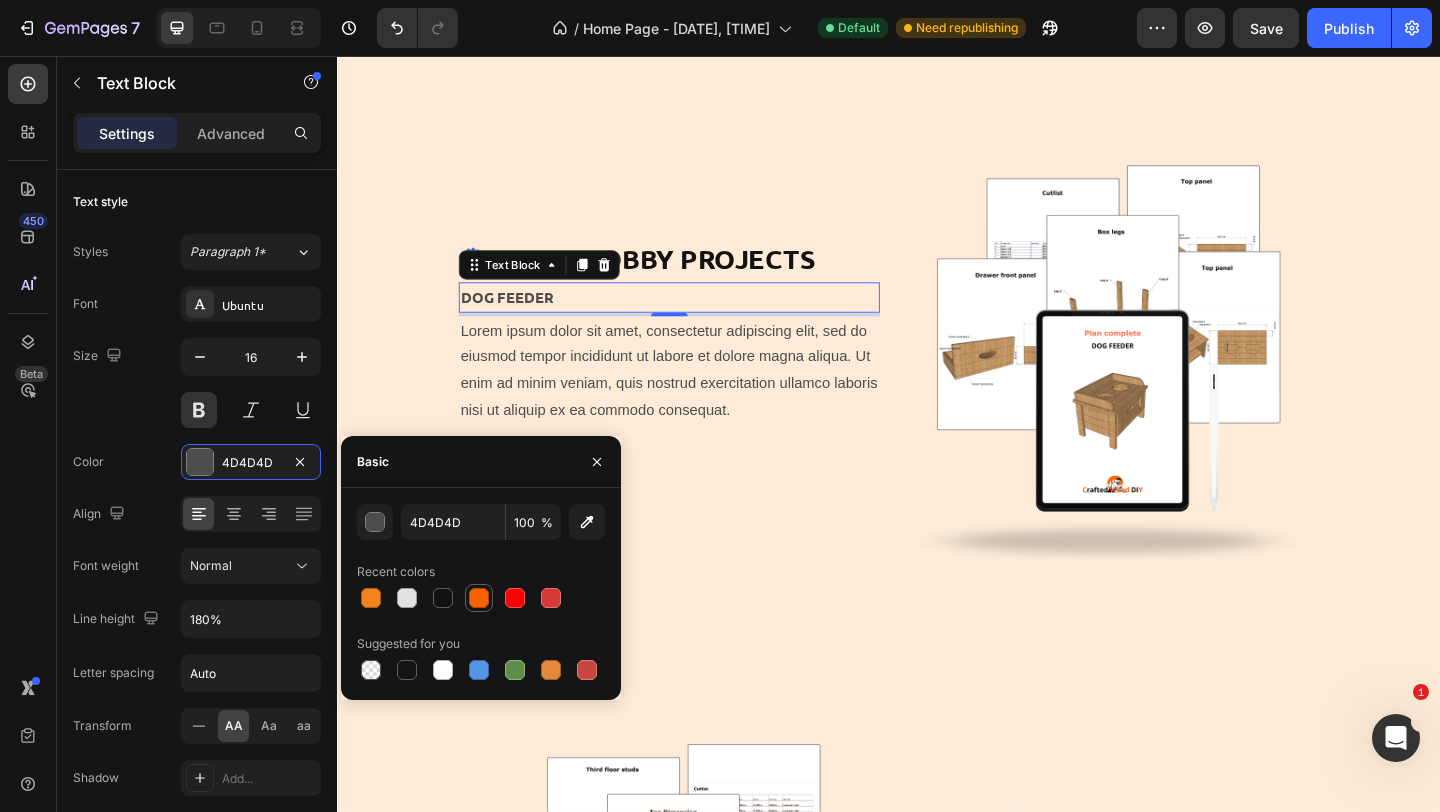 click at bounding box center (479, 598) 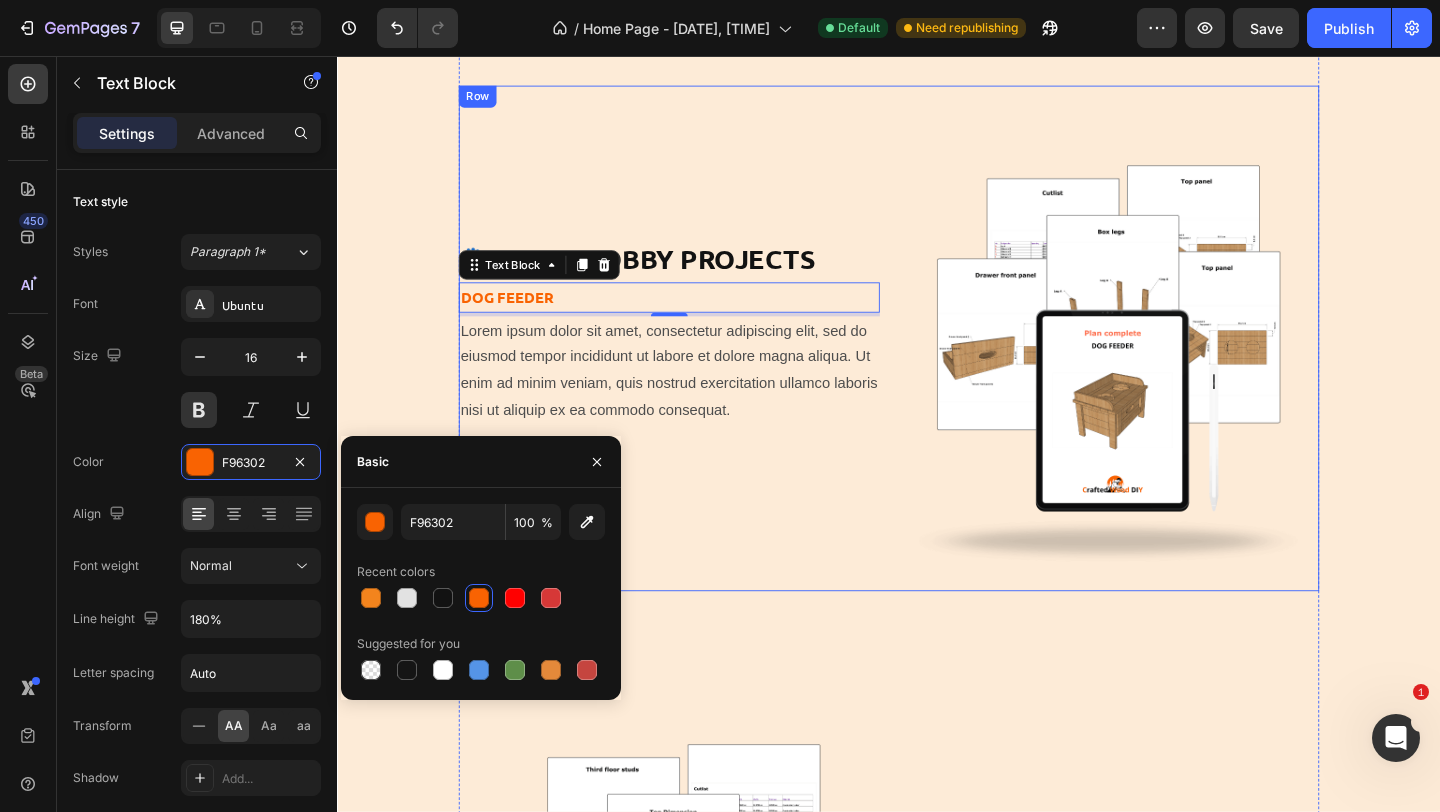 click on "🐾 Pet & Hobby Projects Heading Dog FEEDER Text Block   4 Lorem ipsum dolor sit amet, consectetur adipiscing elit, sed do eiusmod tempor incididunt ut labore et dolore magna aliqua. Ut enim ad minim veniam, quis nostrud exercitation ullamco laboris nisi ut aliquip ex ea commodo consequat. Text Block" at bounding box center (698, 363) 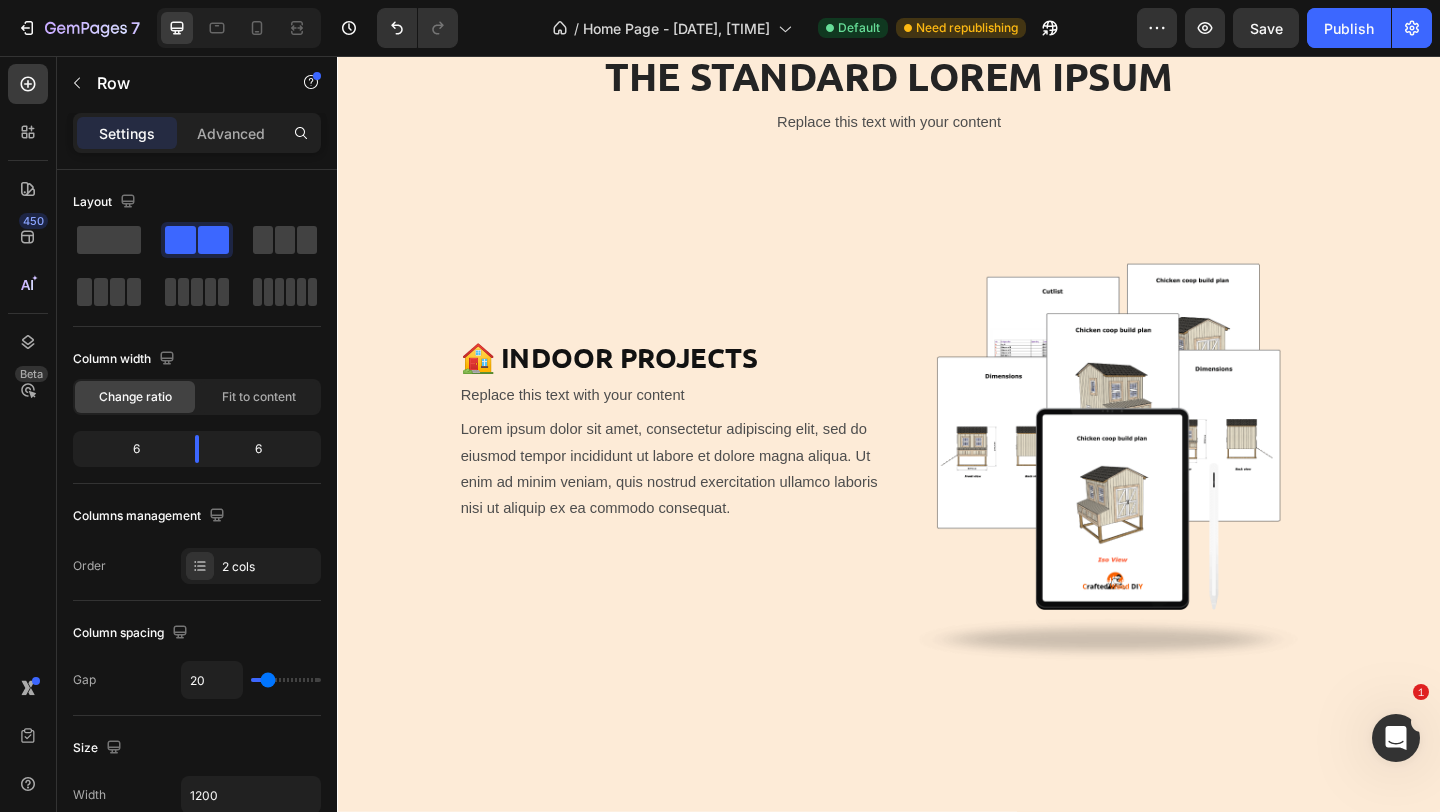 scroll, scrollTop: 5738, scrollLeft: 0, axis: vertical 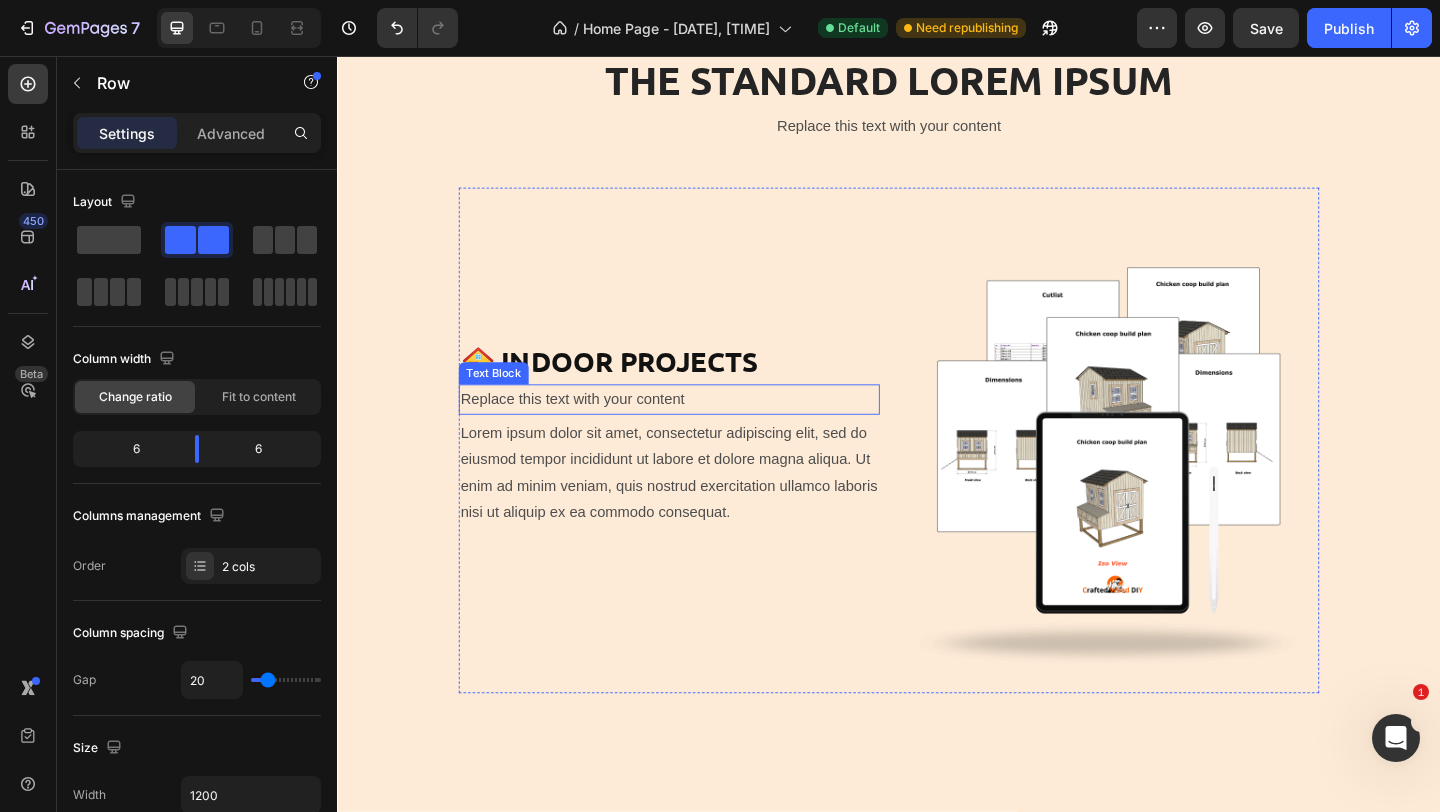 click on "Replace this text with your content" at bounding box center (698, 429) 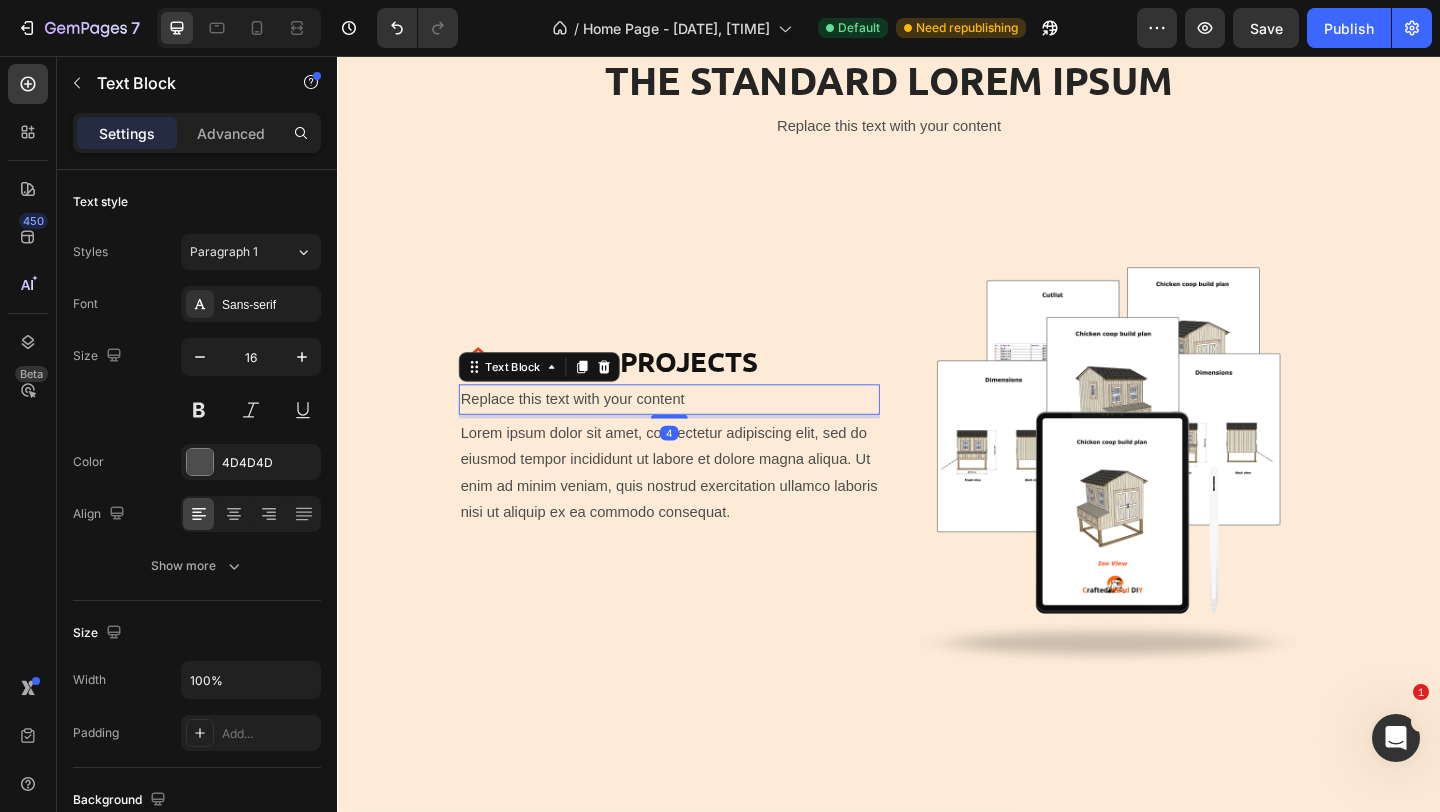 click on "Replace this text with your content" at bounding box center (698, 429) 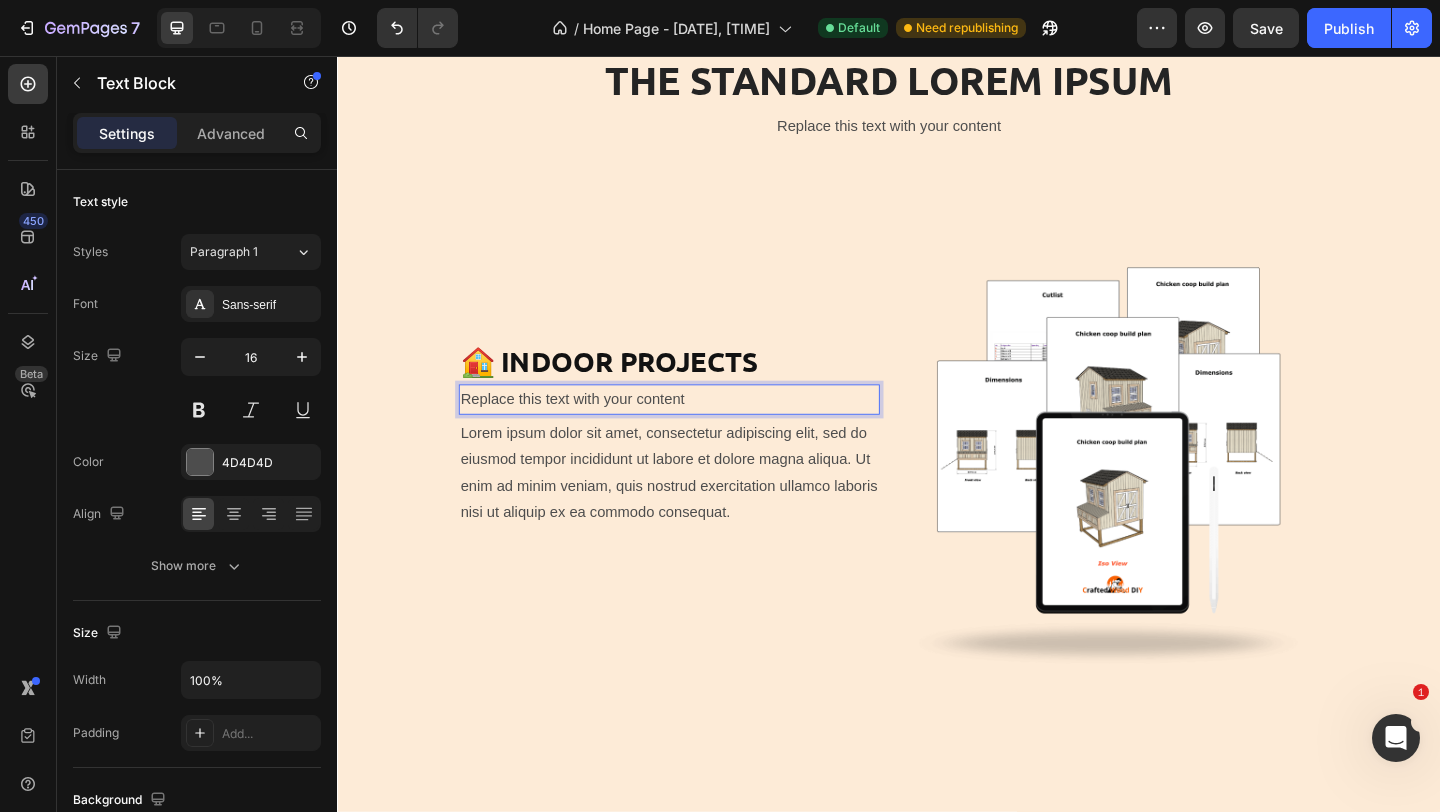 click on "Replace this text with your content" at bounding box center (698, 429) 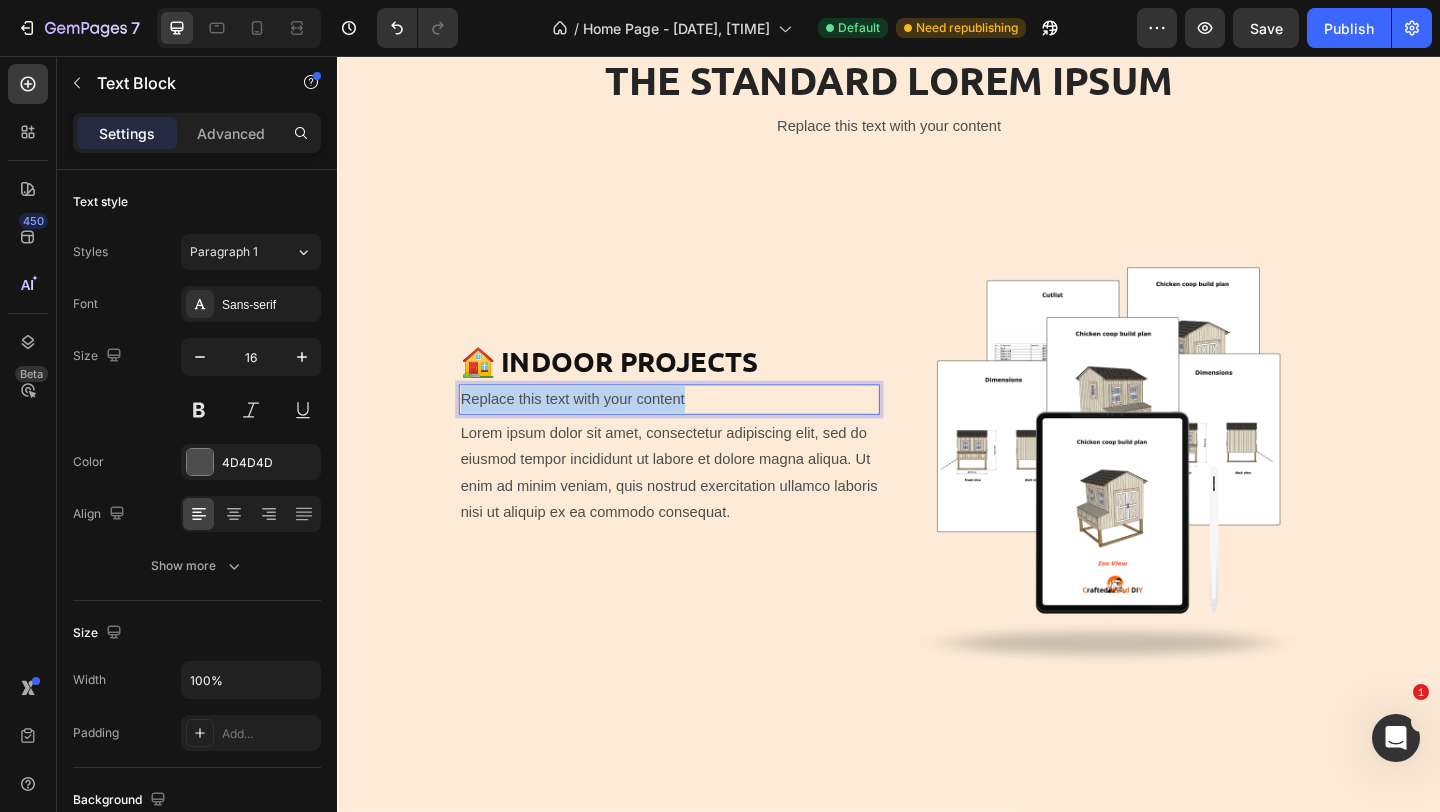 click on "Replace this text with your content" at bounding box center [698, 429] 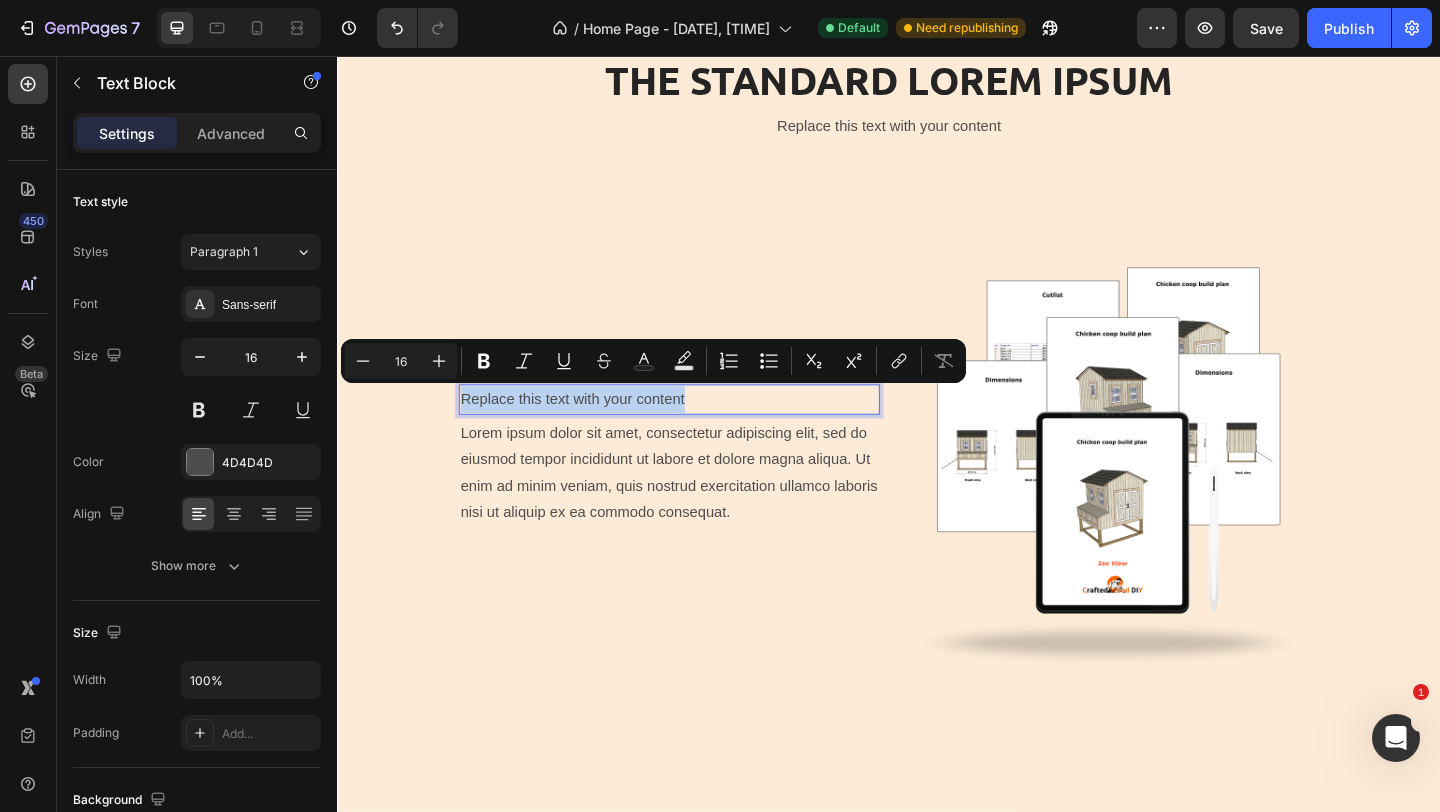click on "Replace this text with your content" at bounding box center (698, 429) 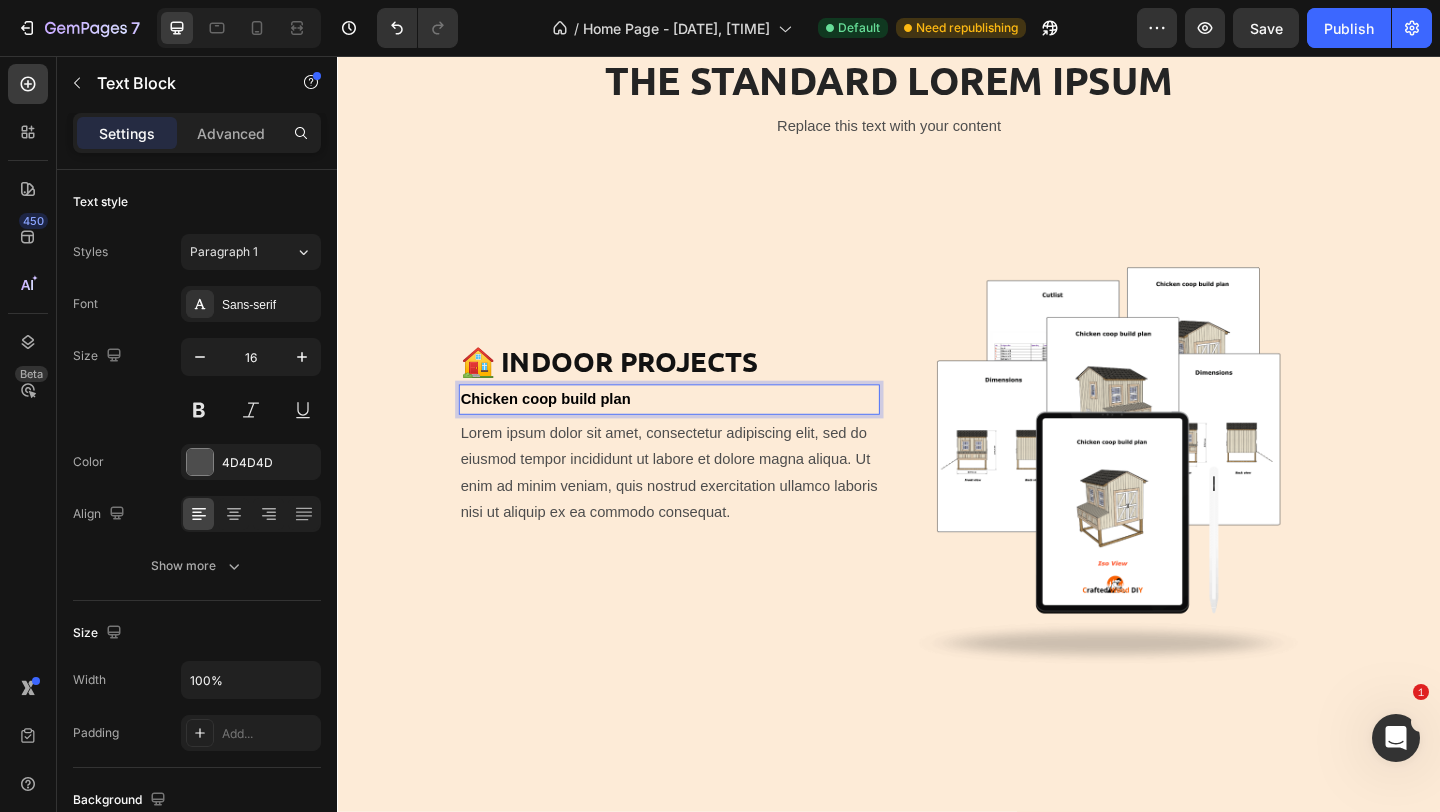 click on "Chicken coop build plan" at bounding box center [563, 428] 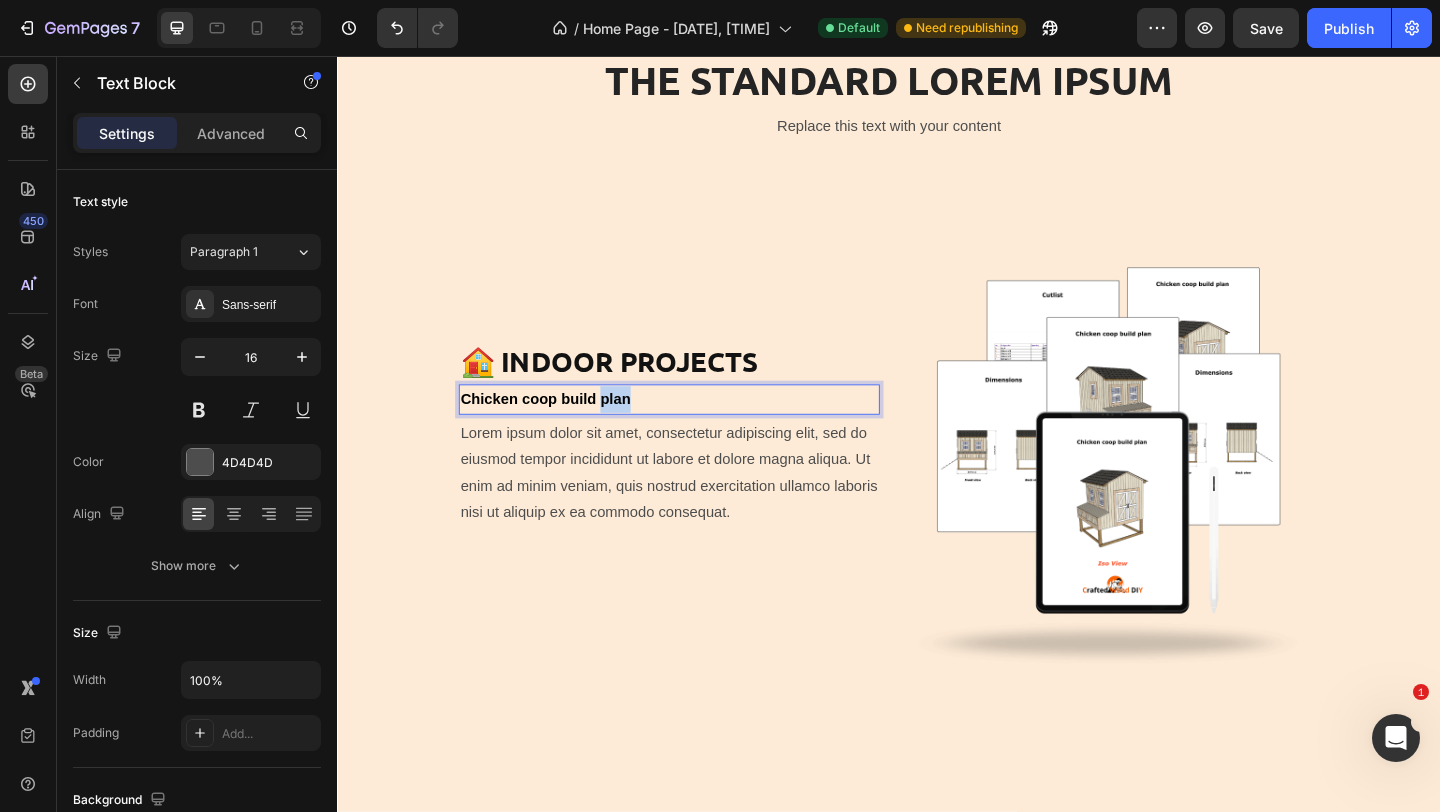 click on "Chicken coop build plan" at bounding box center [563, 428] 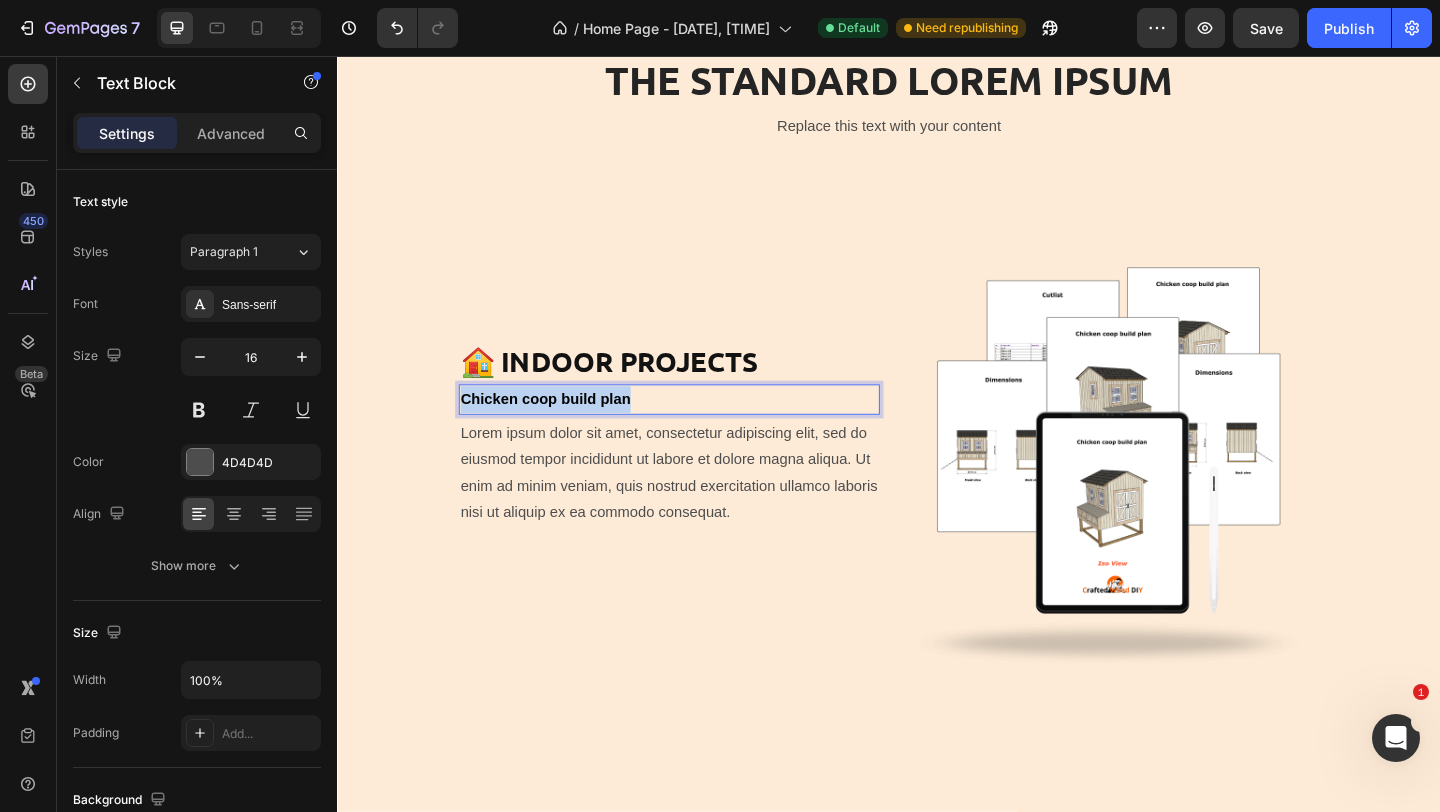 click on "Chicken coop build plan" at bounding box center (563, 428) 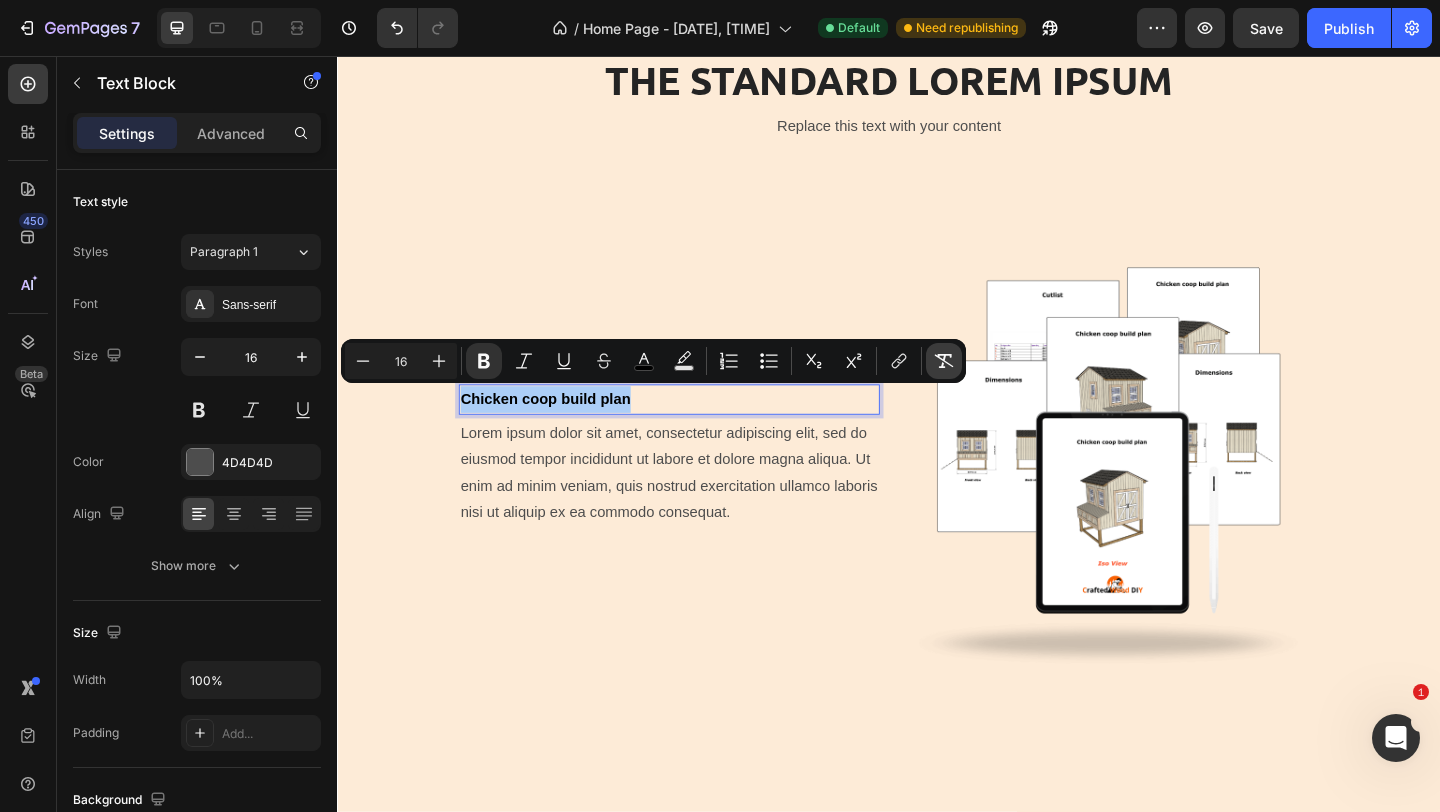 click on "Remove Format" at bounding box center (944, 361) 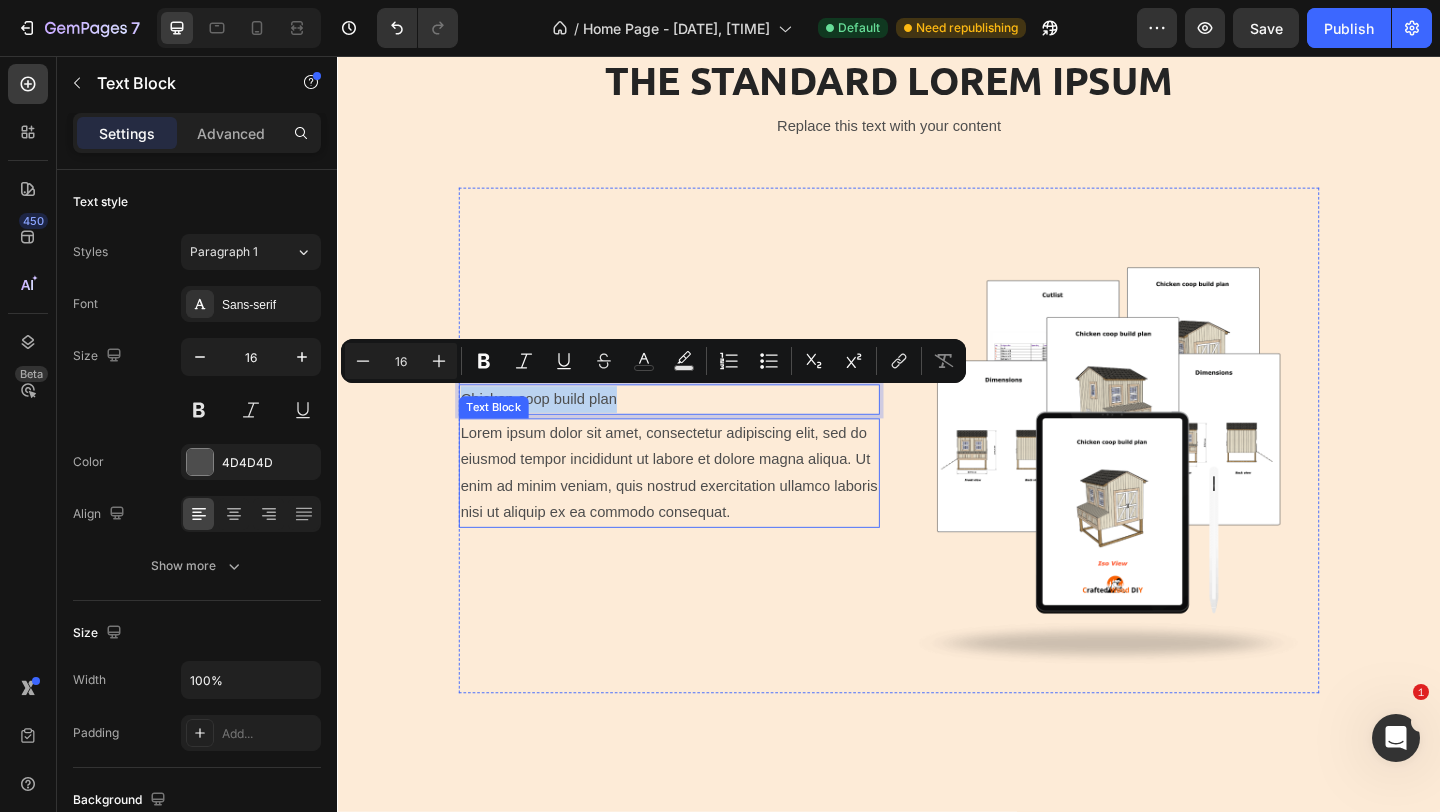 click on "Lorem ipsum dolor sit amet, consectetur adipiscing elit, sed do eiusmod tempor incididunt ut labore et dolore magna aliqua. Ut enim ad minim veniam, quis nostrud exercitation ullamco laboris nisi ut aliquip ex ea commodo consequat." at bounding box center (698, 509) 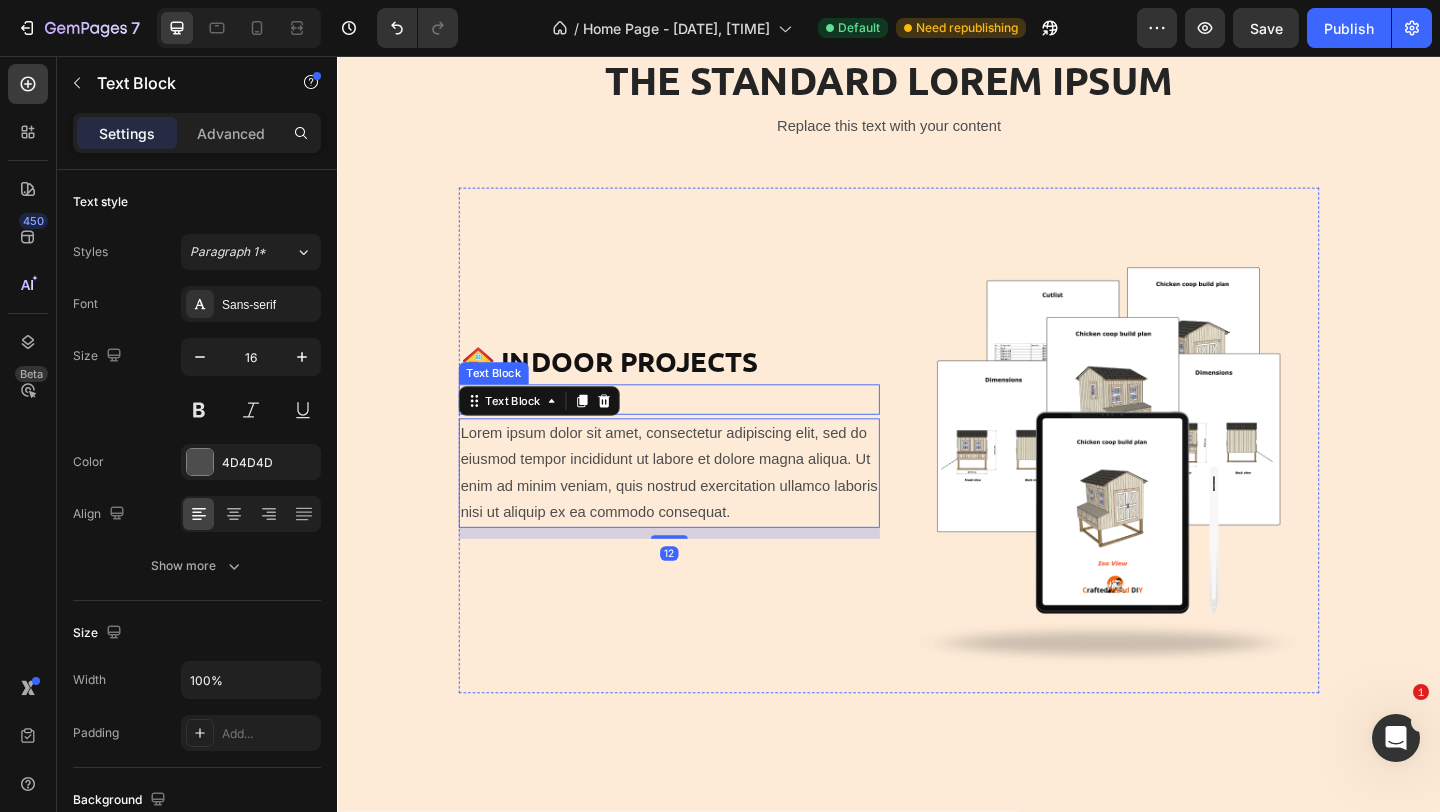 click on "Chicken coop build plan" at bounding box center (698, 429) 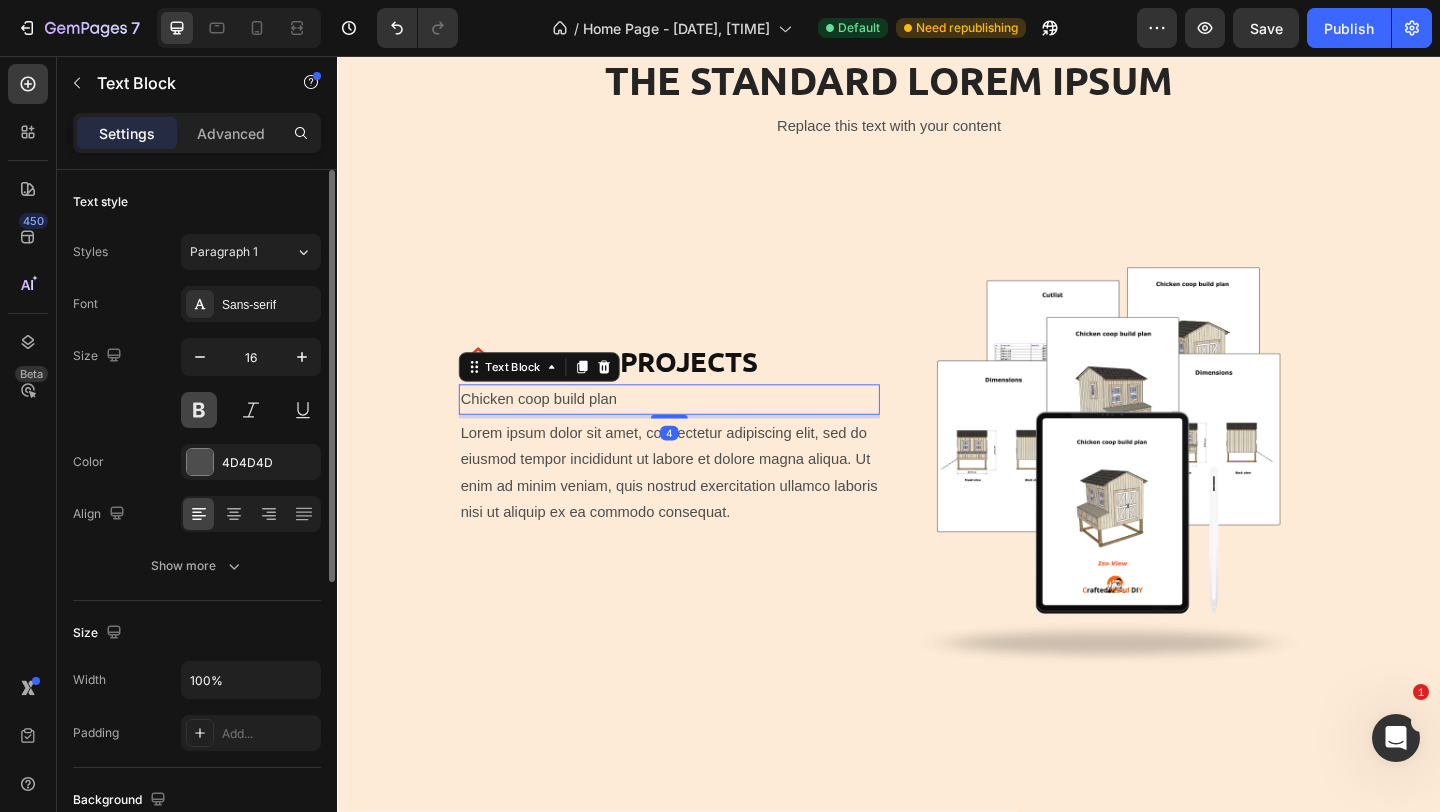 click at bounding box center (199, 410) 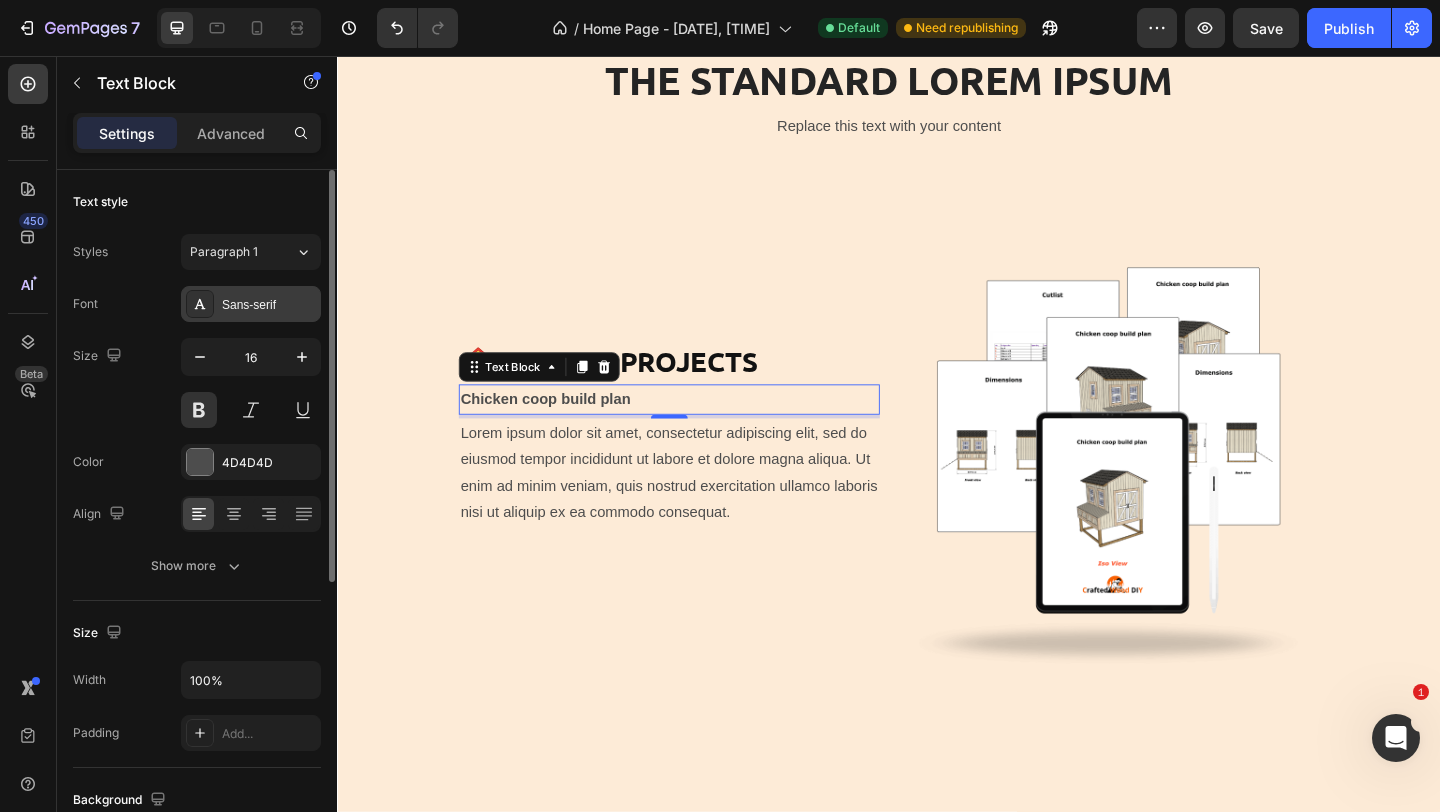 click on "Sans-serif" at bounding box center (269, 305) 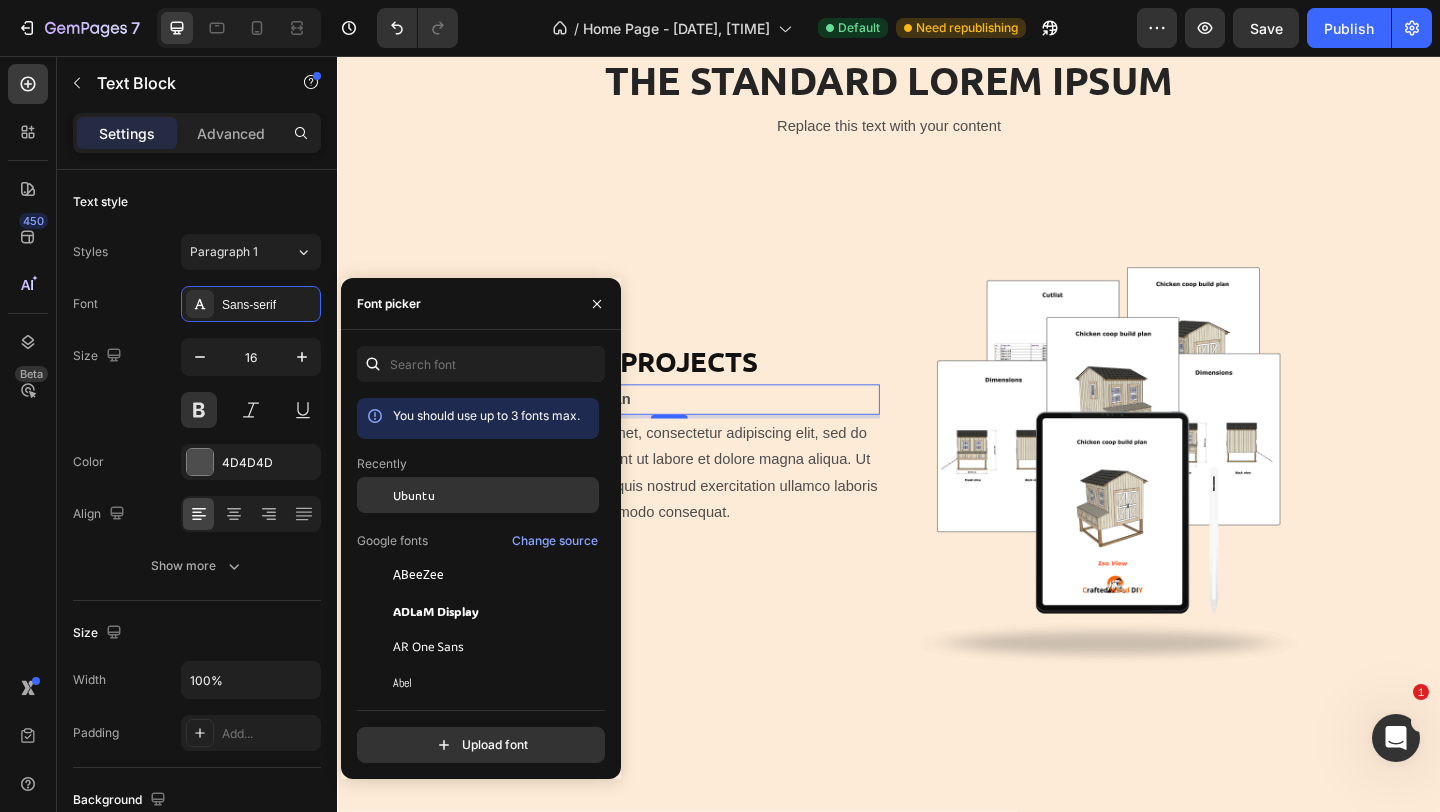 click on "Ubuntu" at bounding box center (414, 495) 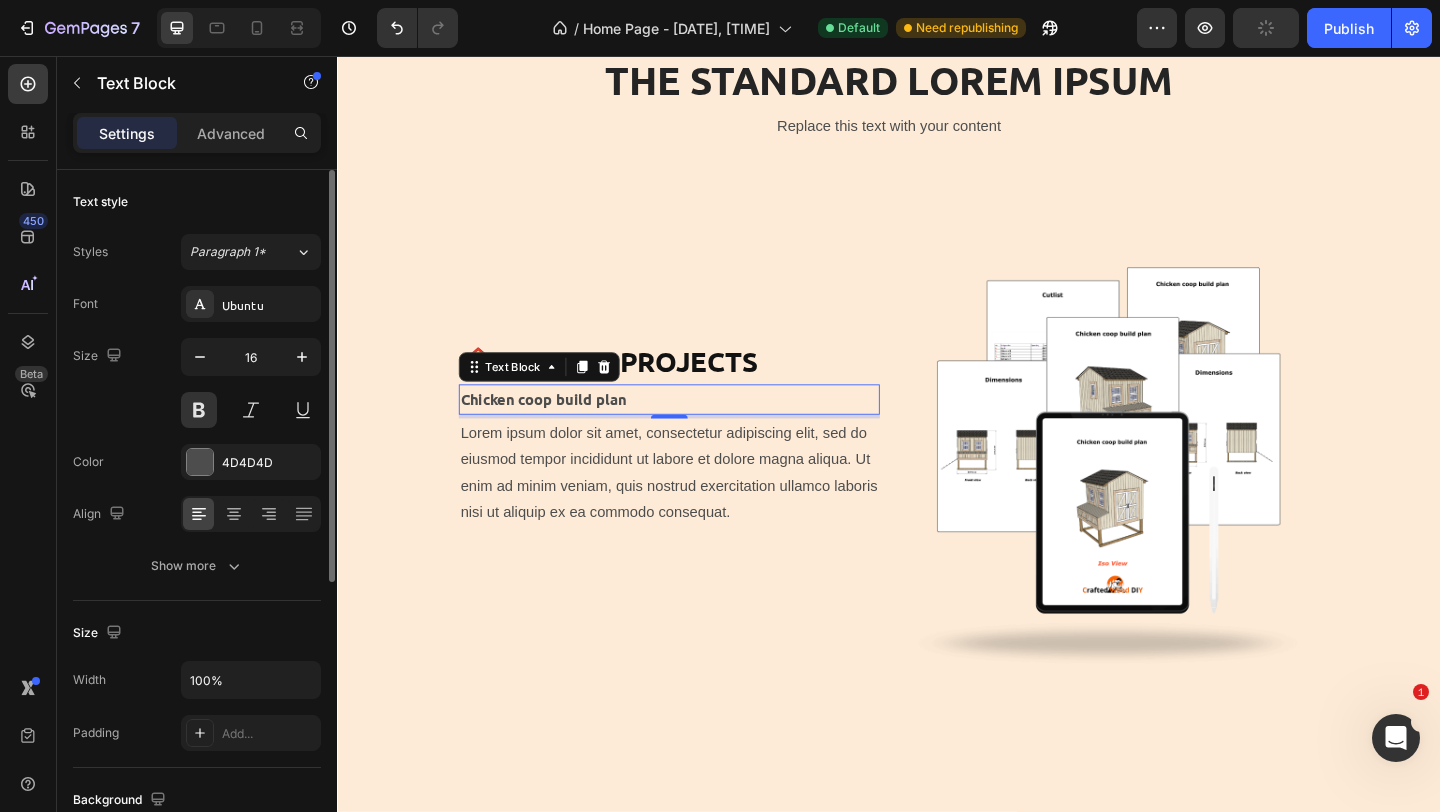 click on "Size 16" at bounding box center [197, 383] 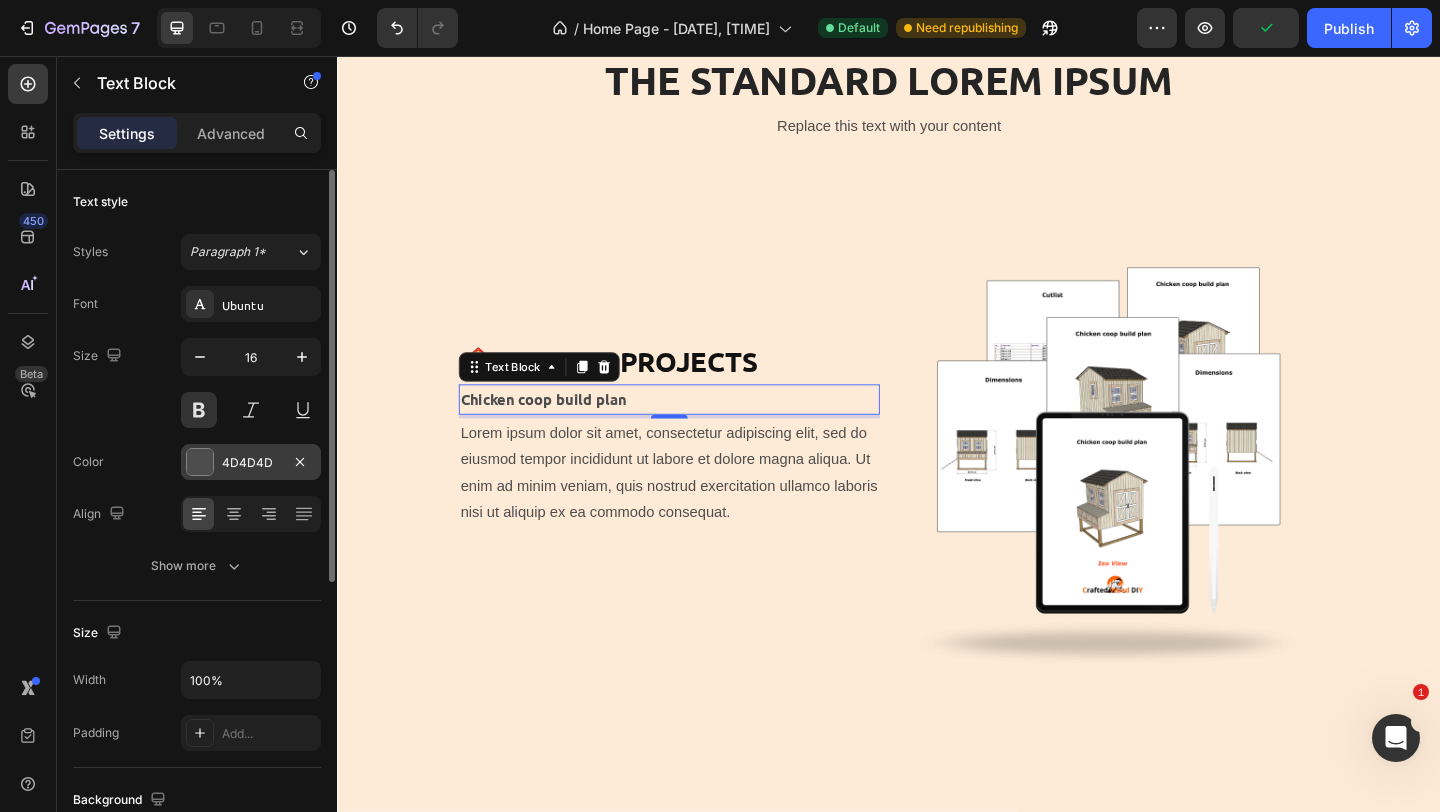 click at bounding box center [200, 462] 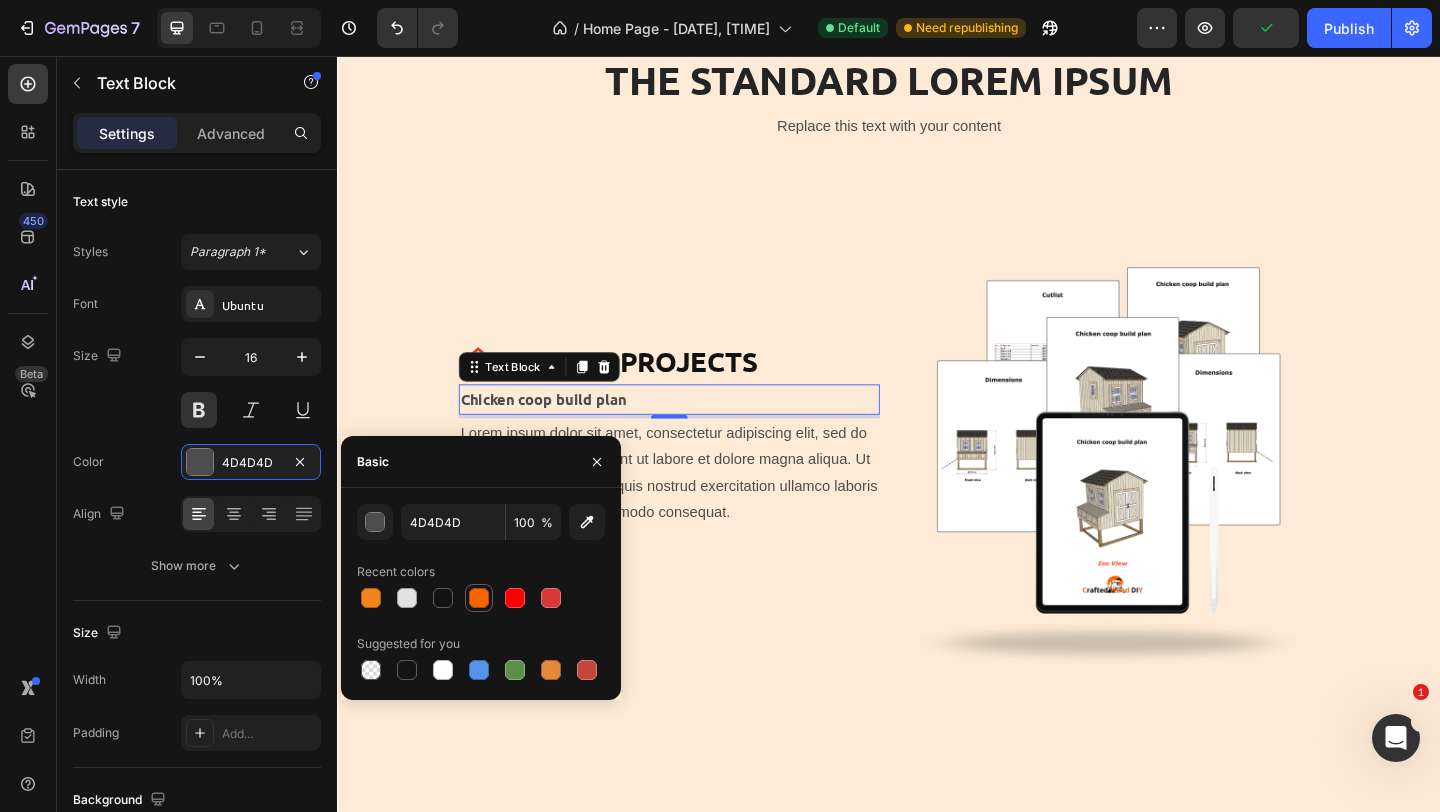 click at bounding box center (479, 598) 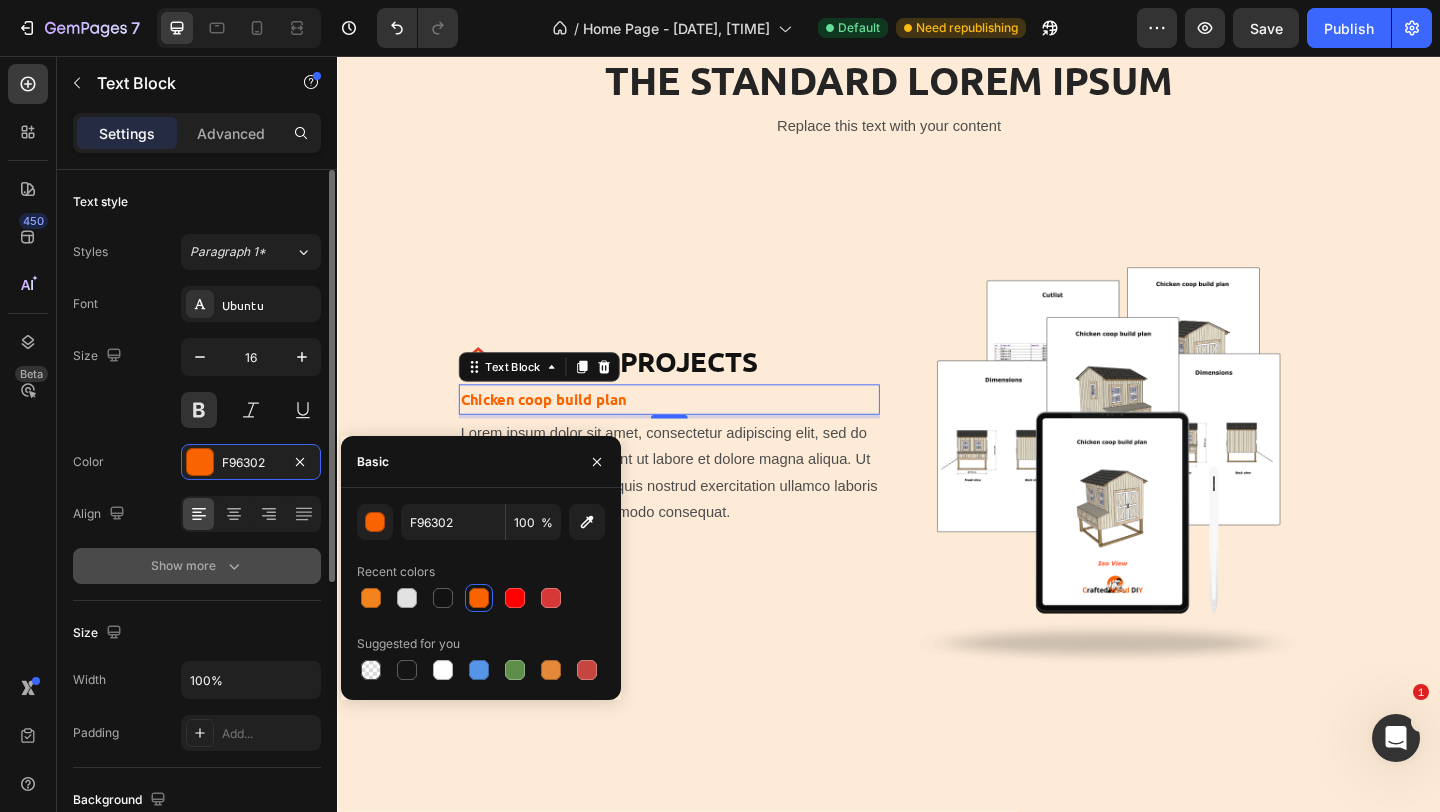 click 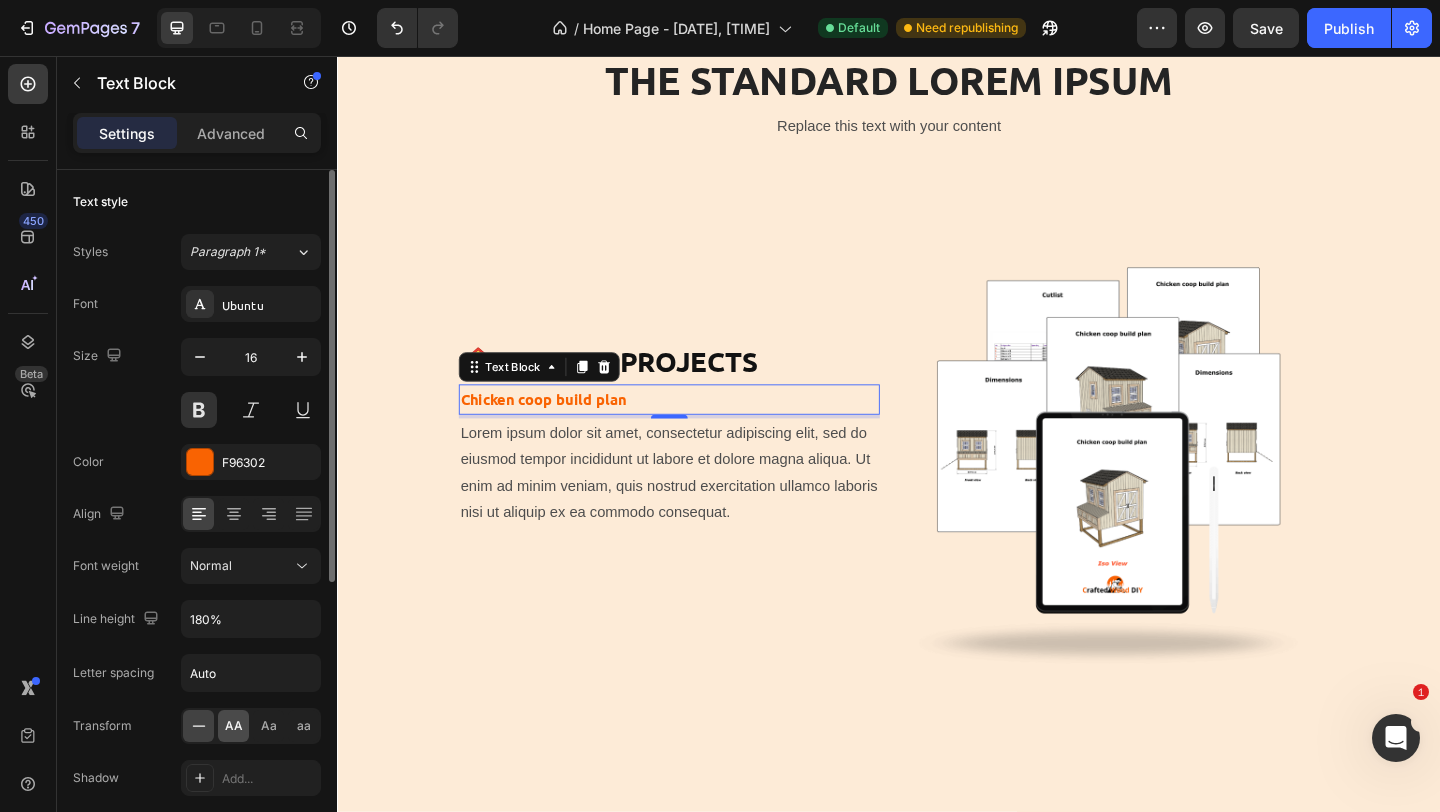 click on "AA" 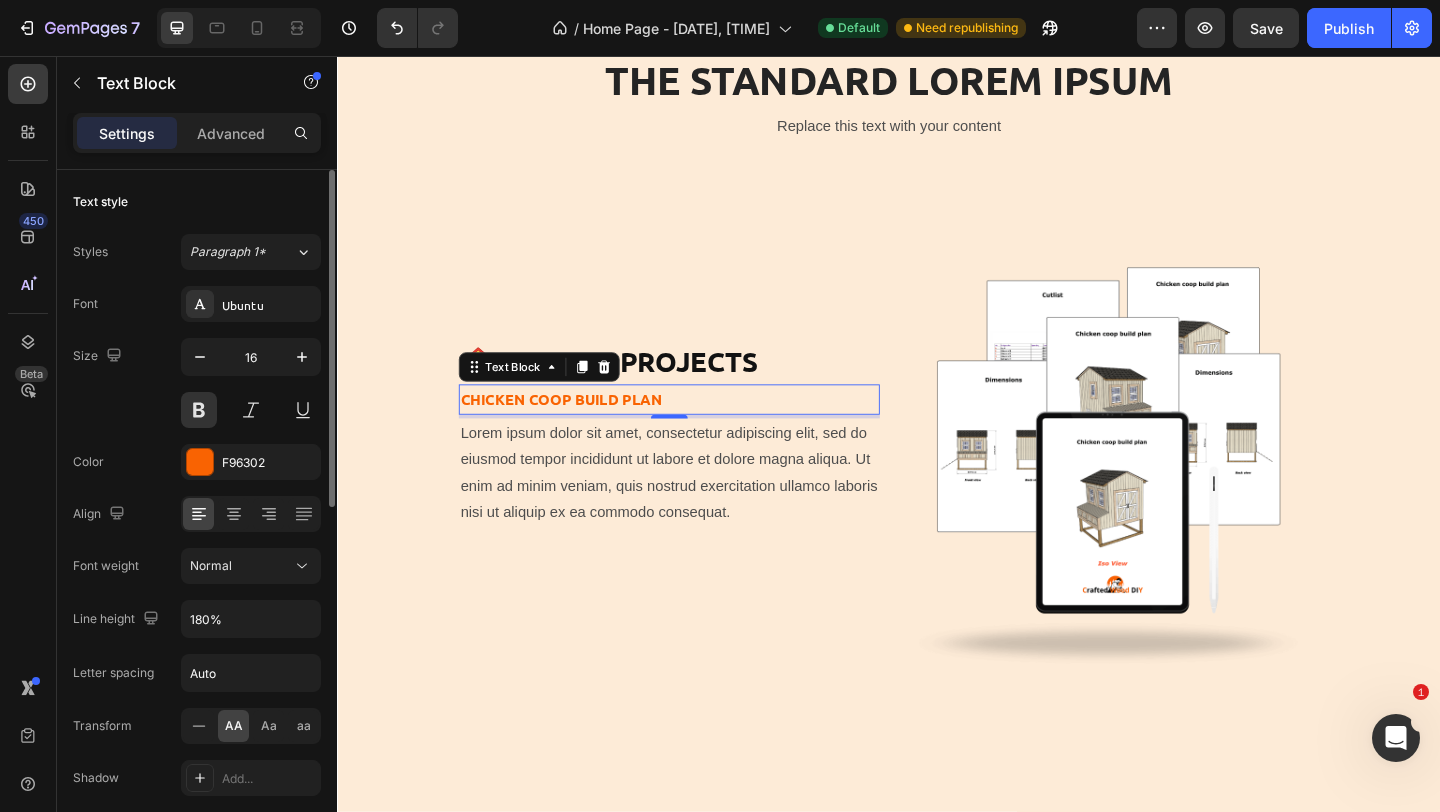 click on "Size 16" at bounding box center (197, 383) 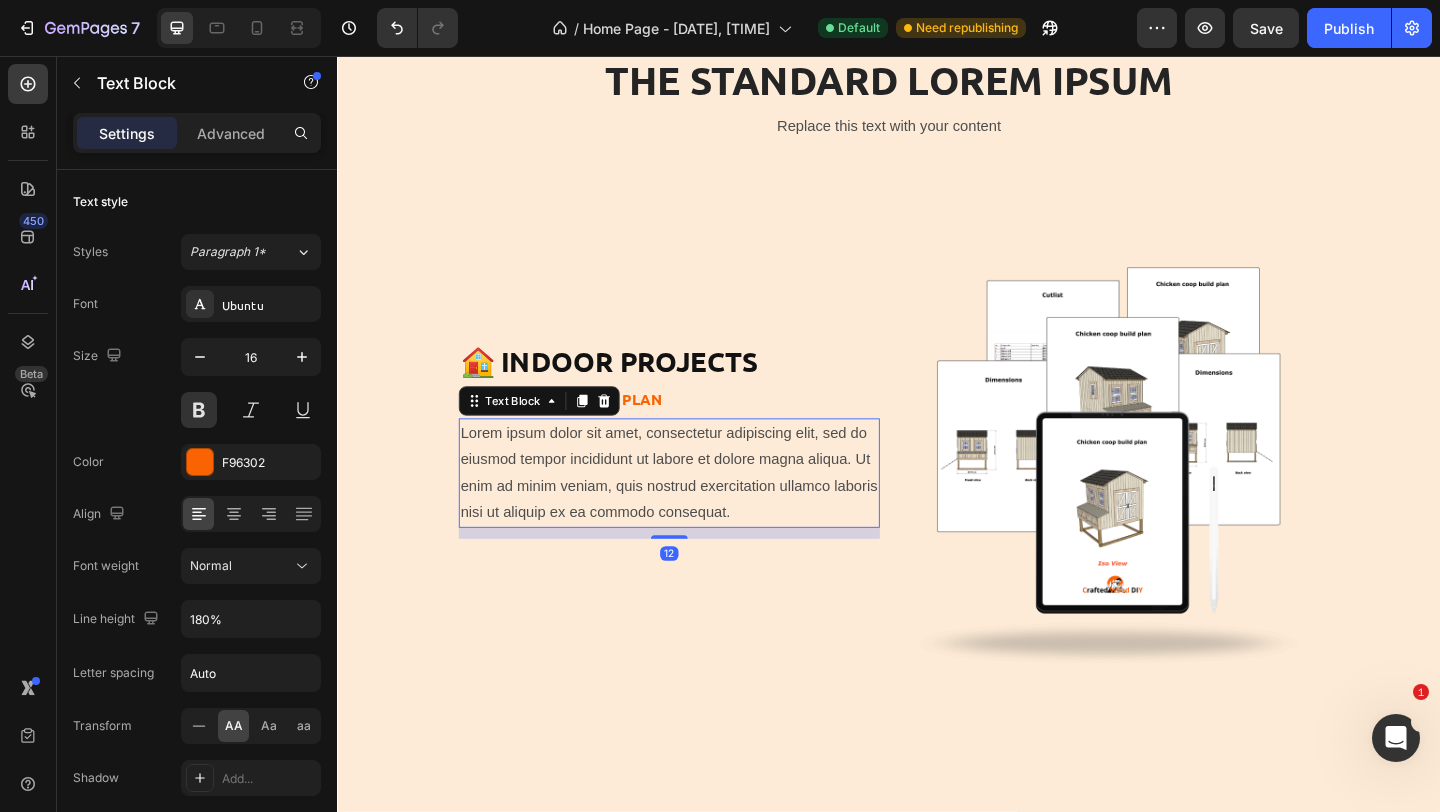 click on "Lorem ipsum dolor sit amet, consectetur adipiscing elit, sed do eiusmod tempor incididunt ut labore et dolore magna aliqua. Ut enim ad minim veniam, quis nostrud exercitation ullamco laboris nisi ut aliquip ex ea commodo consequat." at bounding box center (698, 509) 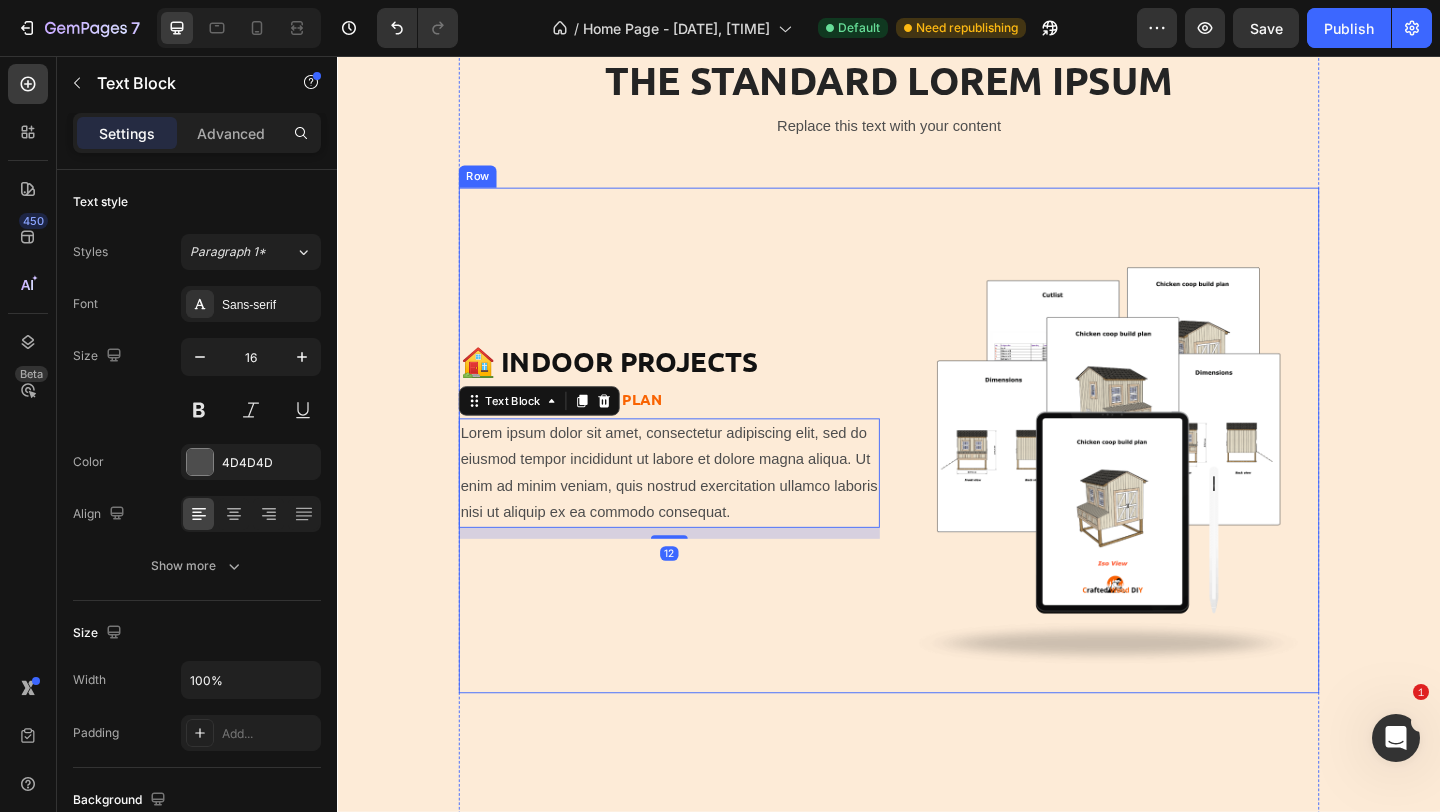 click on "🏠 Indoor Projects Heading Chicken coop build plan Text Block Lorem ipsum dolor sit amet, consectetur adipiscing elit, sed do eiusmod tempor incididunt ut labore et dolore magna aliqua. Ut enim ad minim veniam, quis nostrud exercitation ullamco laboris nisi ut aliquip ex ea commodo consequat. Text Block   12" at bounding box center (698, 474) 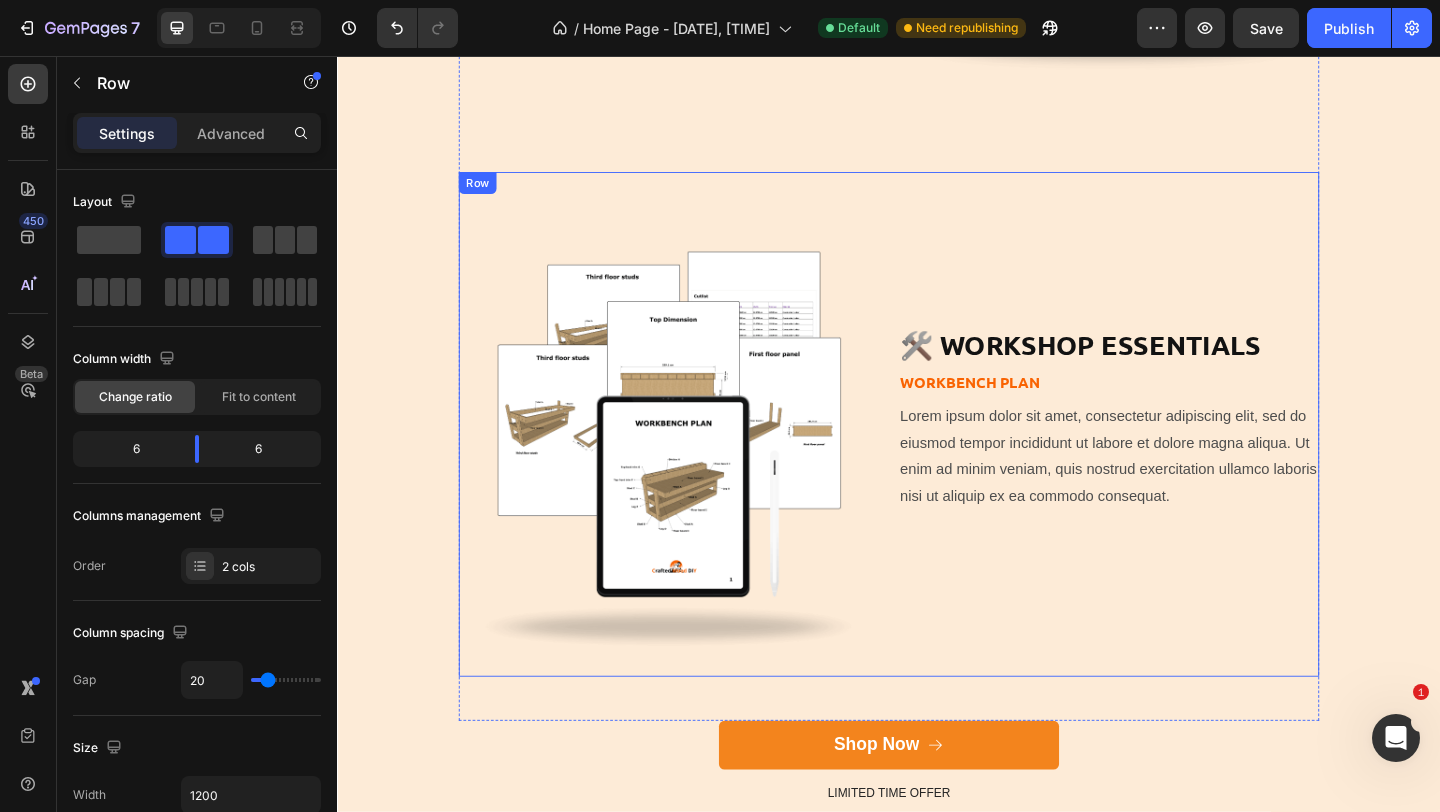 scroll, scrollTop: 7729, scrollLeft: 0, axis: vertical 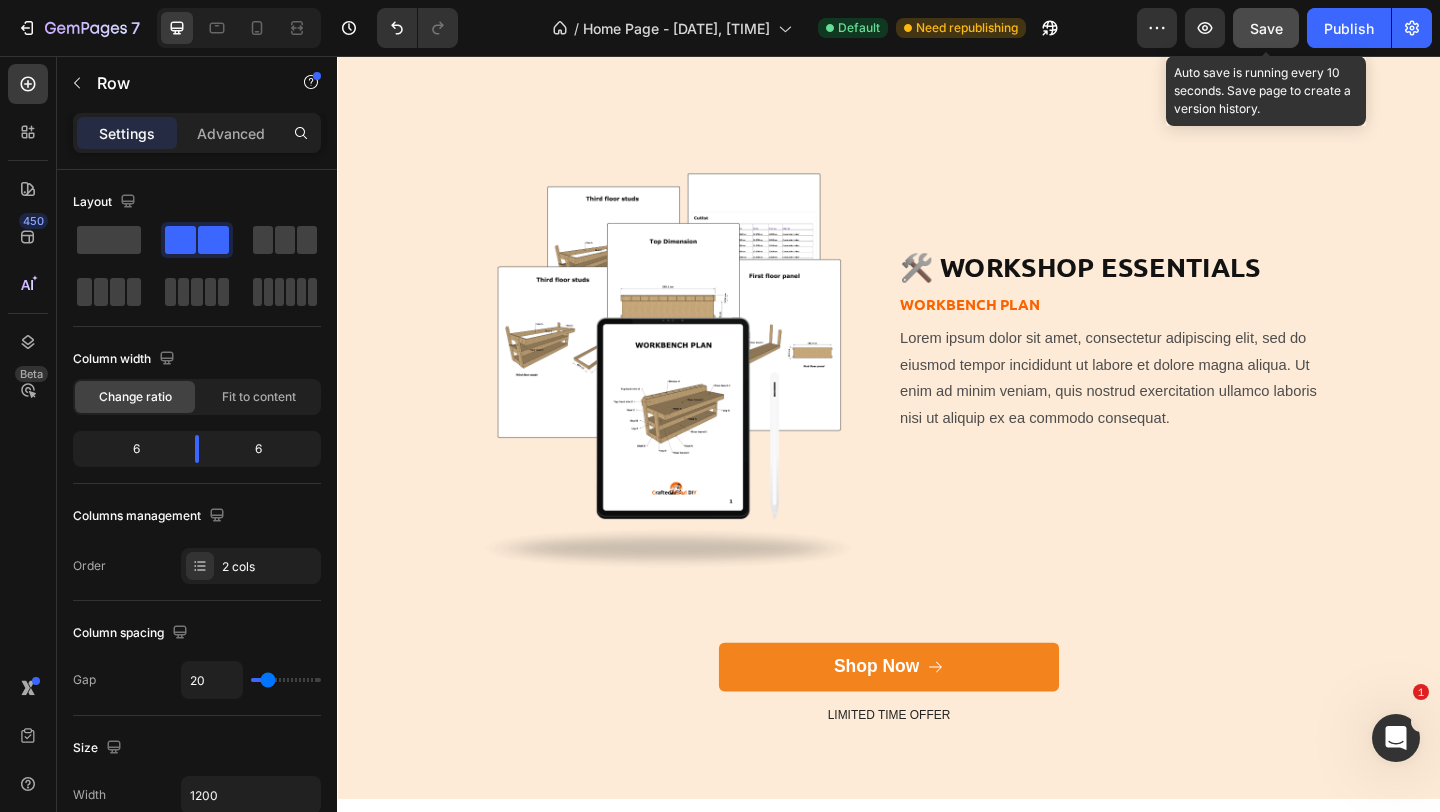 click on "Save" 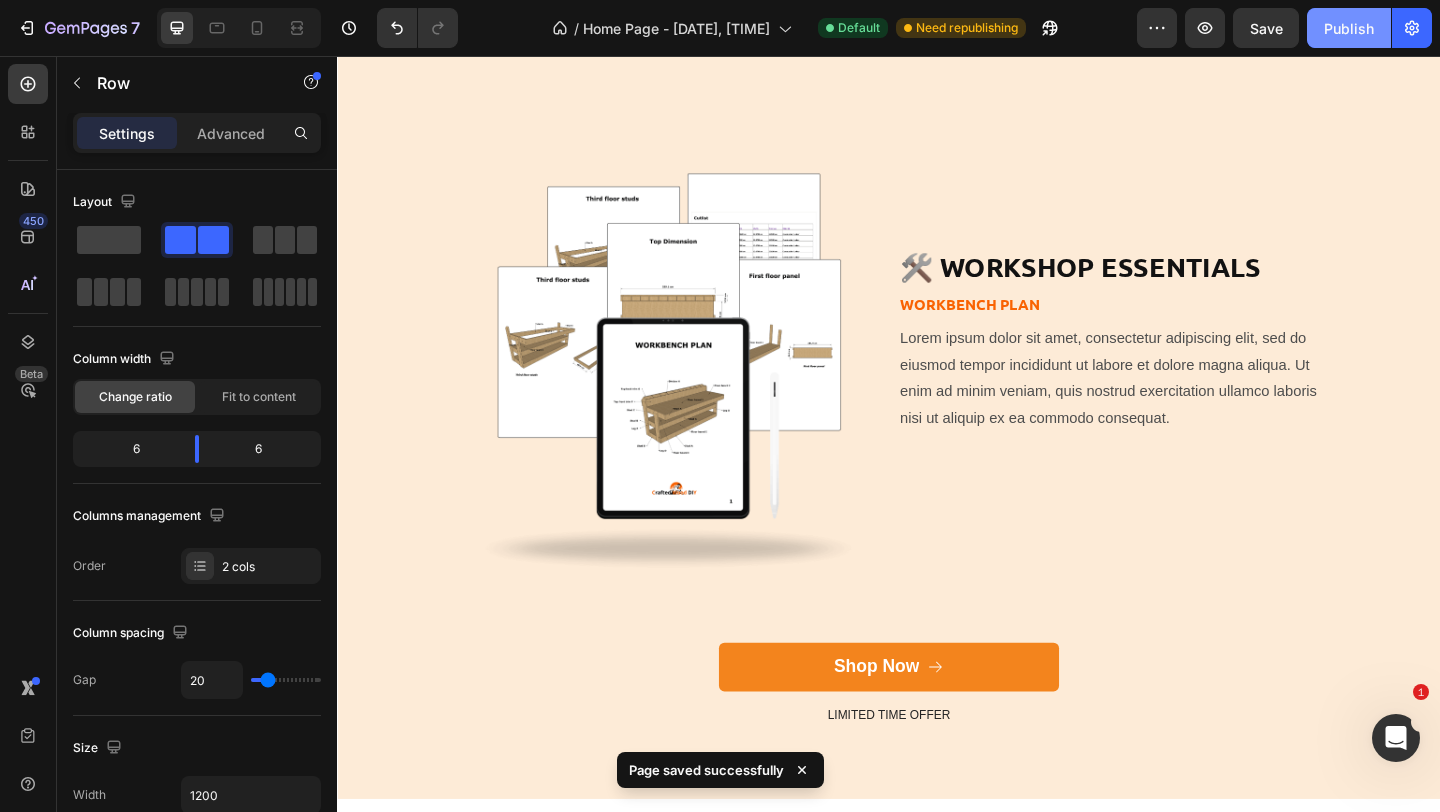 click on "Publish" at bounding box center [1349, 28] 